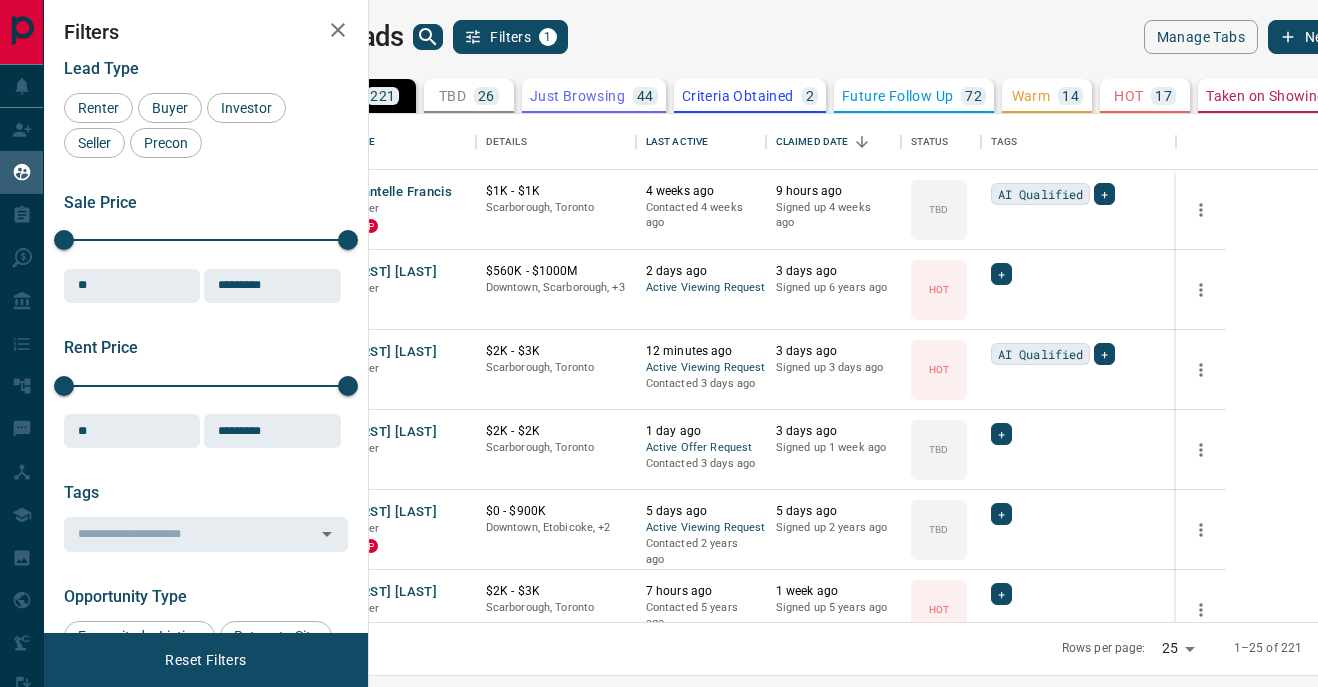 scroll, scrollTop: 0, scrollLeft: 0, axis: both 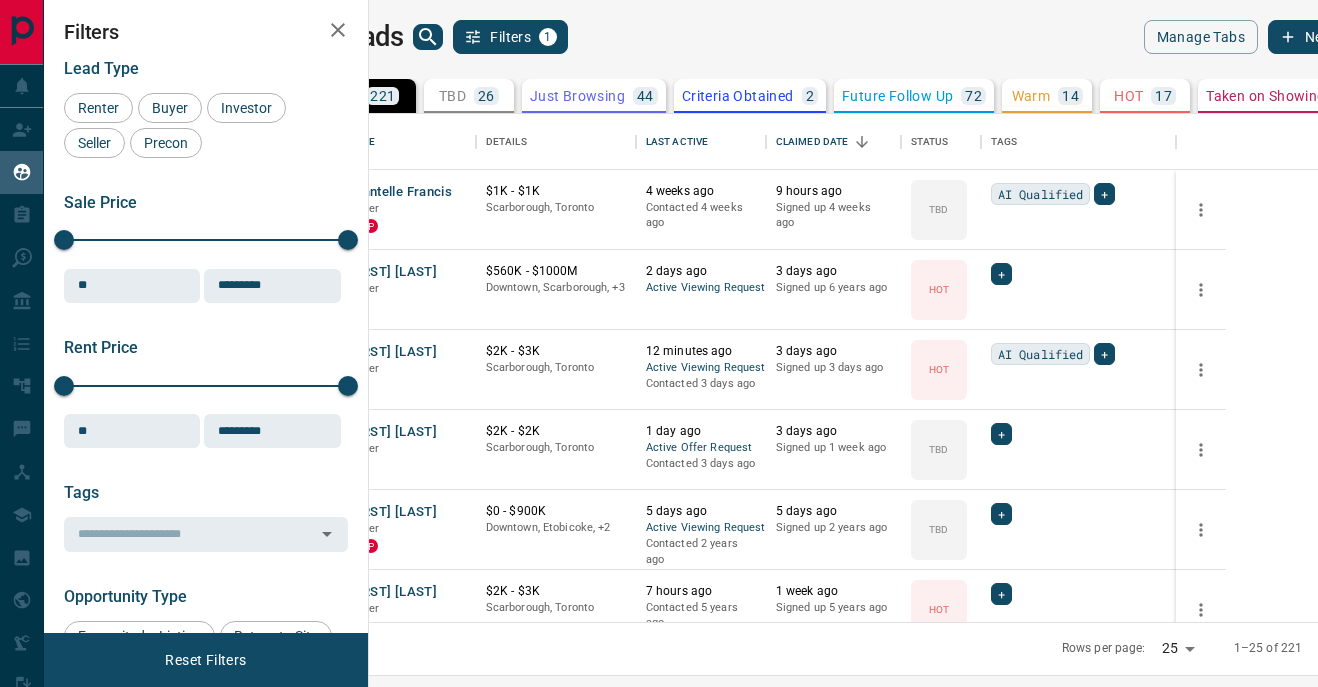 click on "HOT 17" at bounding box center (1145, 96) 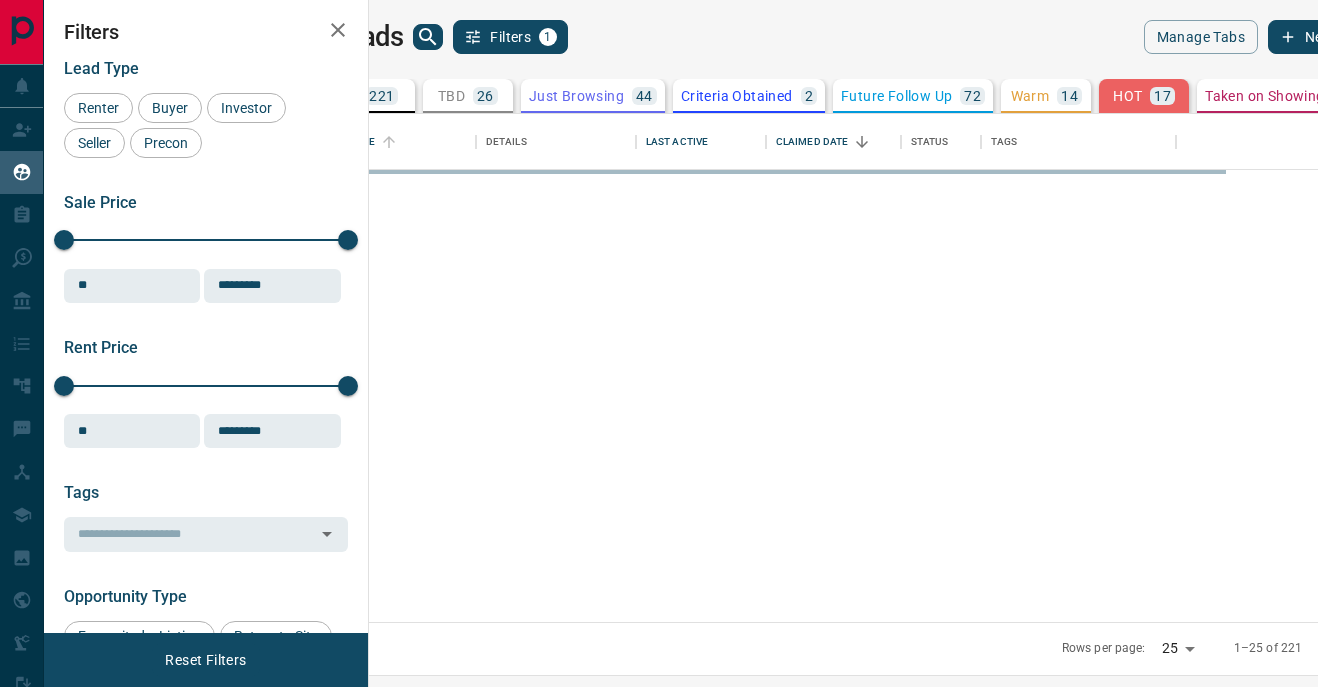 scroll, scrollTop: 0, scrollLeft: 2, axis: horizontal 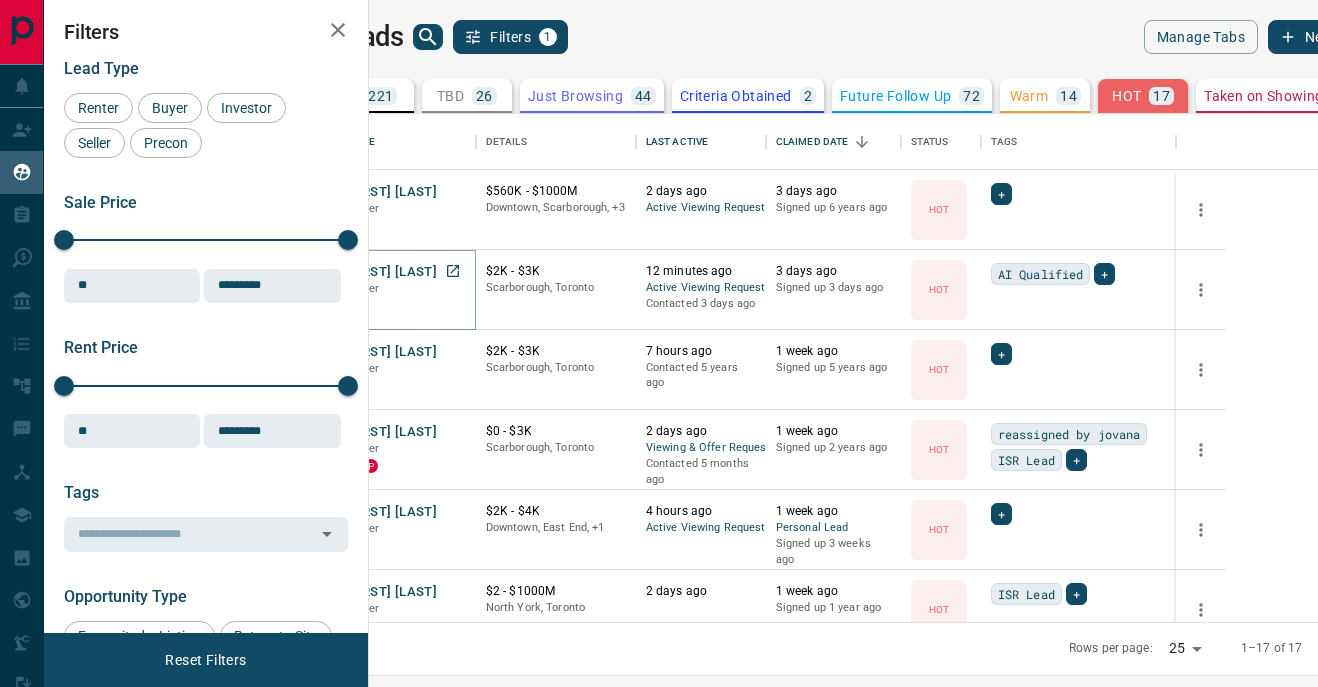 click on "[FIRST] [LAST]" at bounding box center [391, 272] 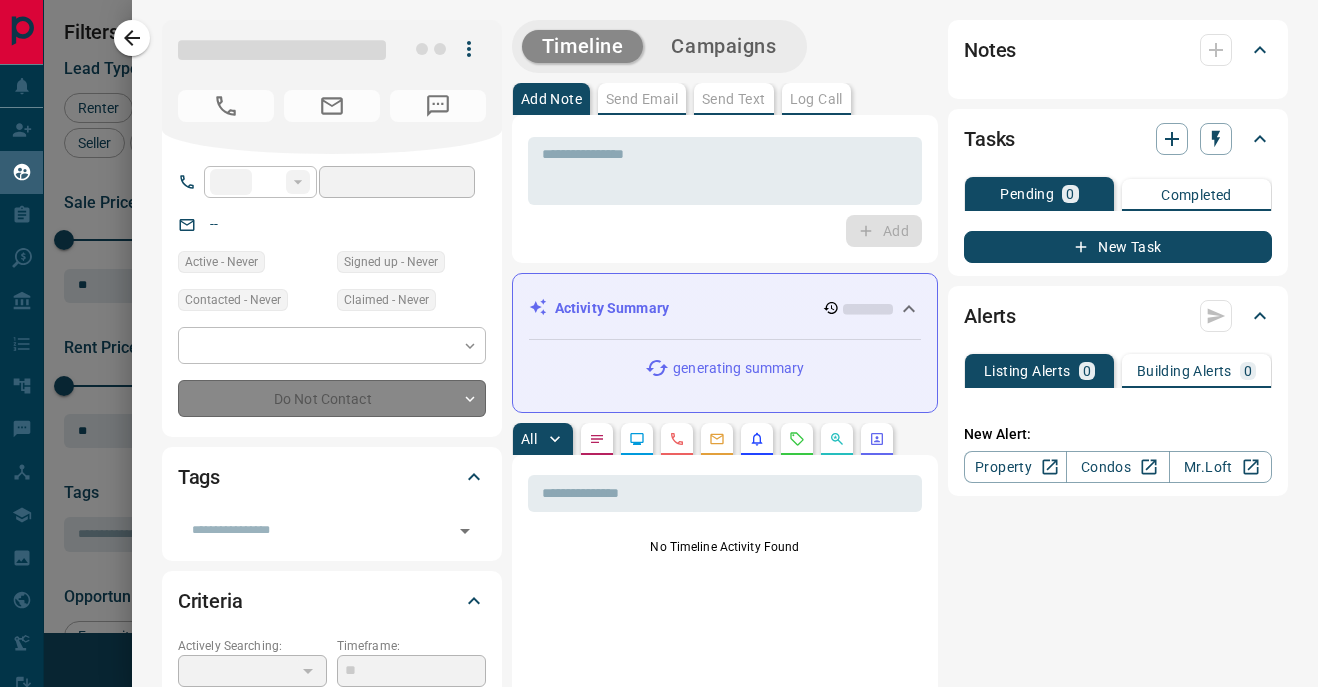 type on "**" 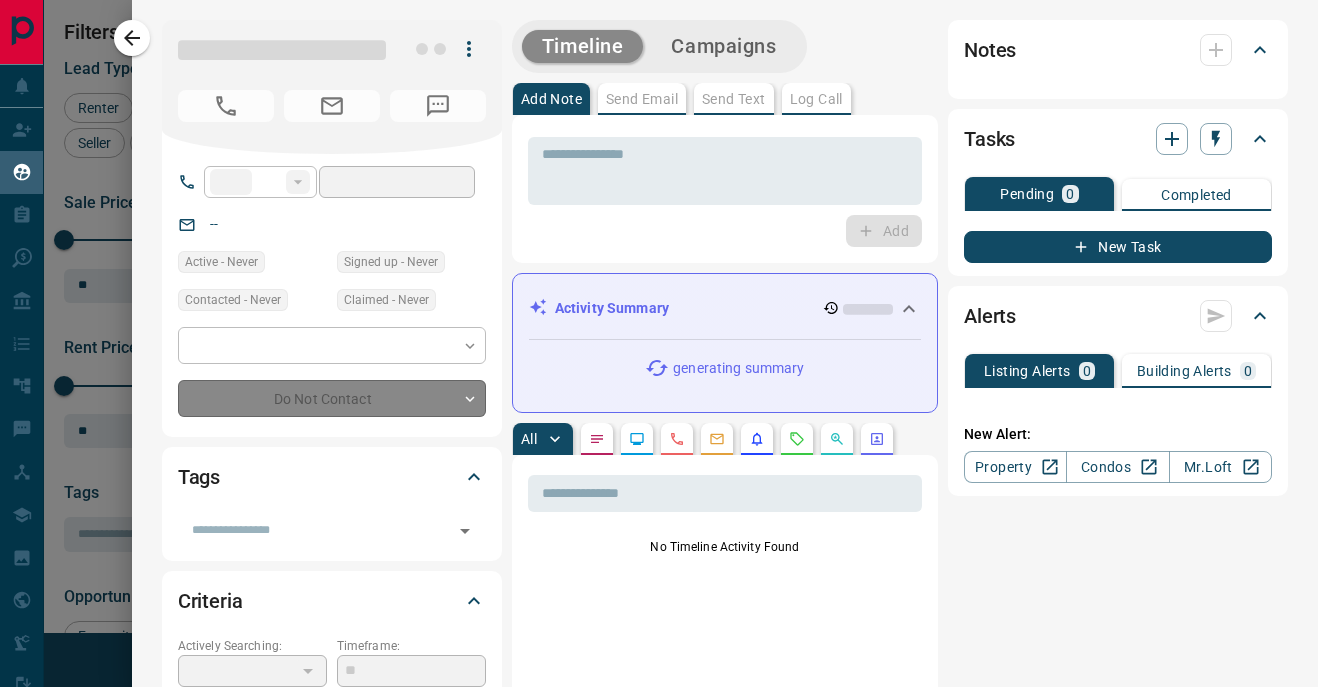 type on "**********" 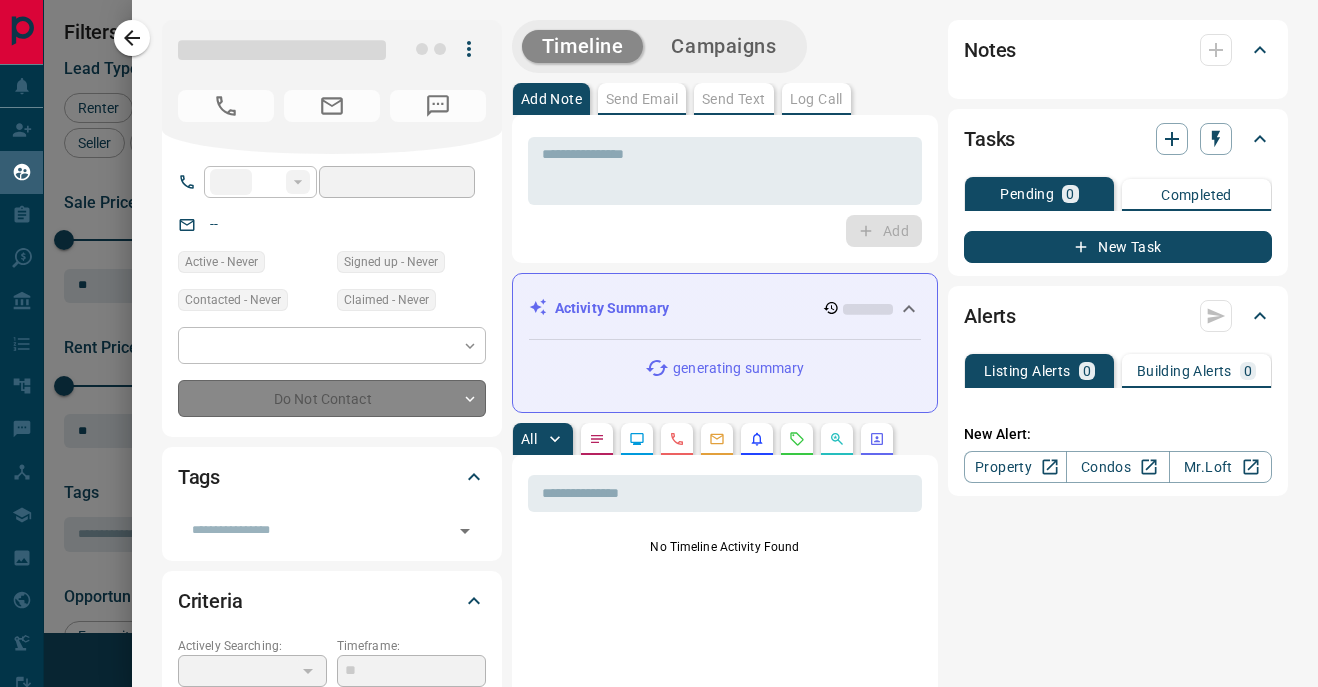 type on "**********" 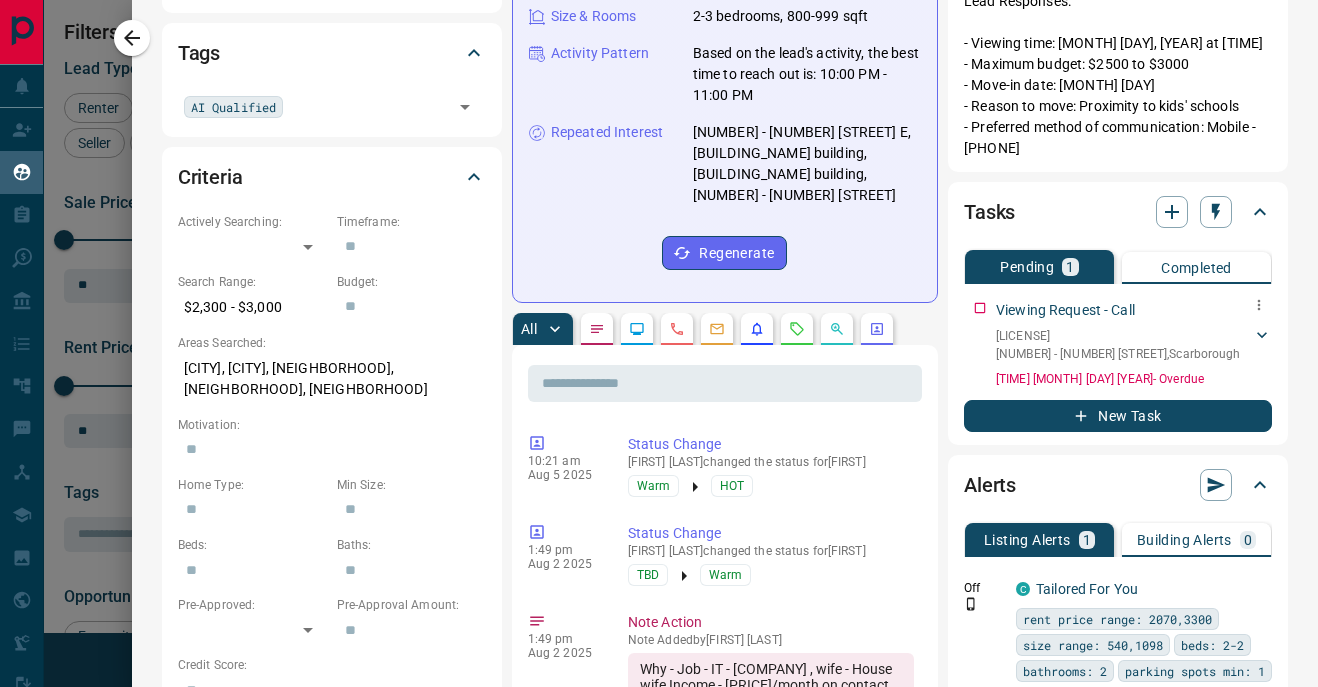 scroll, scrollTop: 425, scrollLeft: 0, axis: vertical 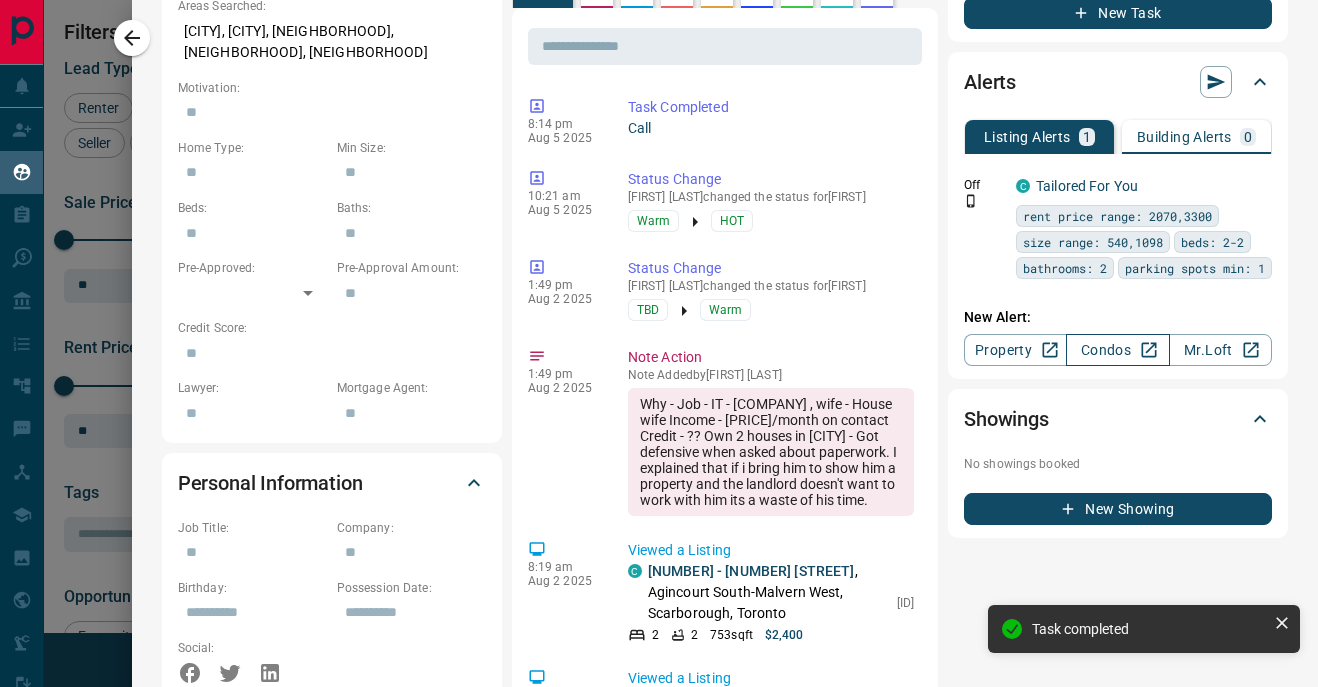click 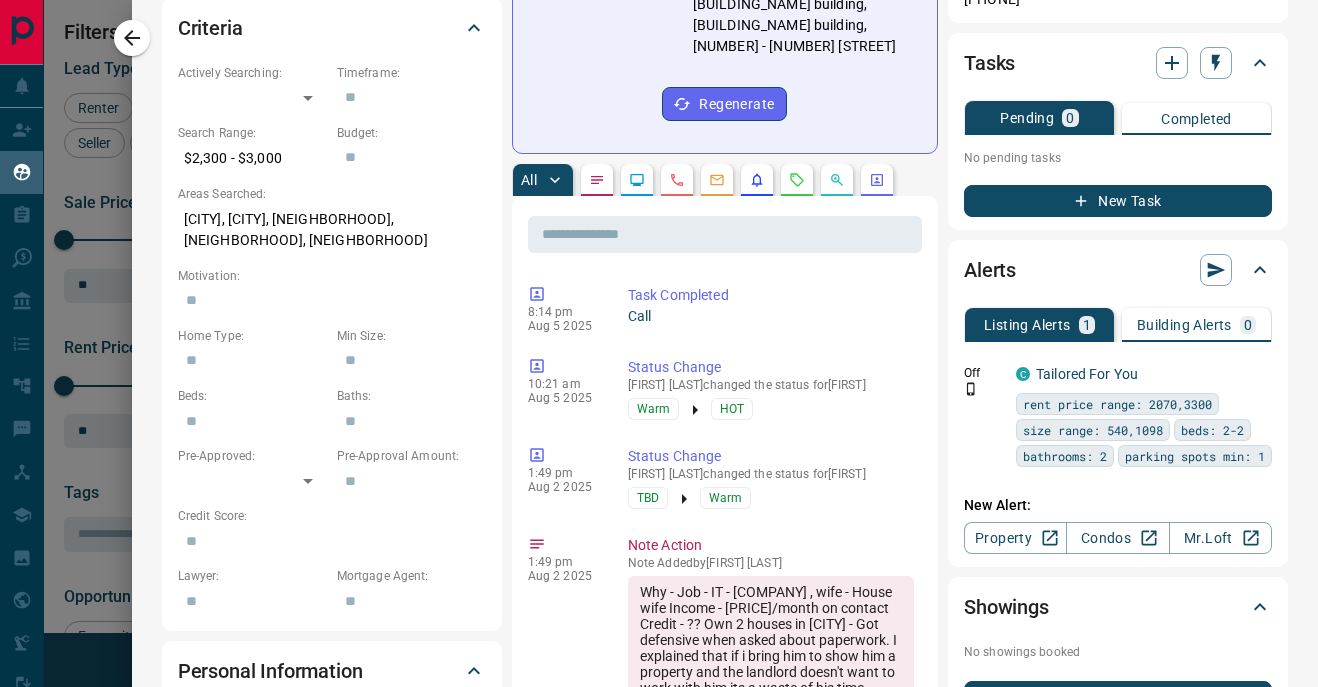 scroll, scrollTop: 581, scrollLeft: 0, axis: vertical 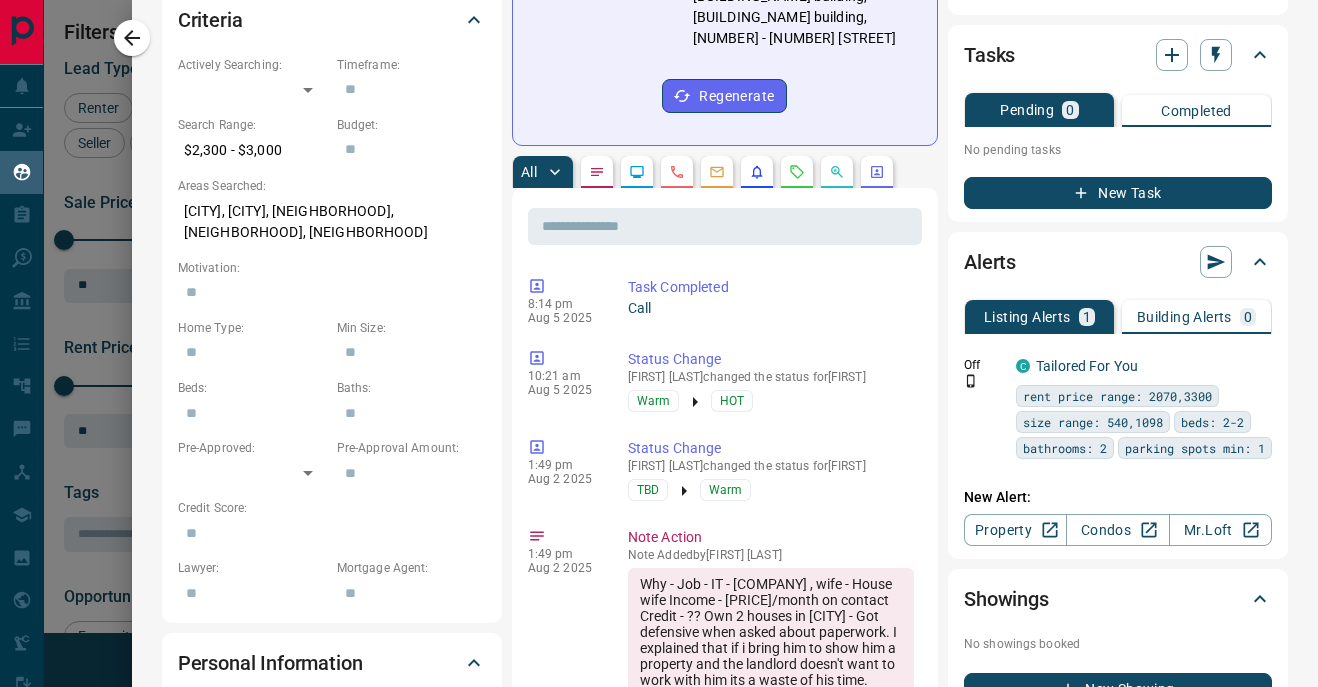 click 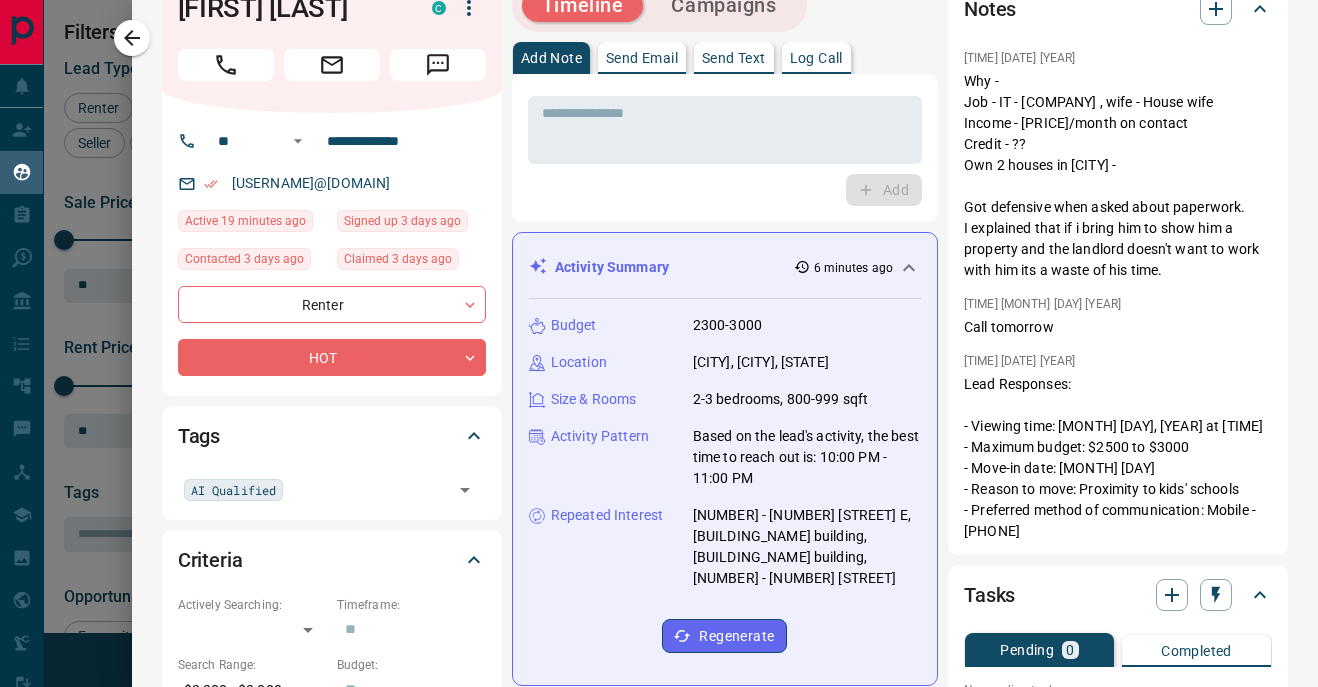 scroll, scrollTop: 0, scrollLeft: 0, axis: both 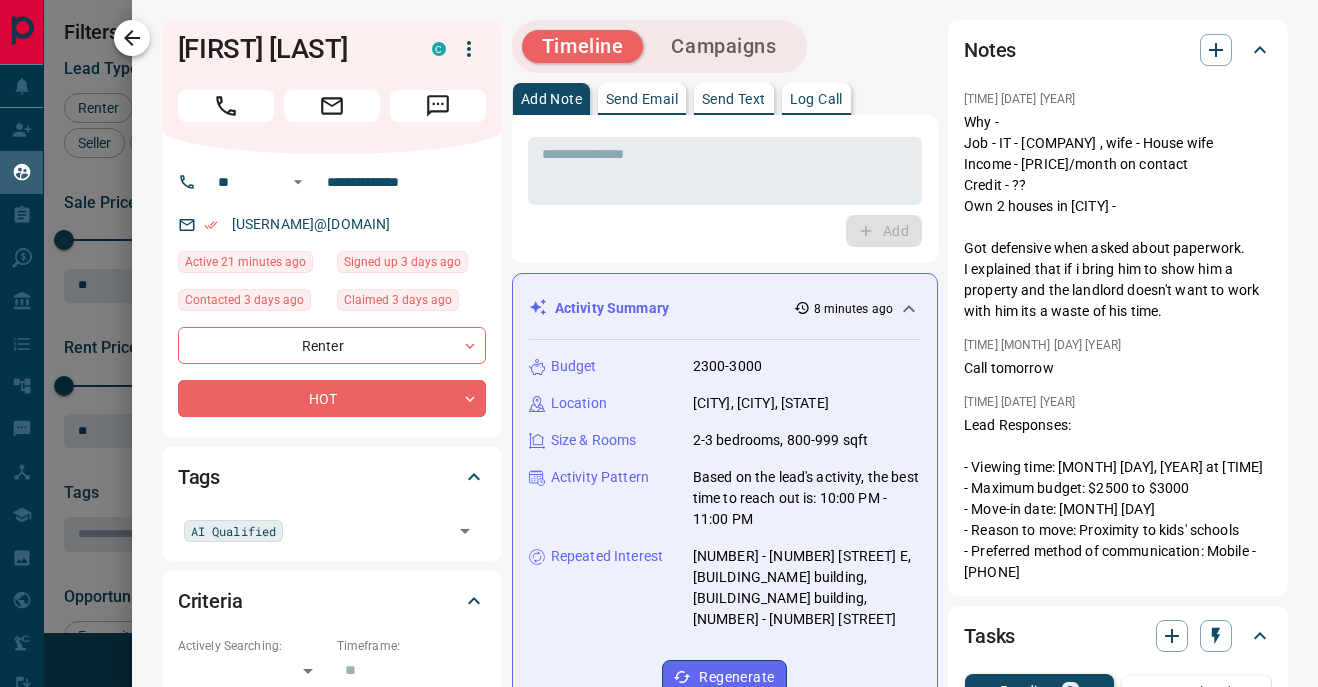 click 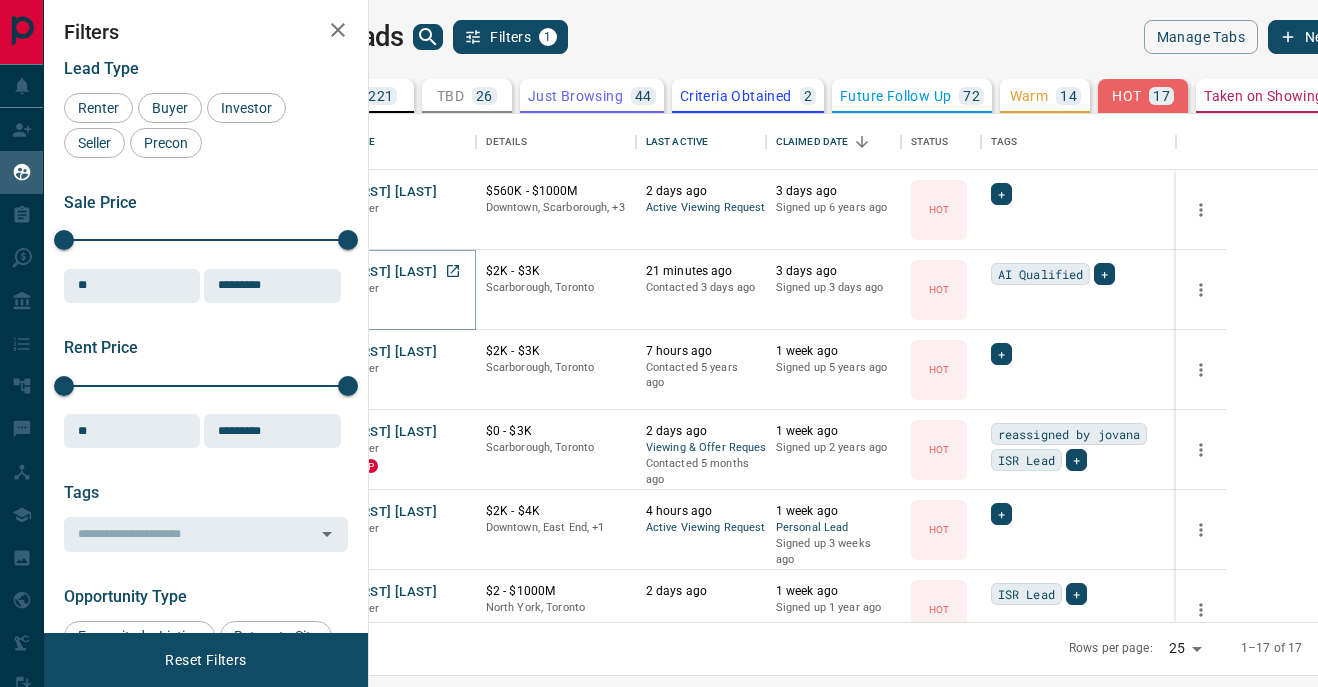 click on "[FIRST] [LAST]" at bounding box center (391, 272) 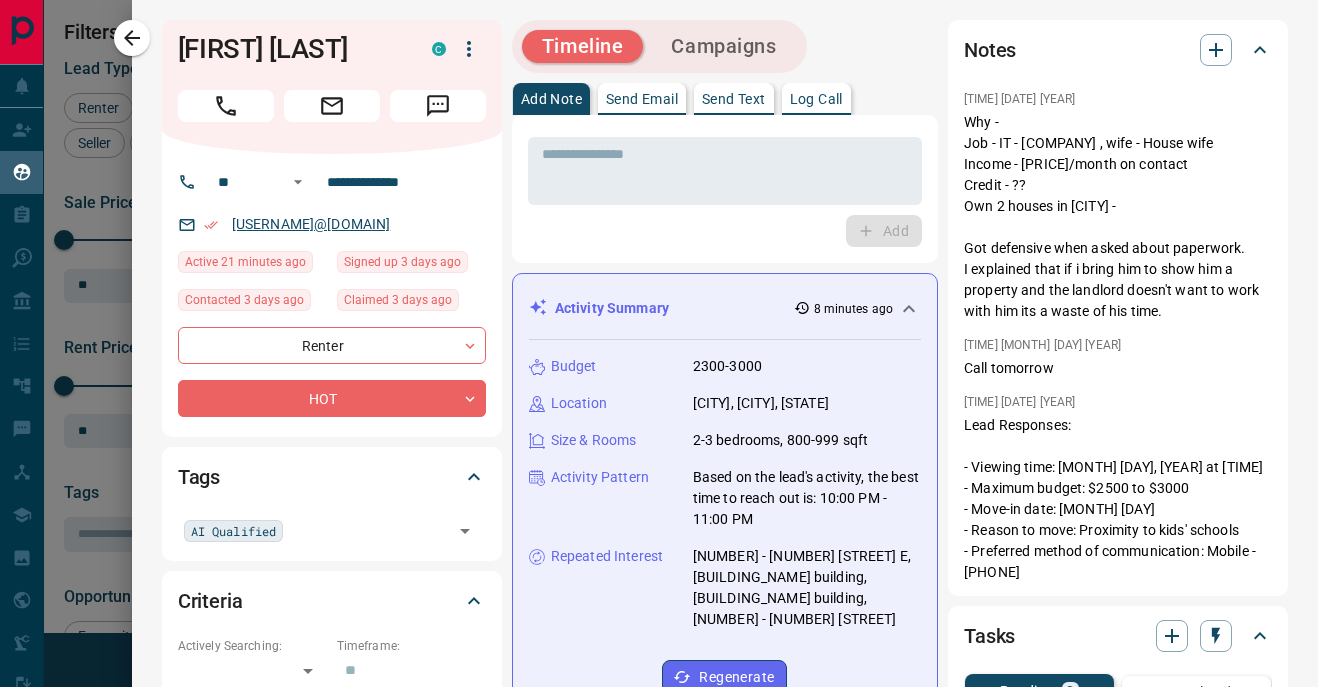 drag, startPoint x: 412, startPoint y: 252, endPoint x: 235, endPoint y: 250, distance: 177.01129 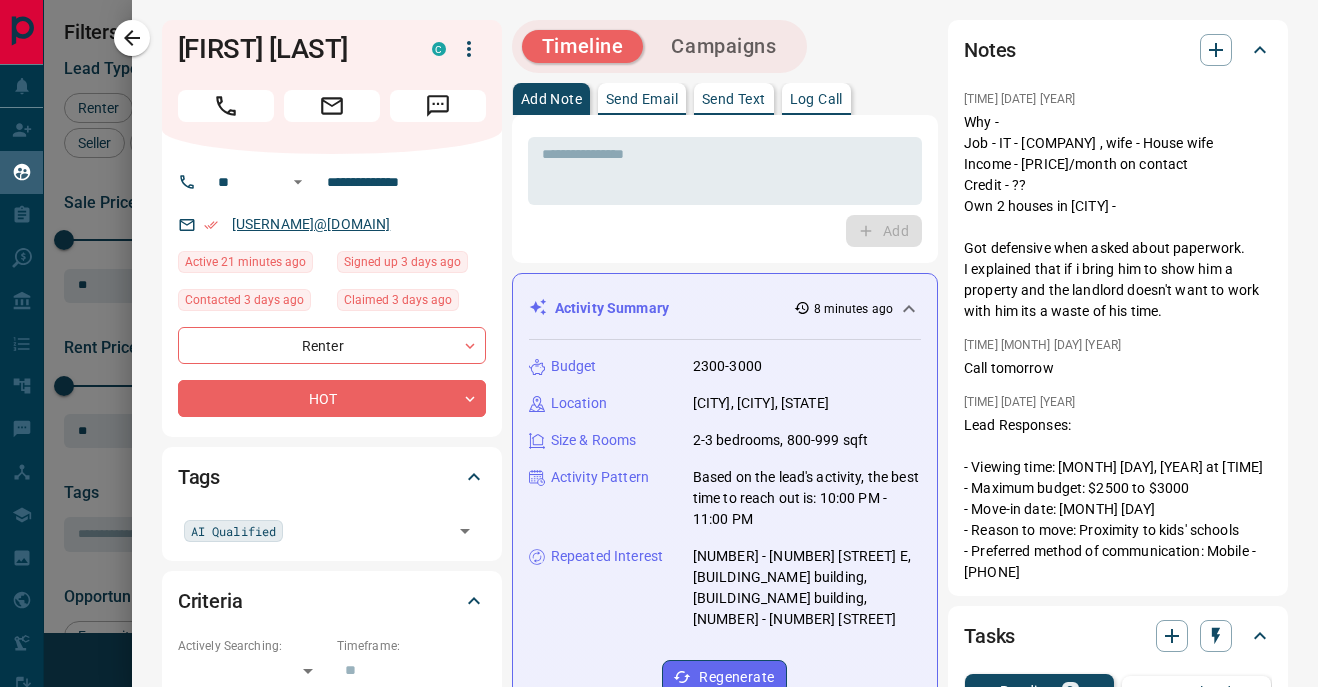 click on "[USERNAME]@[DOMAIN]" at bounding box center (332, 224) 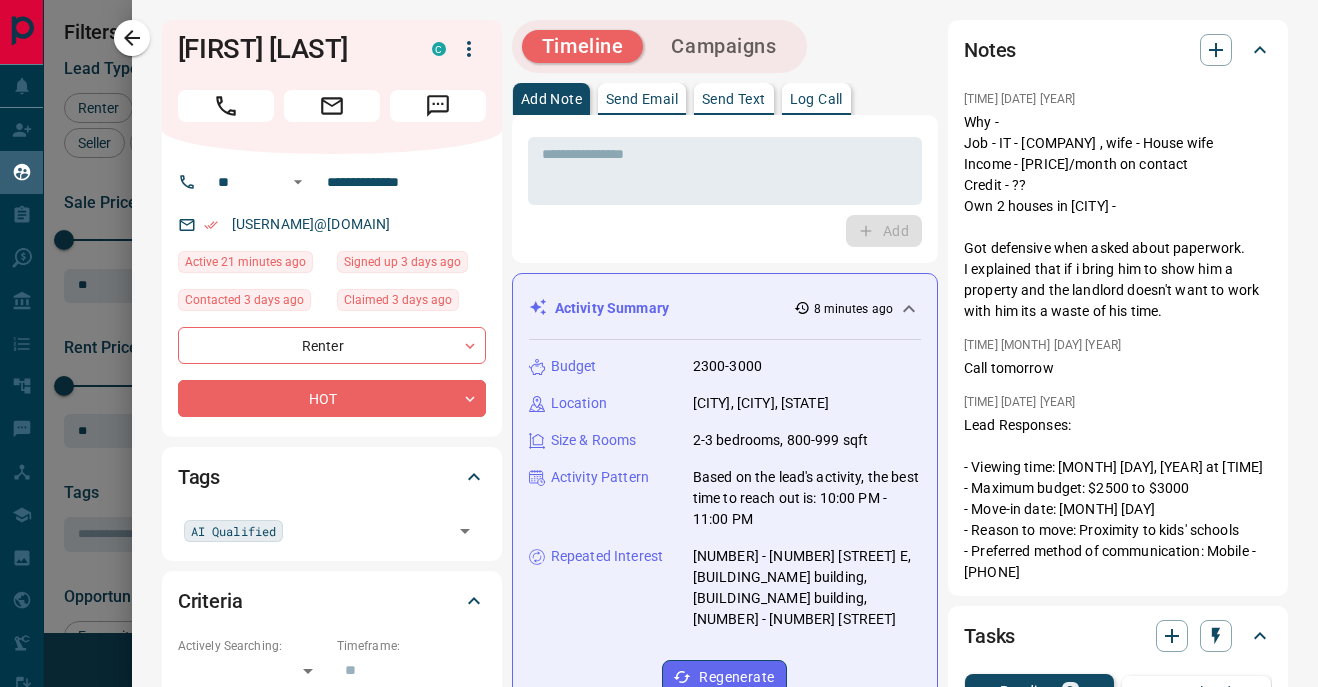 click 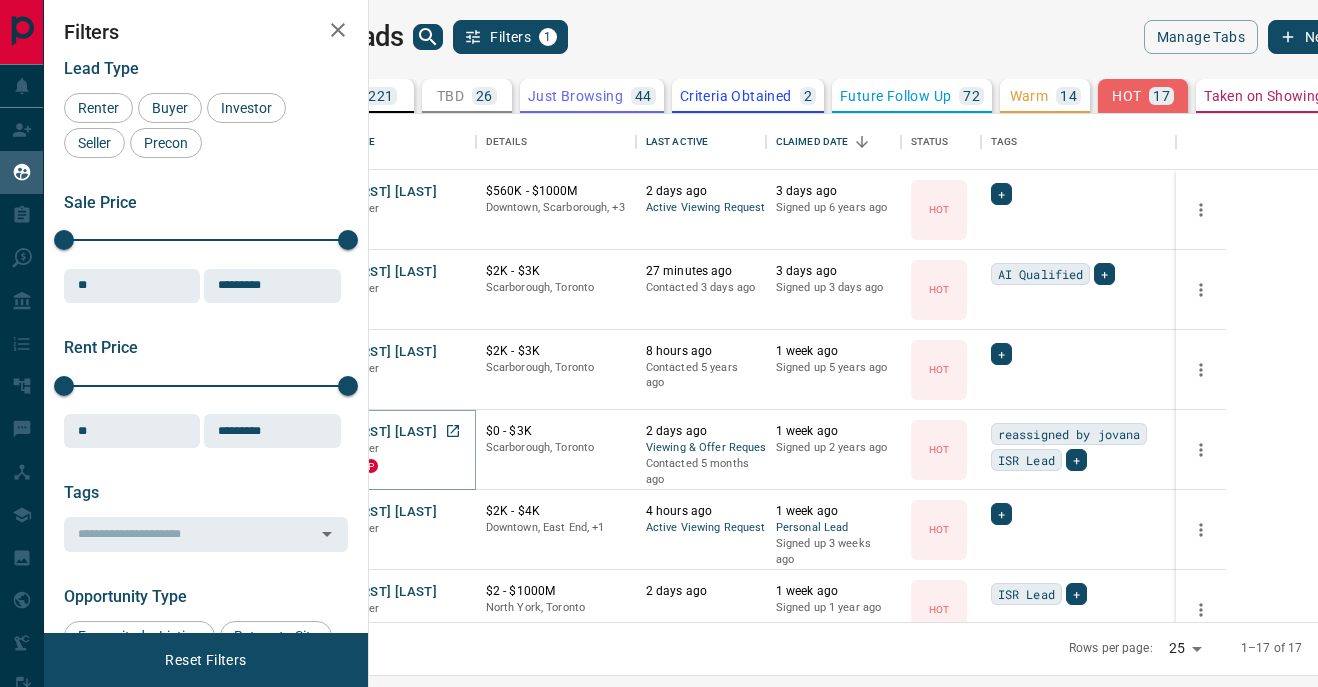 click on "[FIRST] [LAST]" at bounding box center [391, 432] 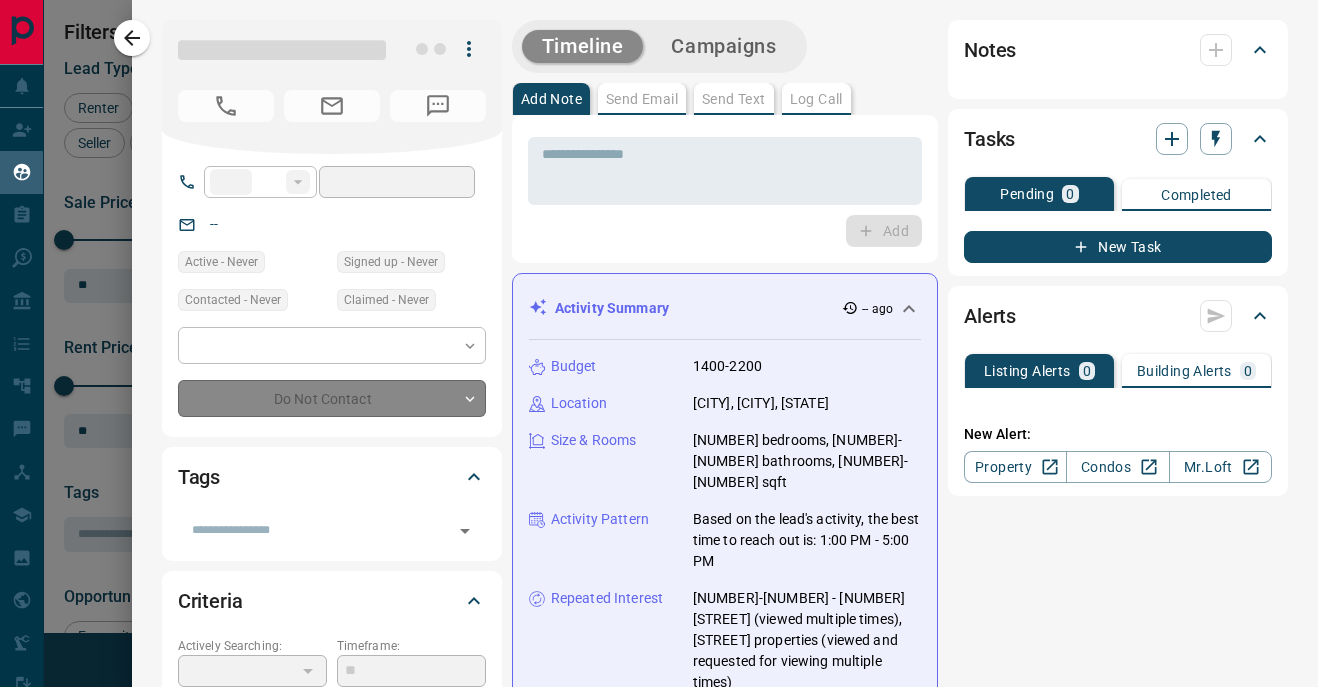 type on "**" 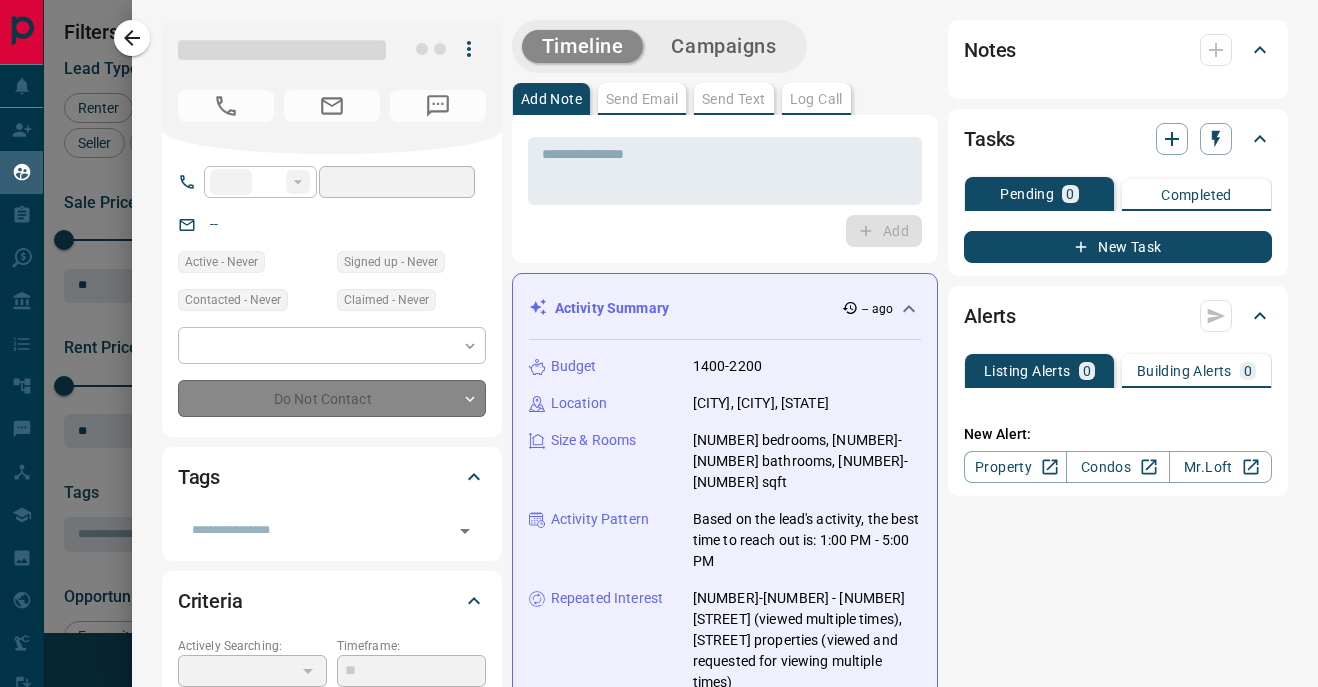 type on "**********" 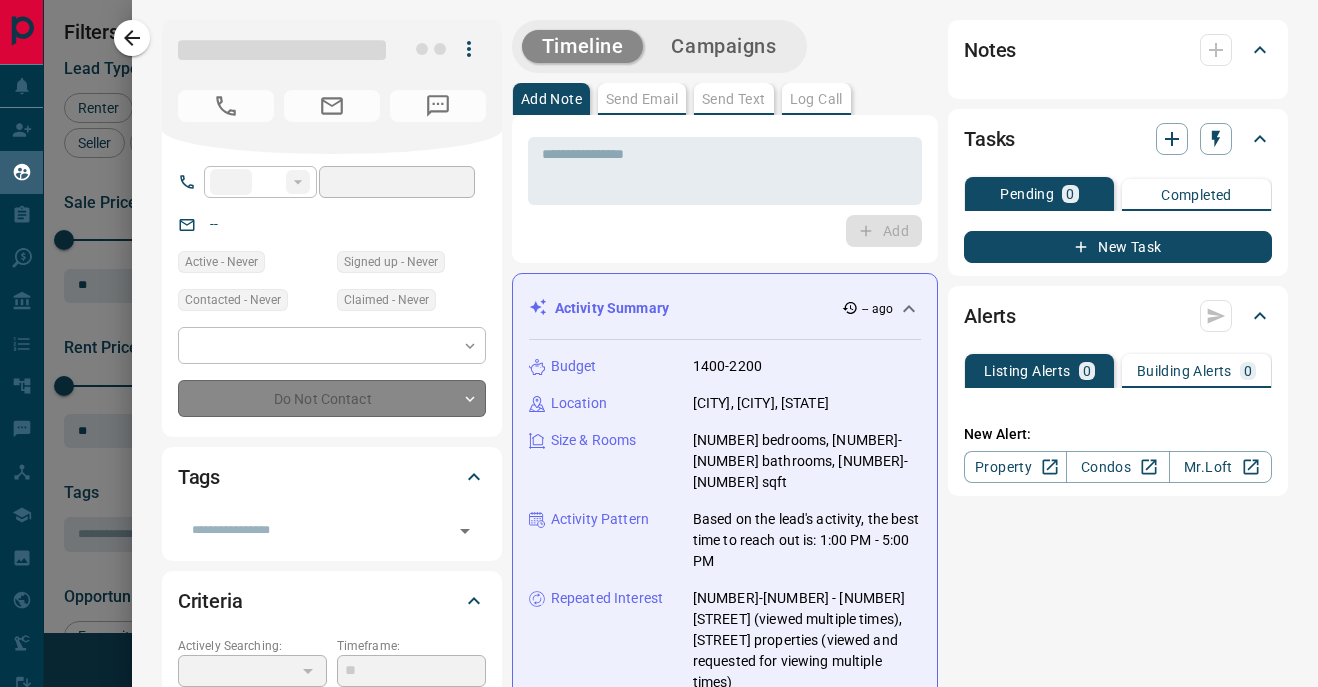 type on "**********" 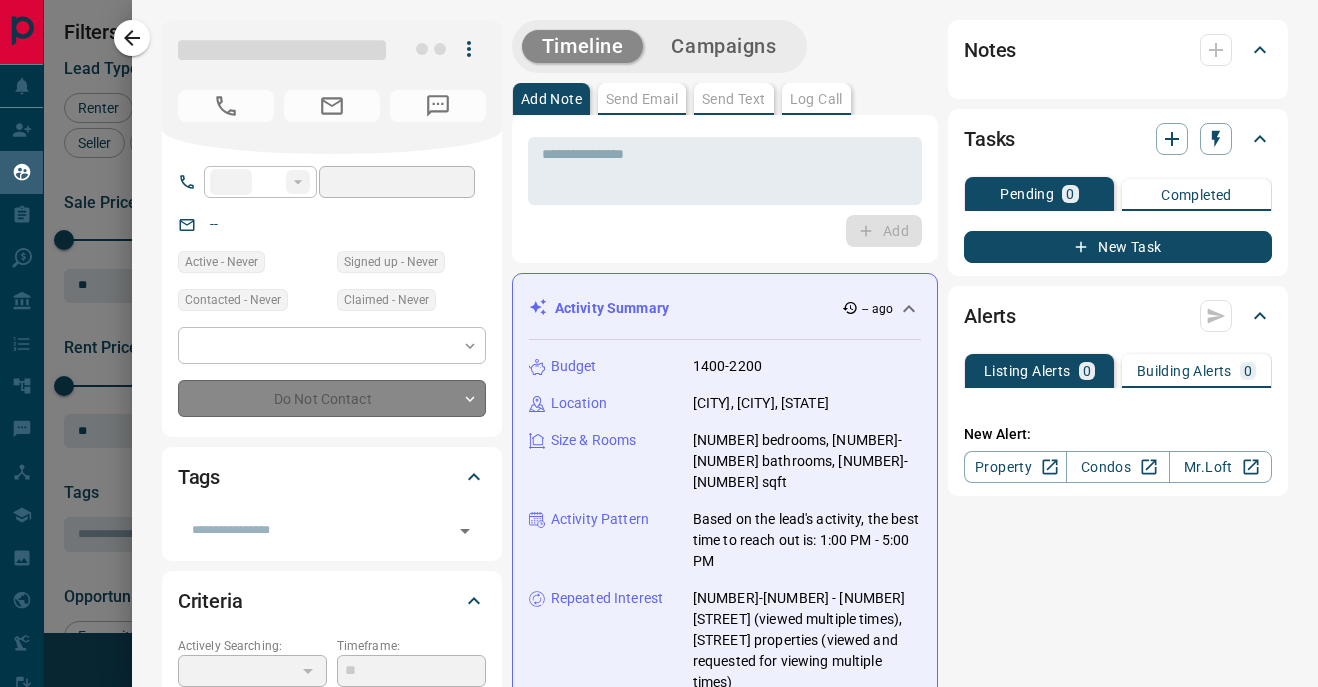 type on "*" 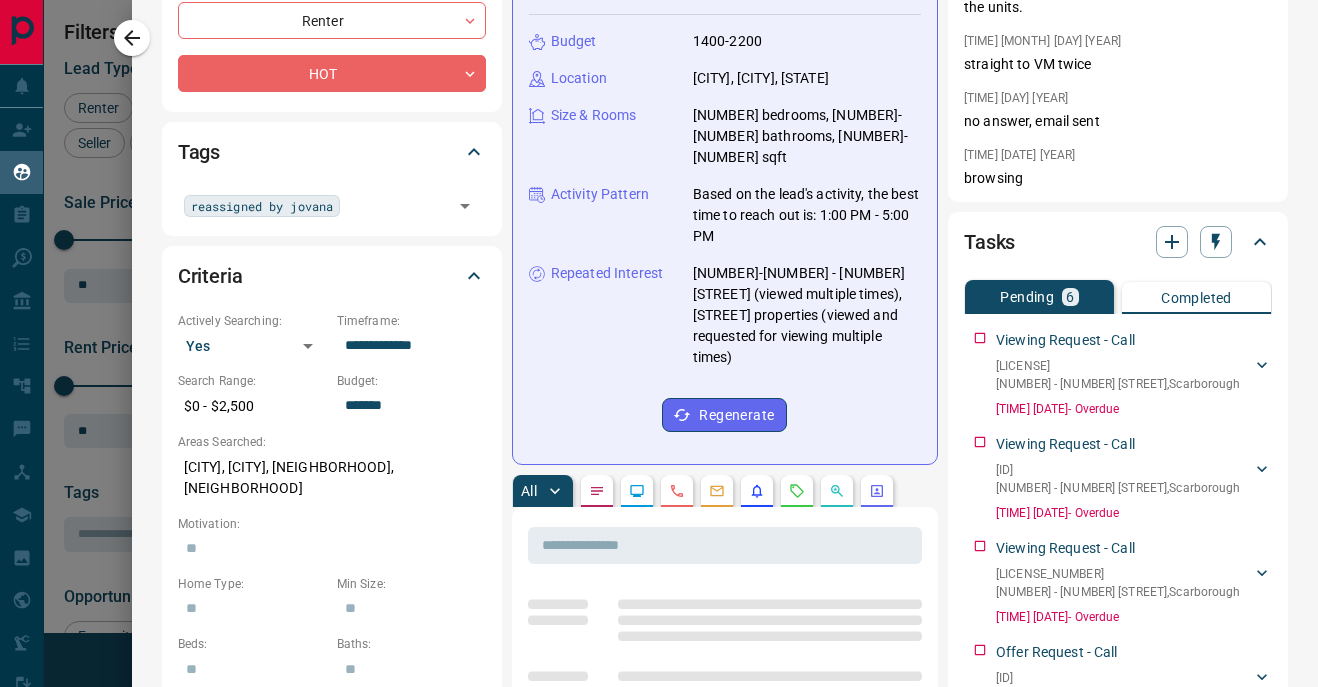 scroll, scrollTop: 376, scrollLeft: 0, axis: vertical 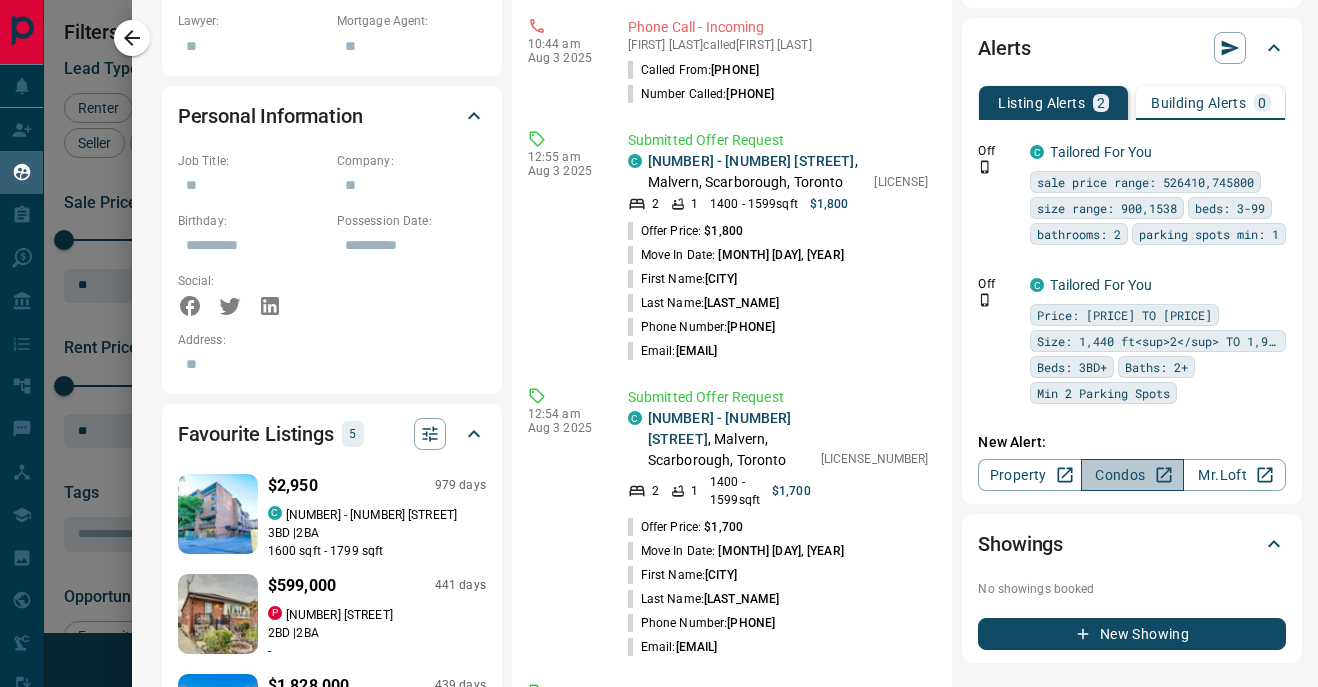 click on "Condos" at bounding box center [1132, 475] 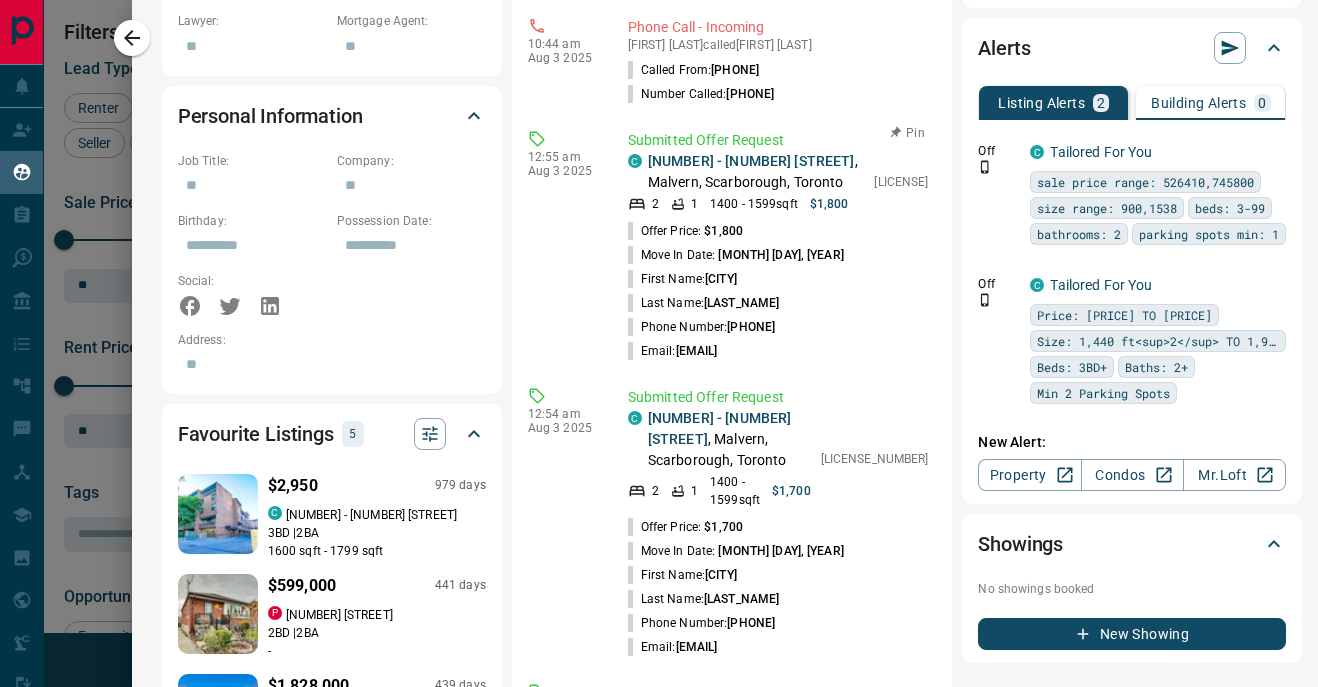 scroll, scrollTop: 0, scrollLeft: 0, axis: both 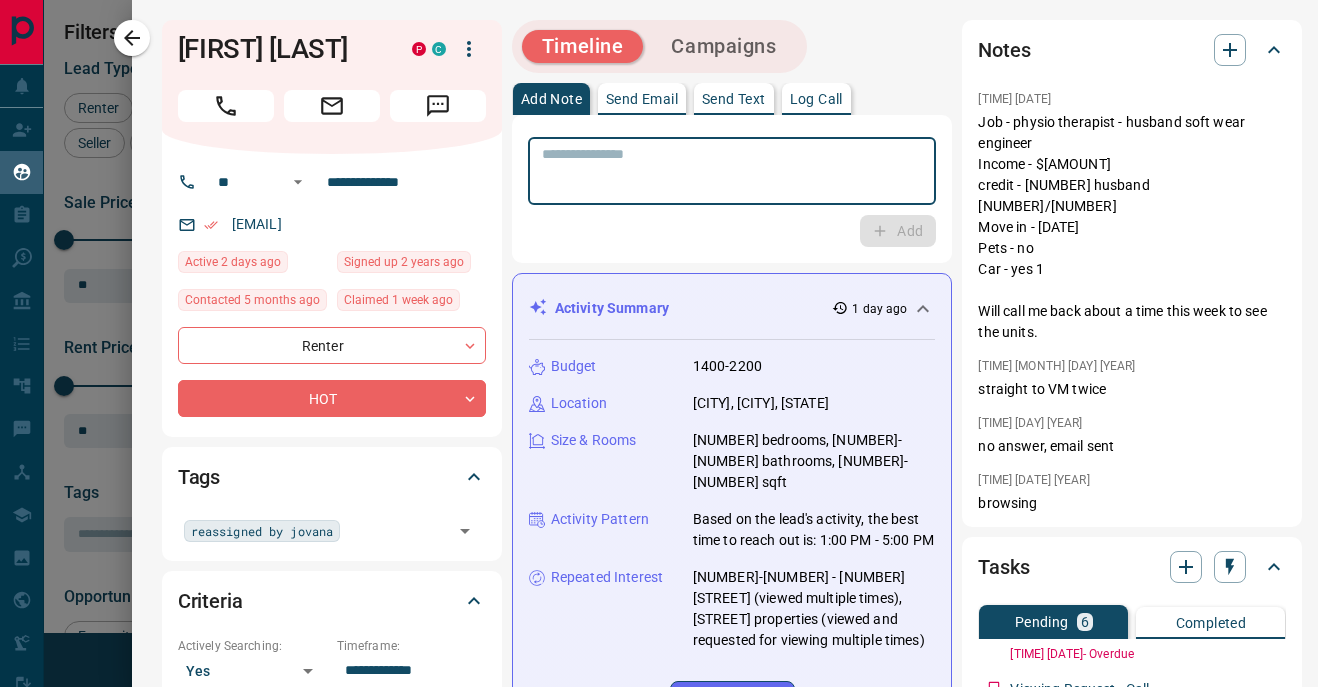 click at bounding box center (732, 171) 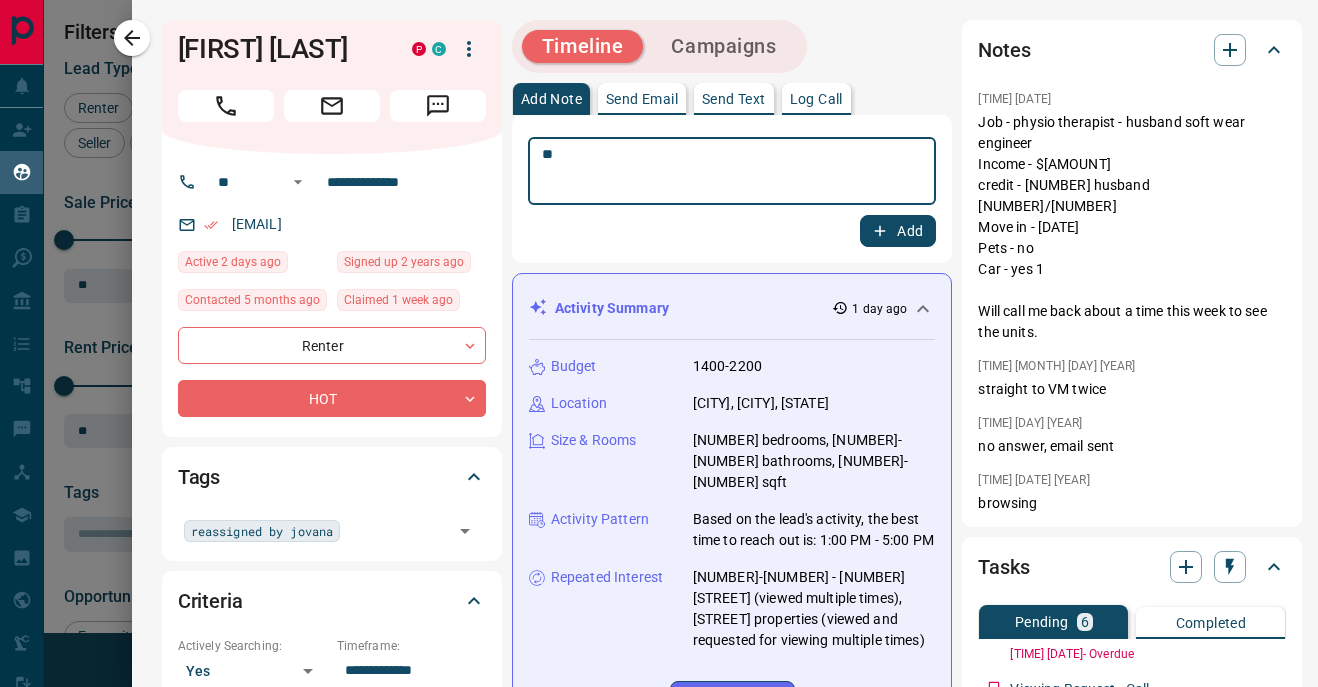 type on "*" 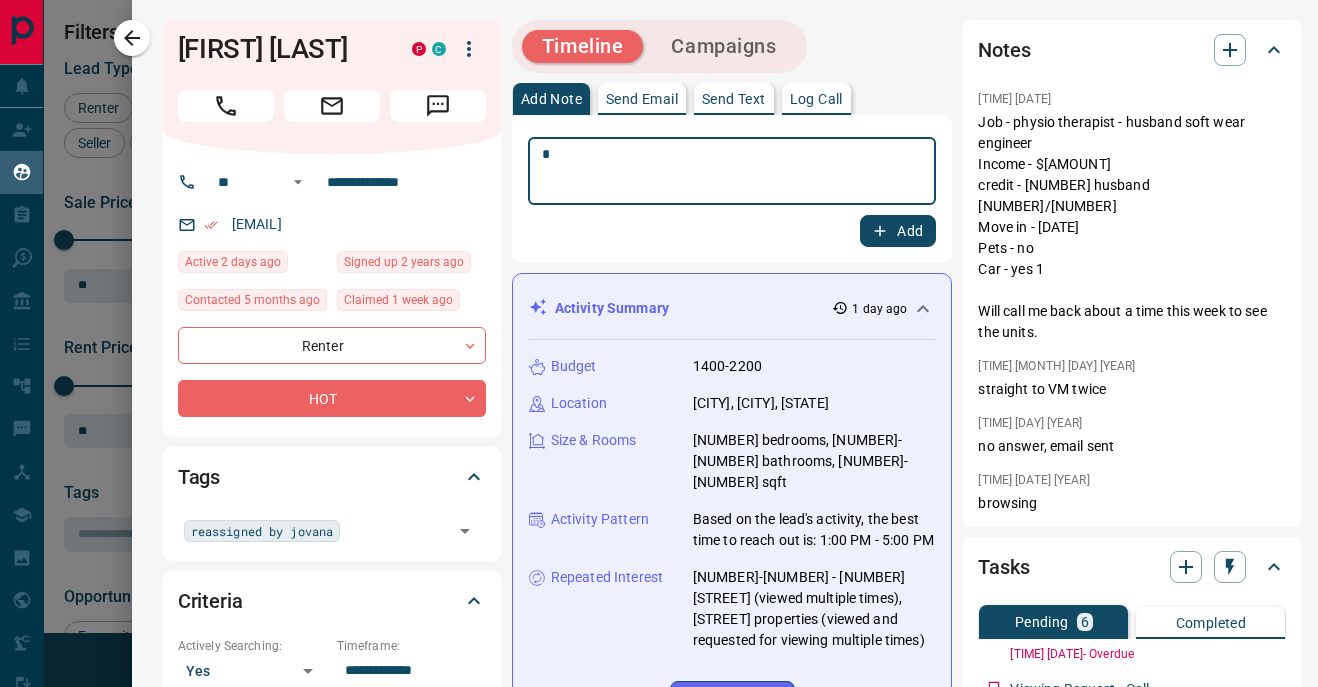 type 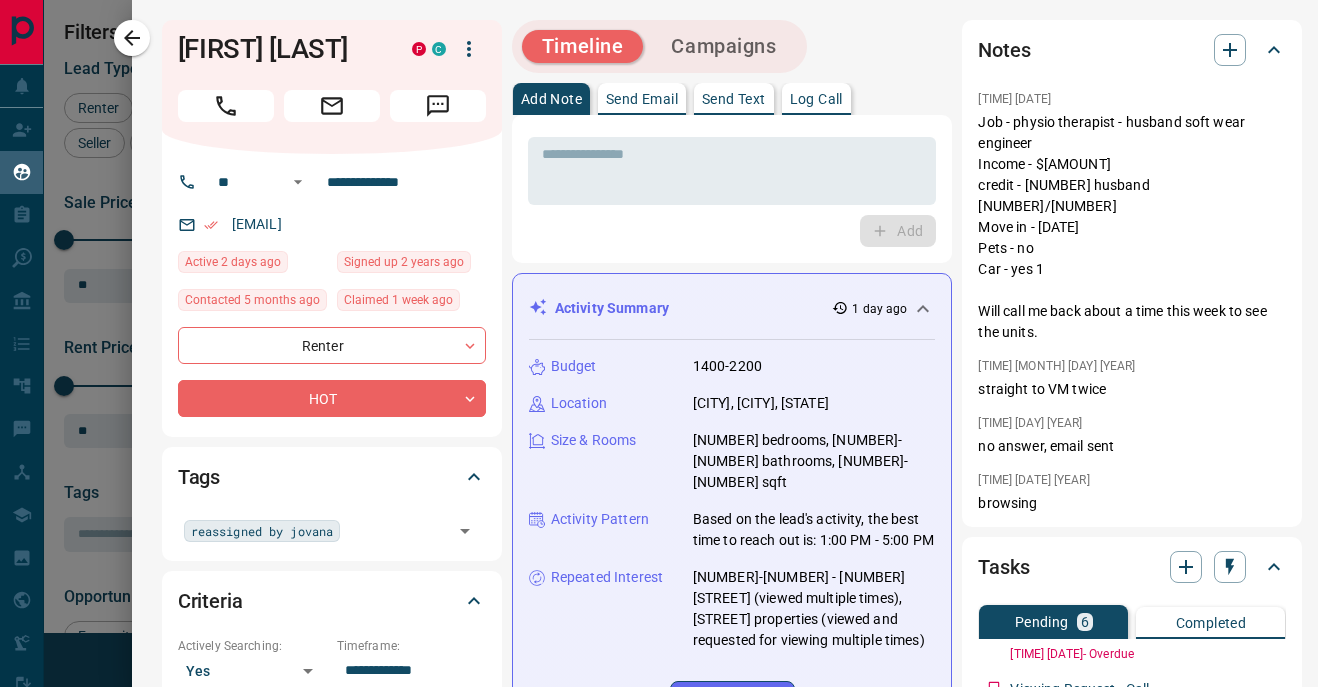 drag, startPoint x: 411, startPoint y: 222, endPoint x: 225, endPoint y: 225, distance: 186.02419 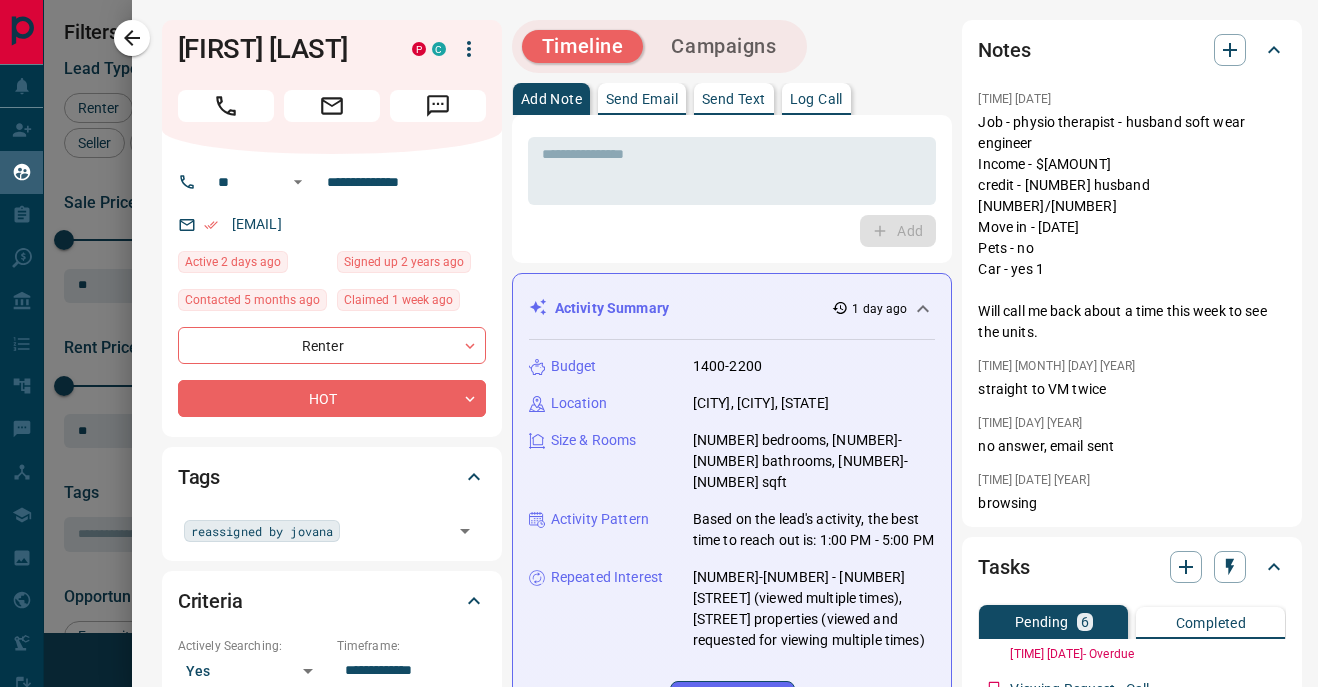 click on "[EMAIL]" at bounding box center (257, 224) 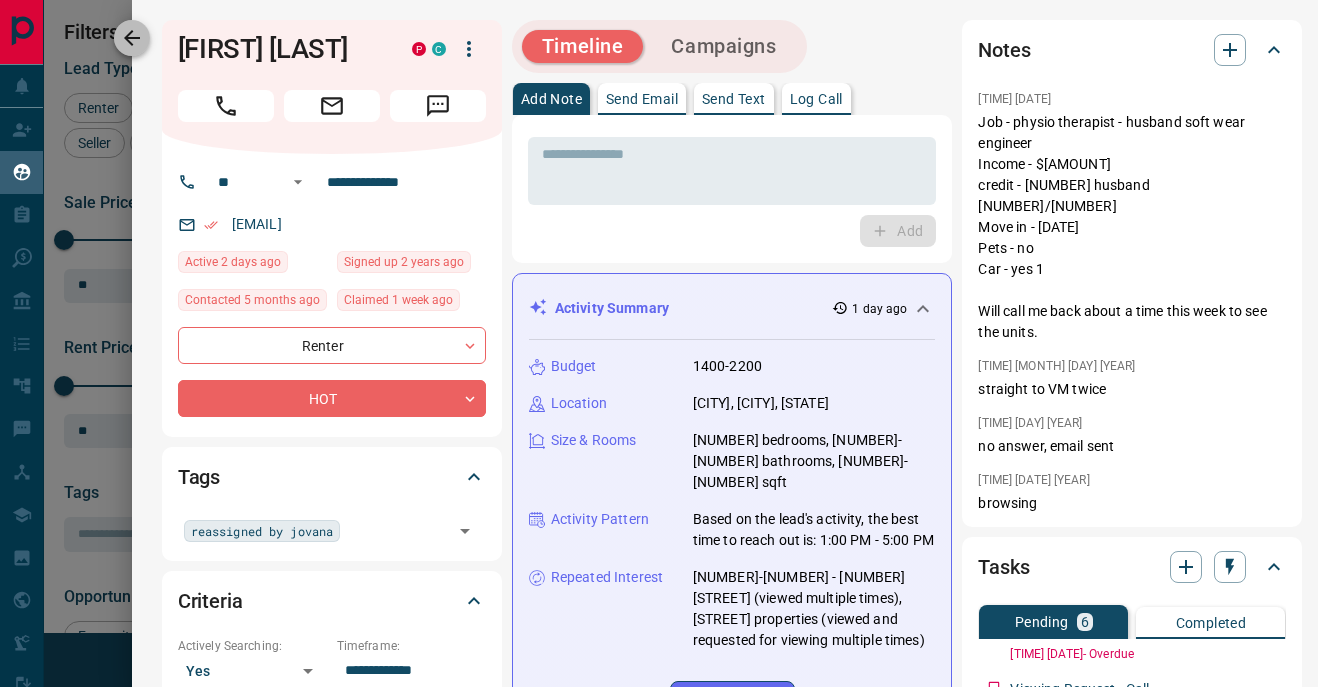 click 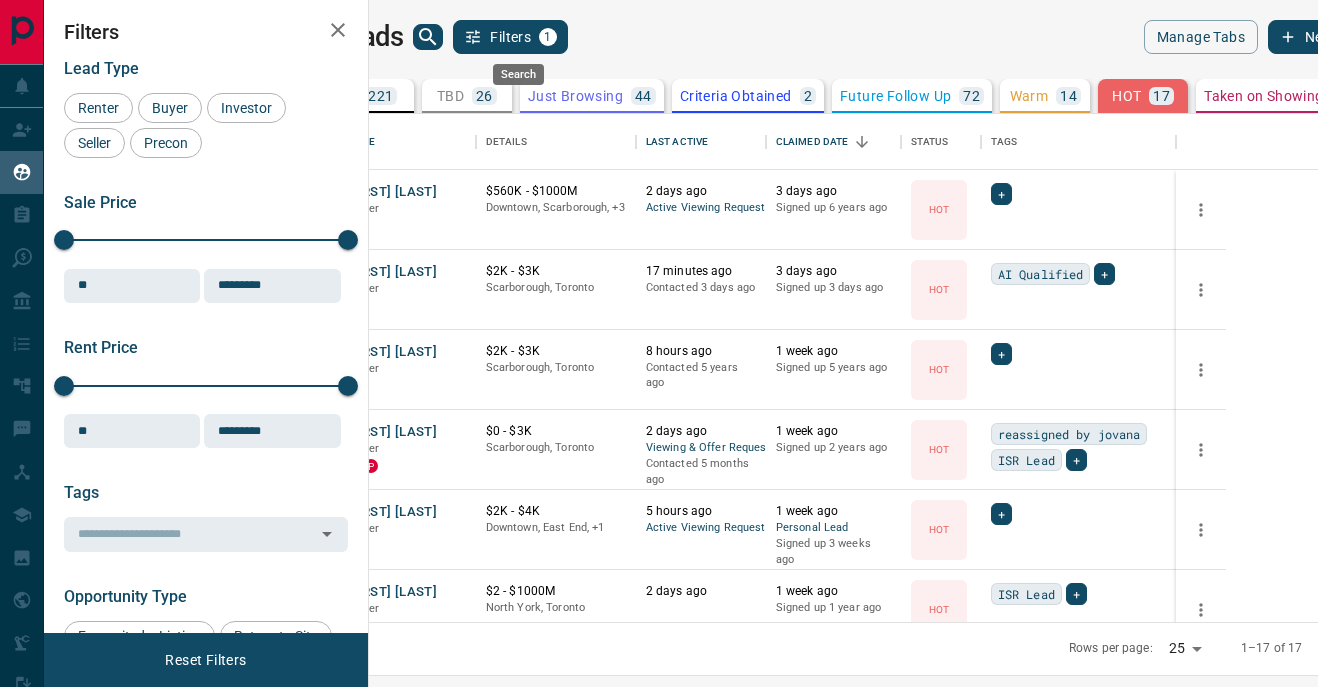 click 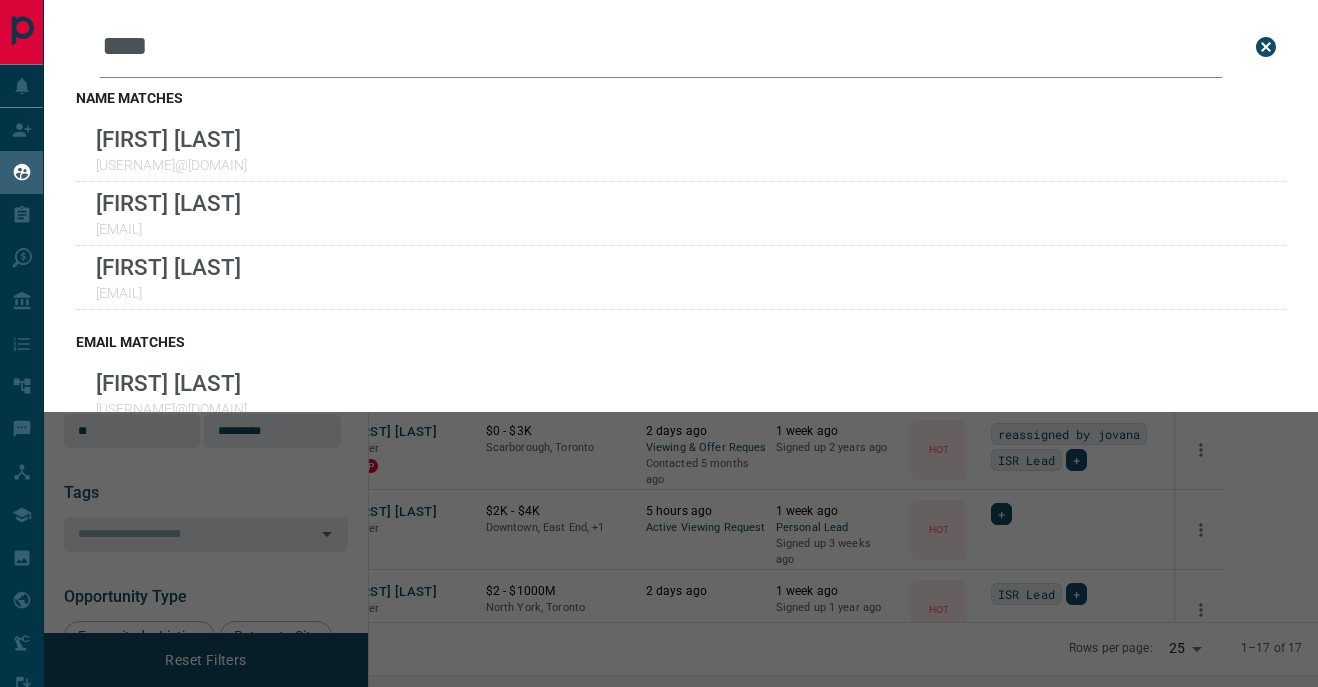 type on "****" 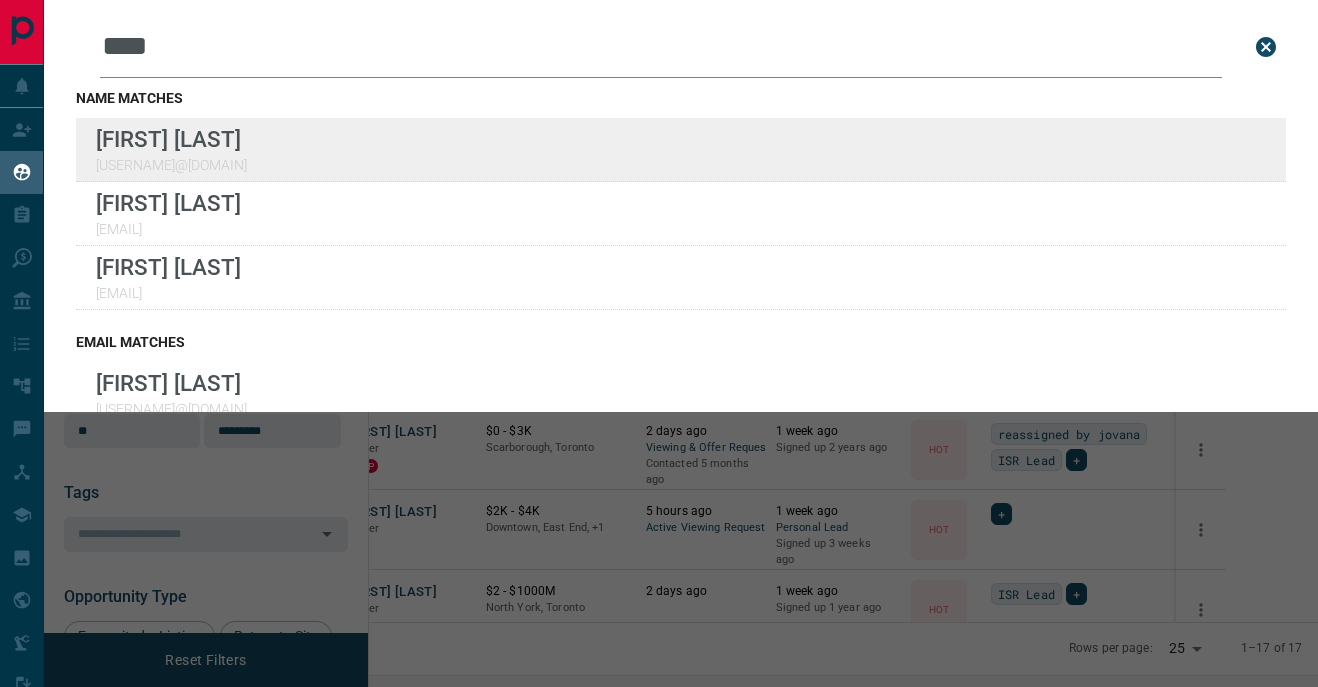 click on "Name Details Last Active Claimed Date Status Tags [FIRST] [LAST] Renter C [PRICE] - [PRICE] [CITY], [CITY] [TIME] ago Active Viewing Request [TIME] ago Signed up [TIME] years ago HOT + [FIRST] [LAST] Renter C [PRICE] - [PRICE] [CITY], [CITY] [TIME] ago Contacted [TIME] ago HOT +" at bounding box center (659, 331) 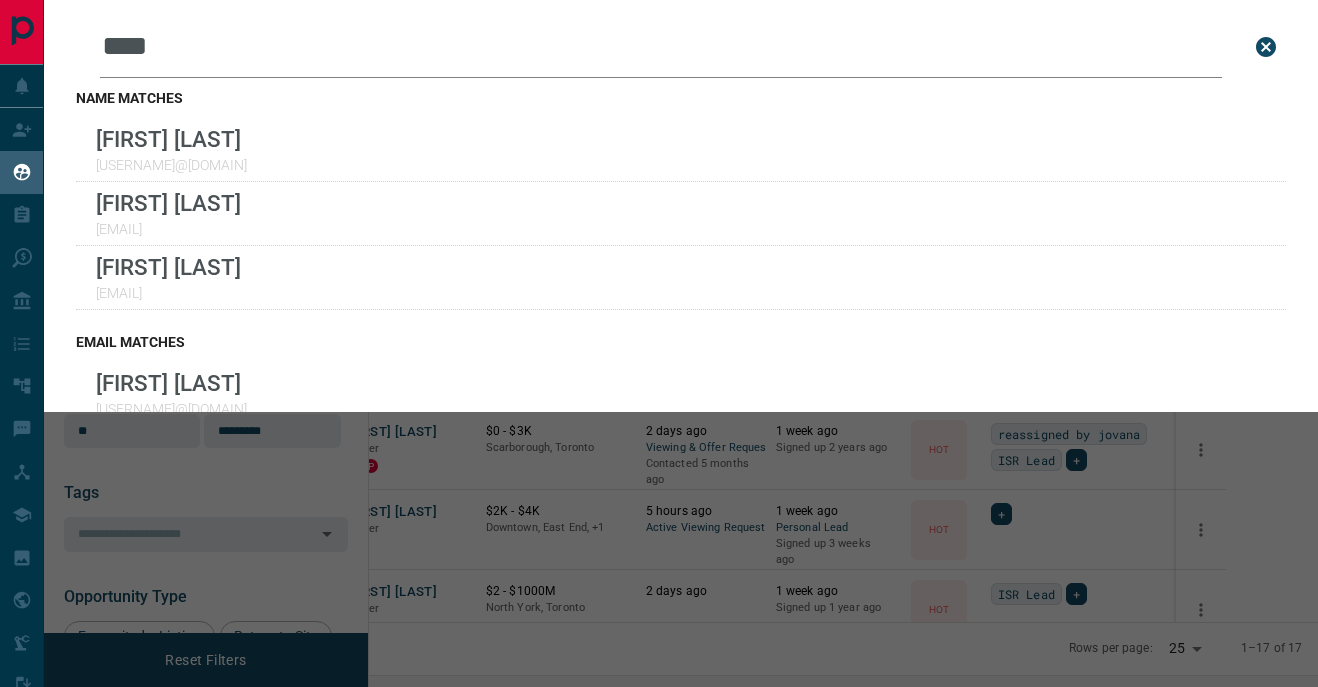 click 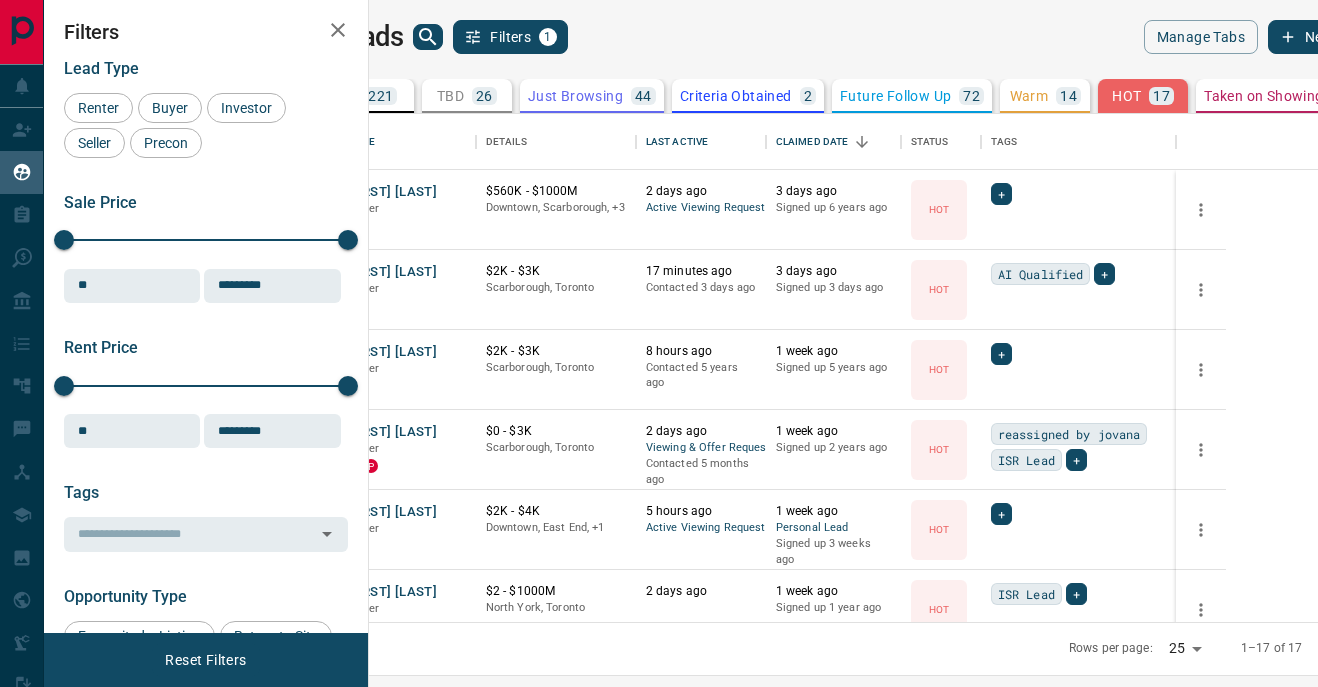 click on "26" at bounding box center (484, 96) 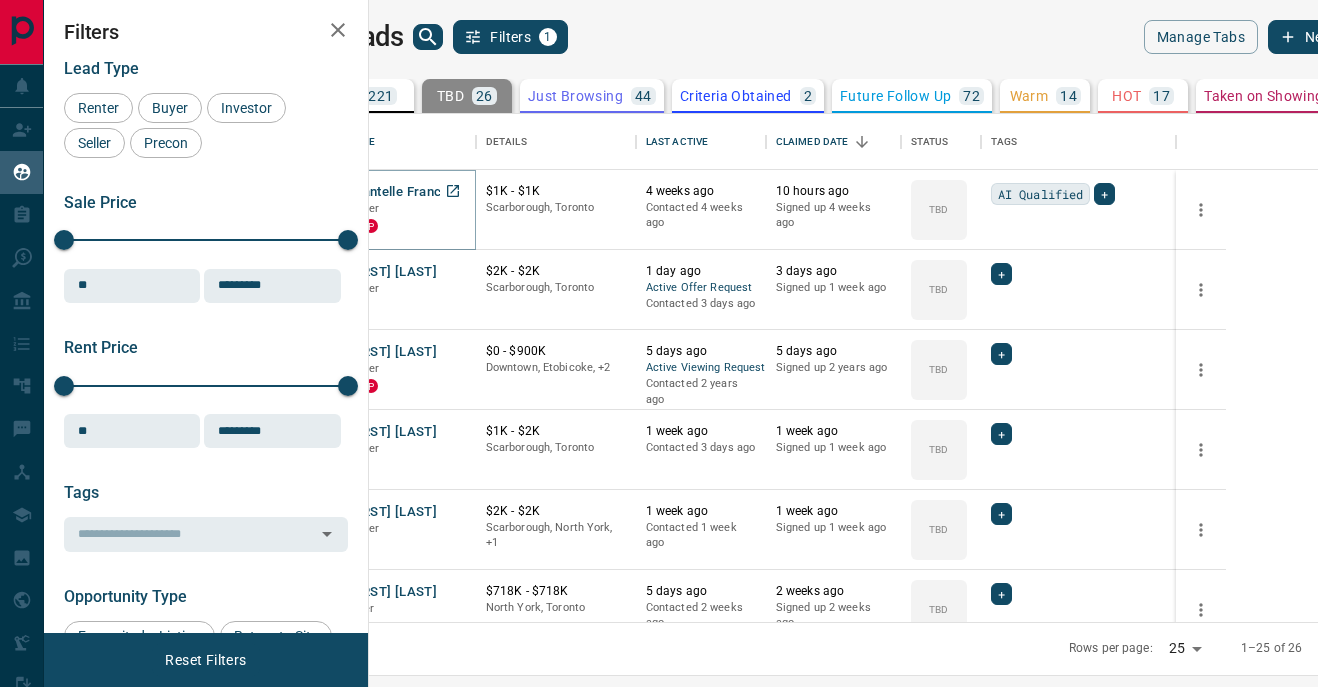 click on "Chantelle Francis" at bounding box center (399, 192) 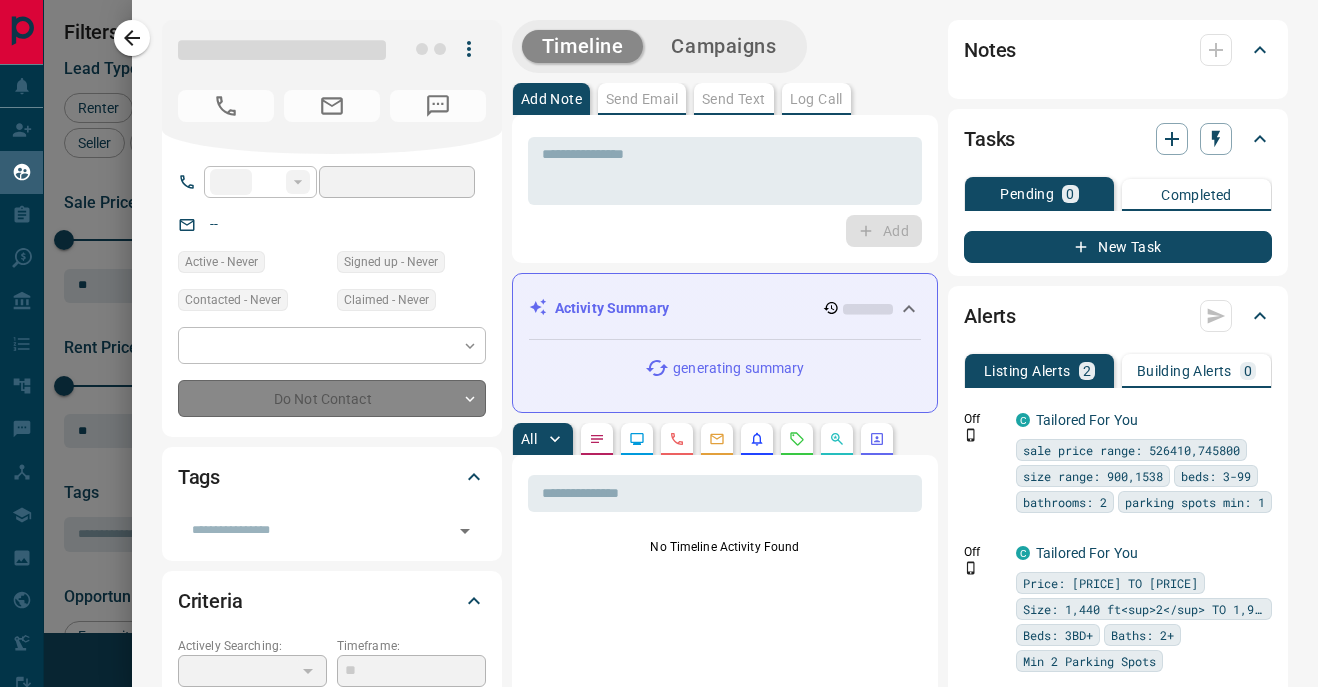 type on "**" 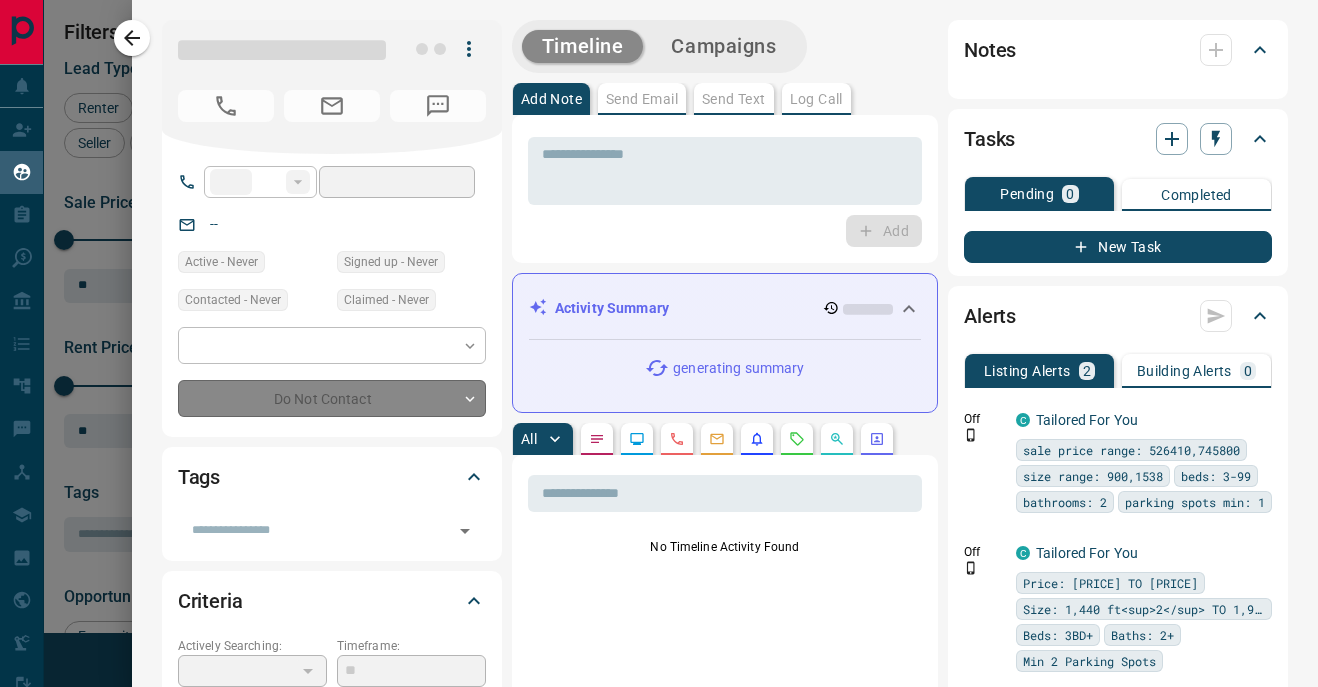 type on "**********" 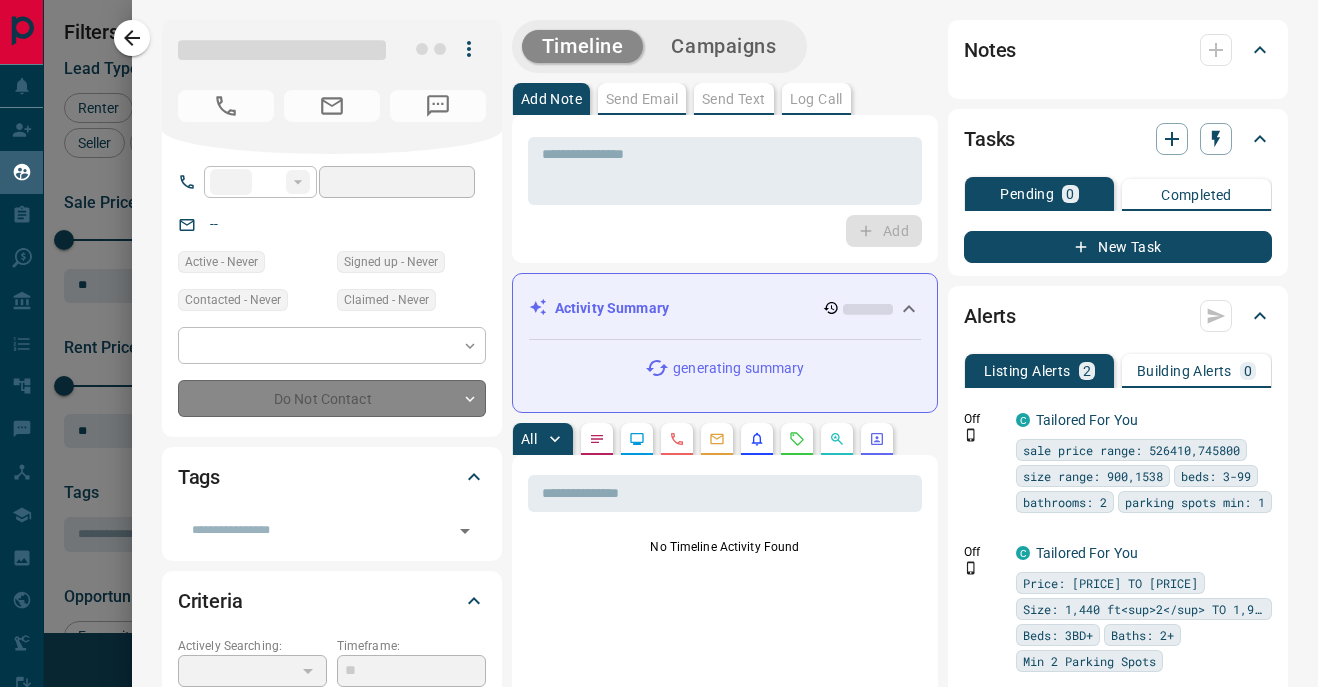 type on "**********" 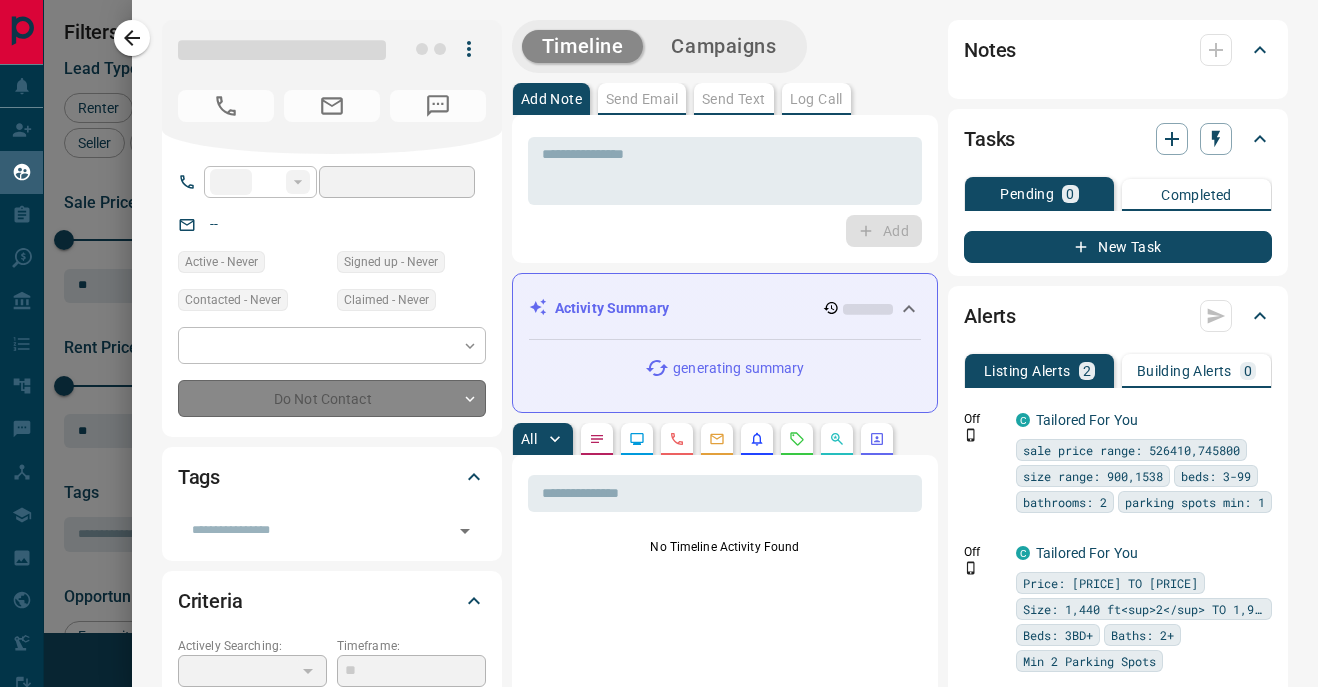 type on "*" 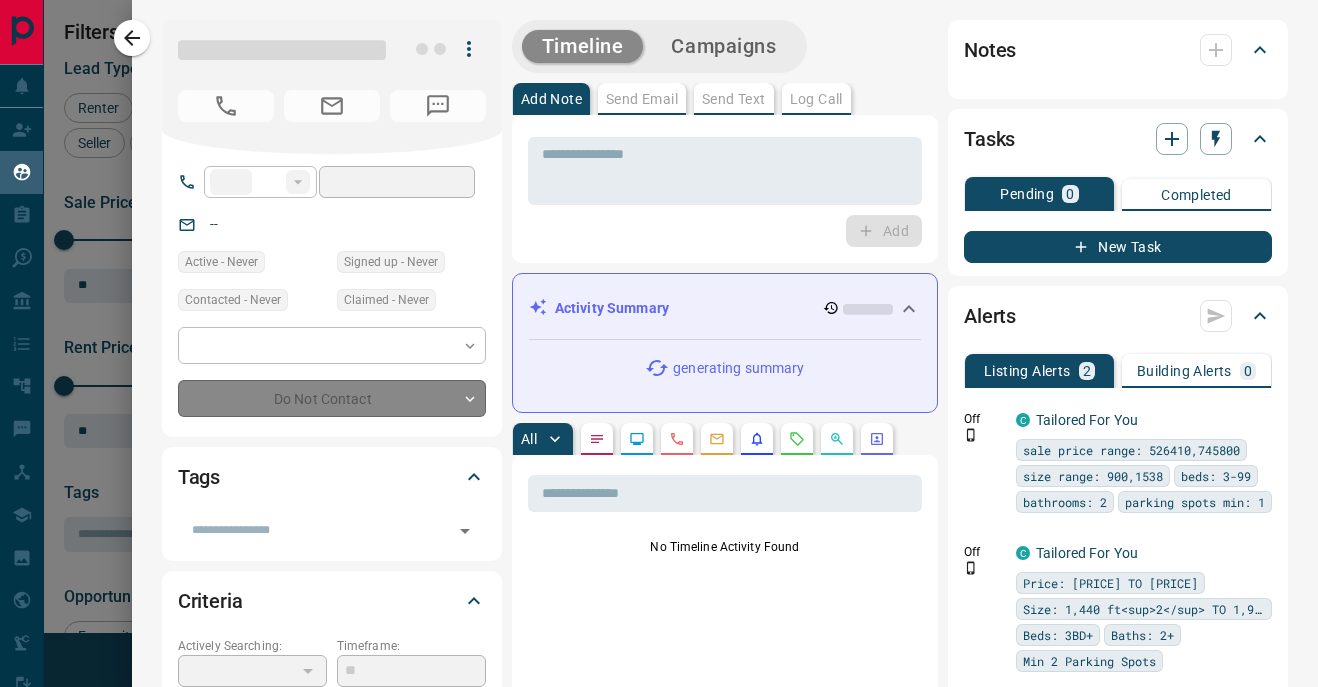 type on "**********" 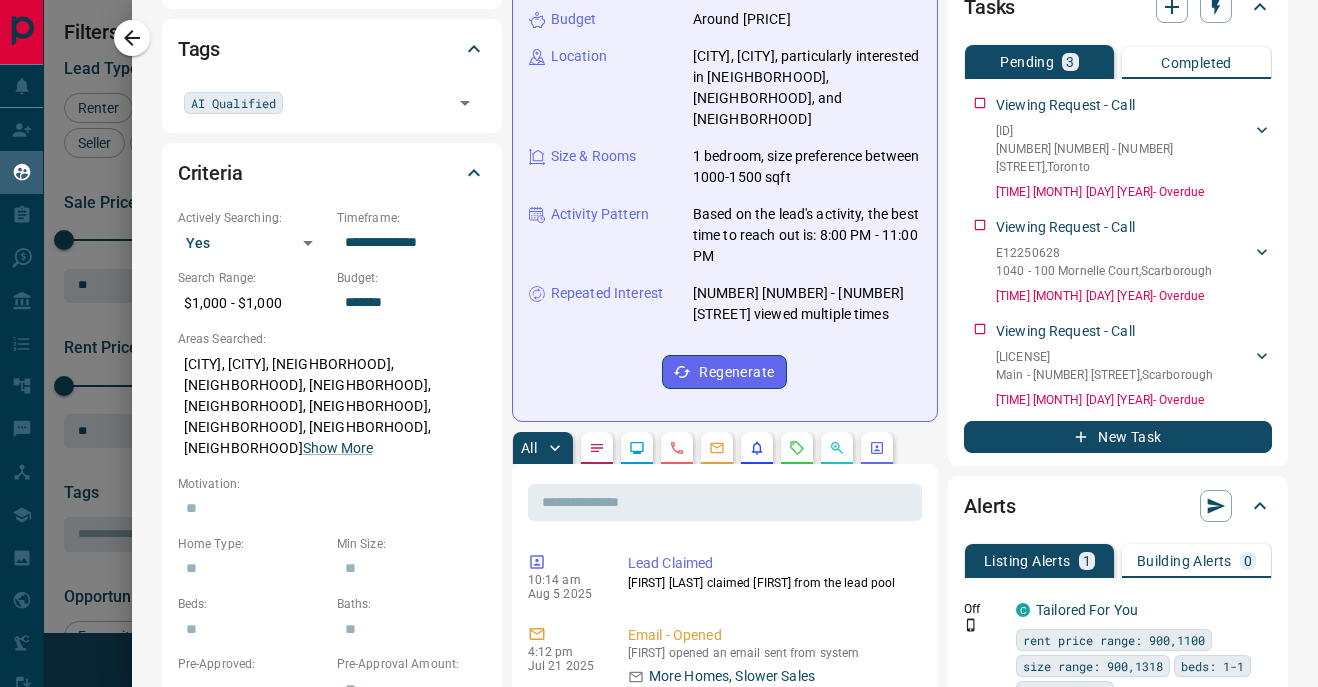 scroll, scrollTop: 705, scrollLeft: 0, axis: vertical 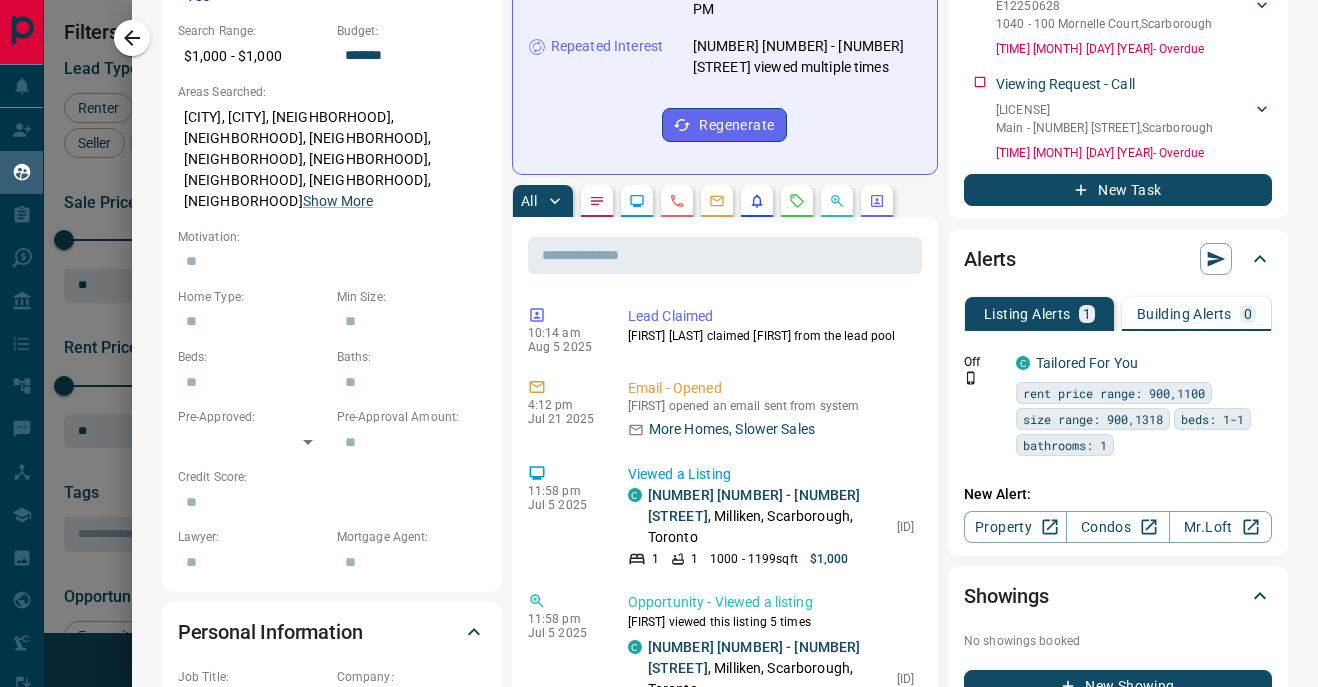 click at bounding box center (797, 201) 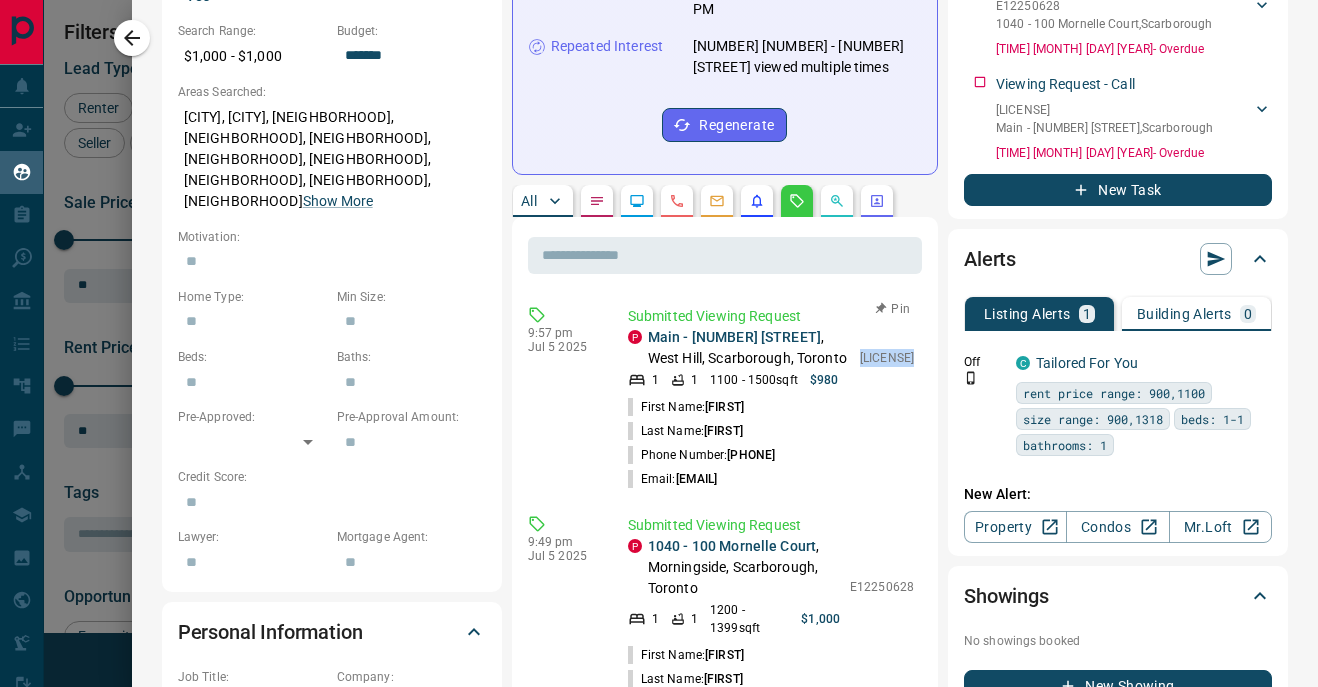 drag, startPoint x: 853, startPoint y: 371, endPoint x: 916, endPoint y: 369, distance: 63.03174 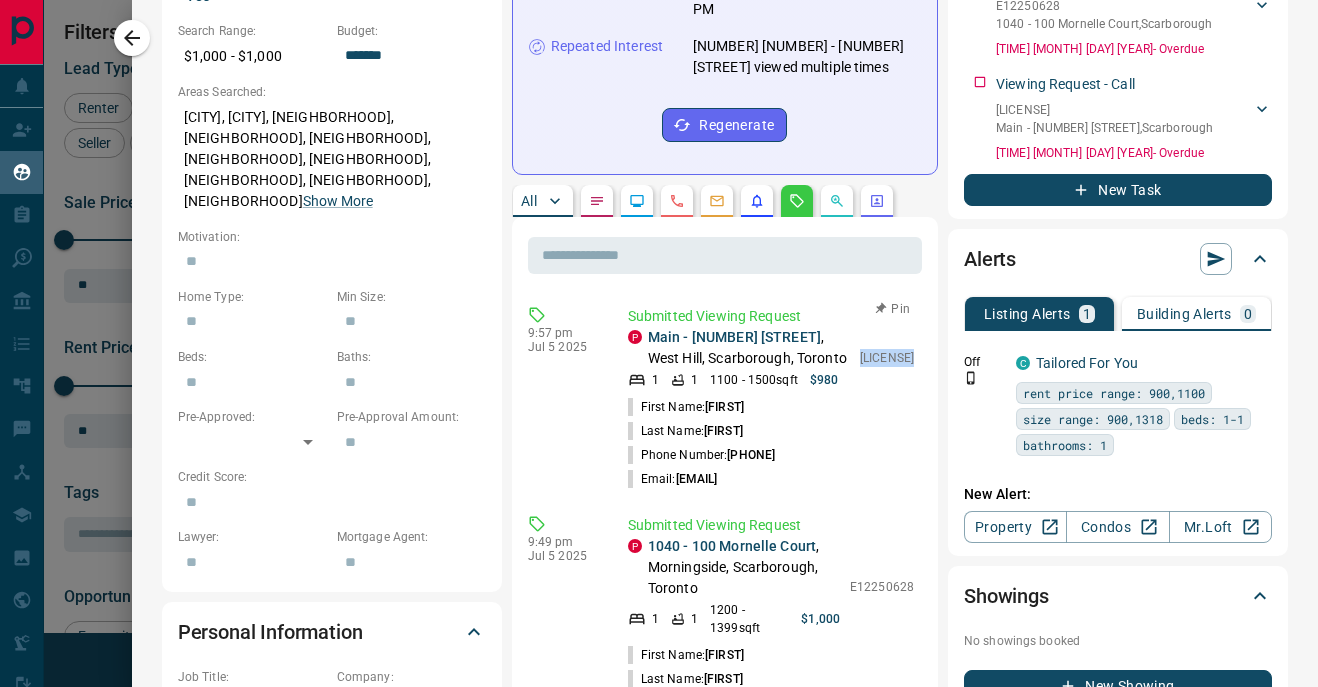 click on "Submitted Viewing Request P Main - [NUMBER] [STREET] , [CITY], [CITY], [CITY] [POSTAL_CODE] [COUNTRY] [NUMBER] - [NUMBER] sqft $[AMOUNT] [LICENSE] First Name:  [FIRST] Last Name:  [LAST] Phone Number:  [PHONE] Email:  [EMAIL]" at bounding box center [775, 398] 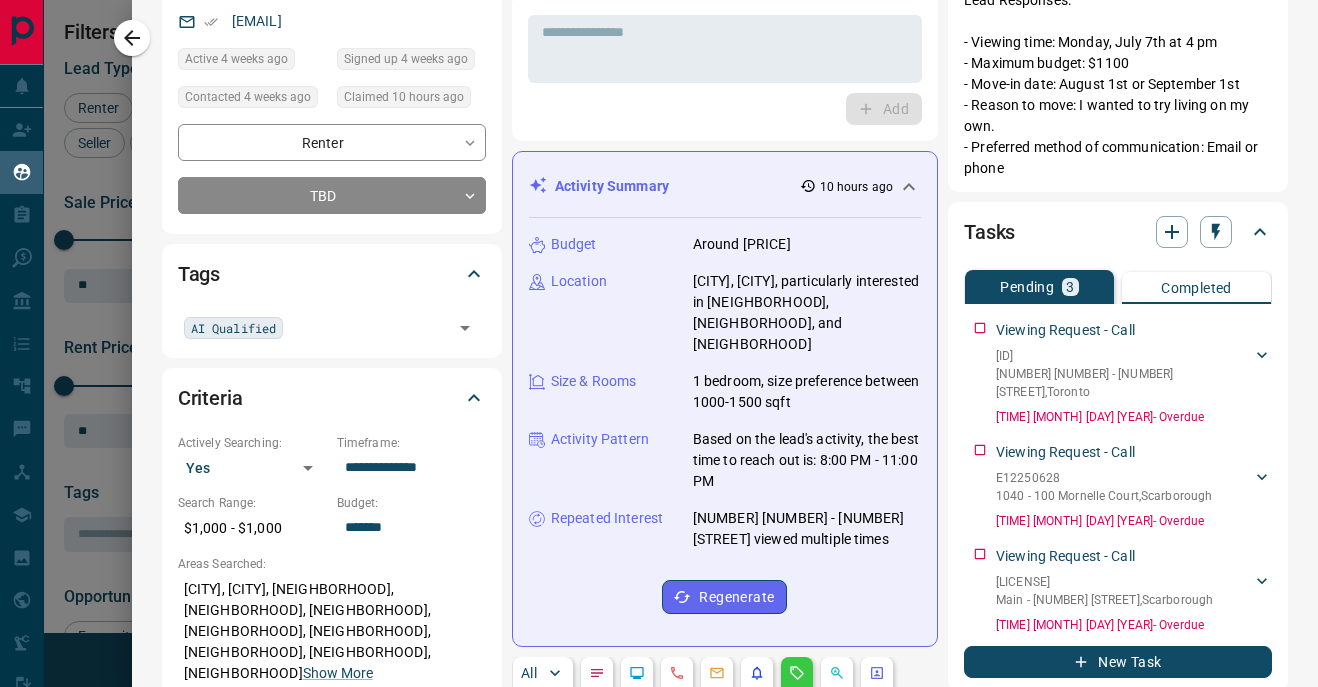 scroll, scrollTop: 0, scrollLeft: 0, axis: both 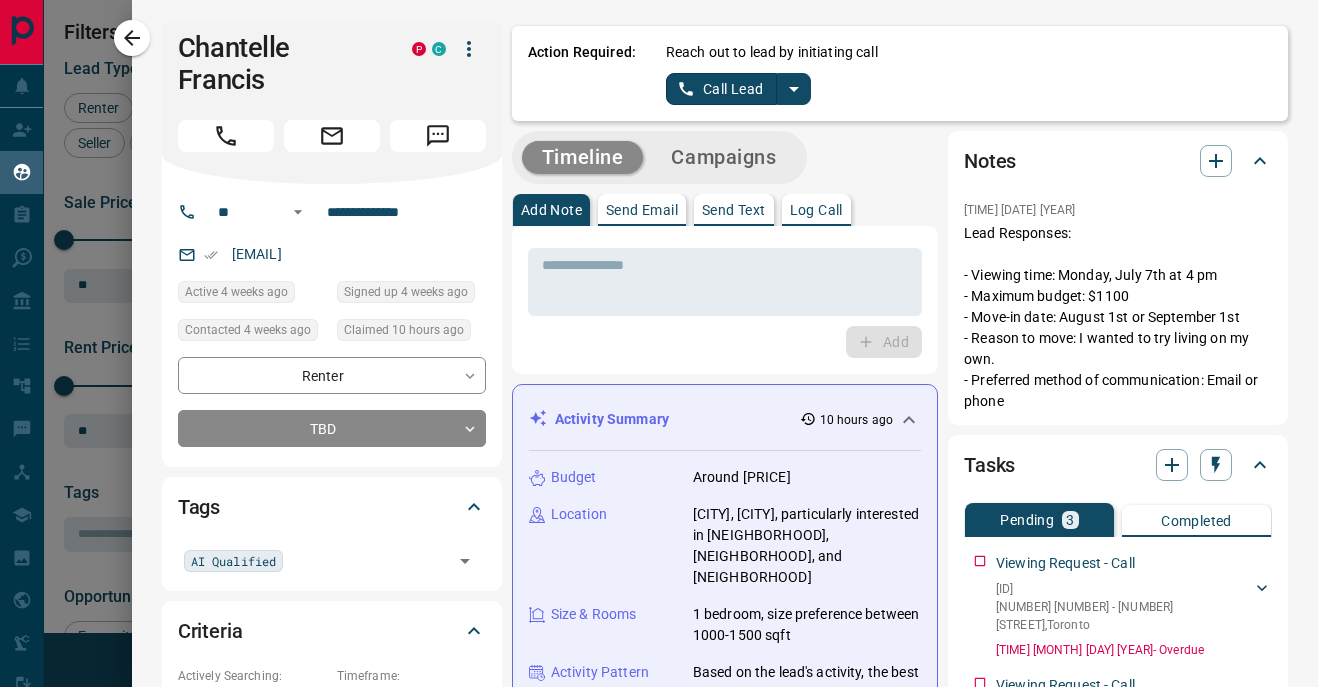click on "Log Call" at bounding box center (816, 210) 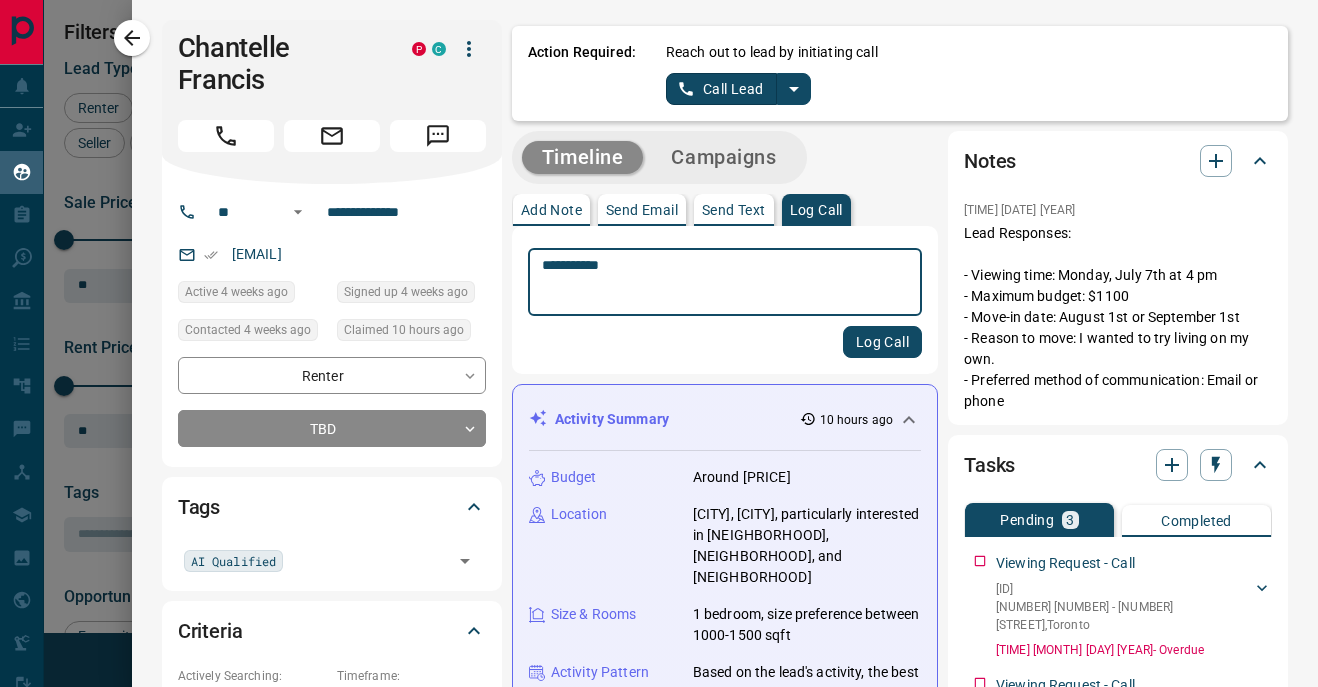 click on "**********" at bounding box center (725, 282) 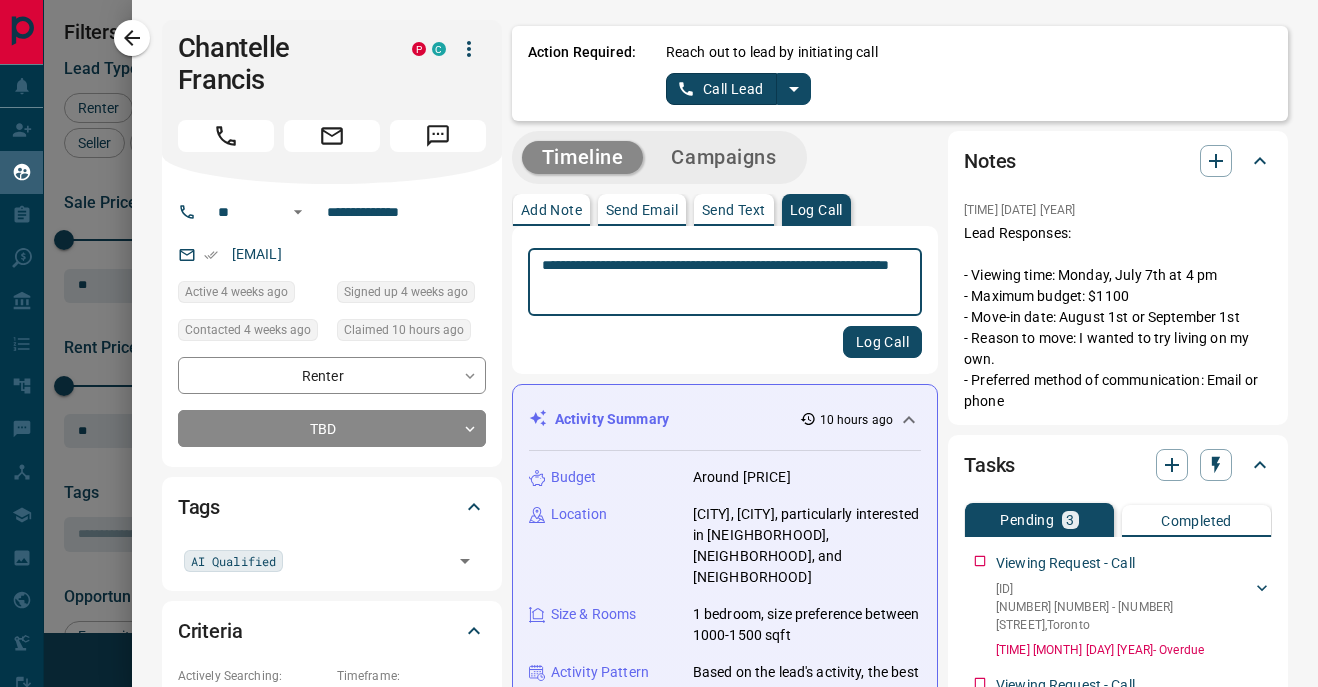 type on "**********" 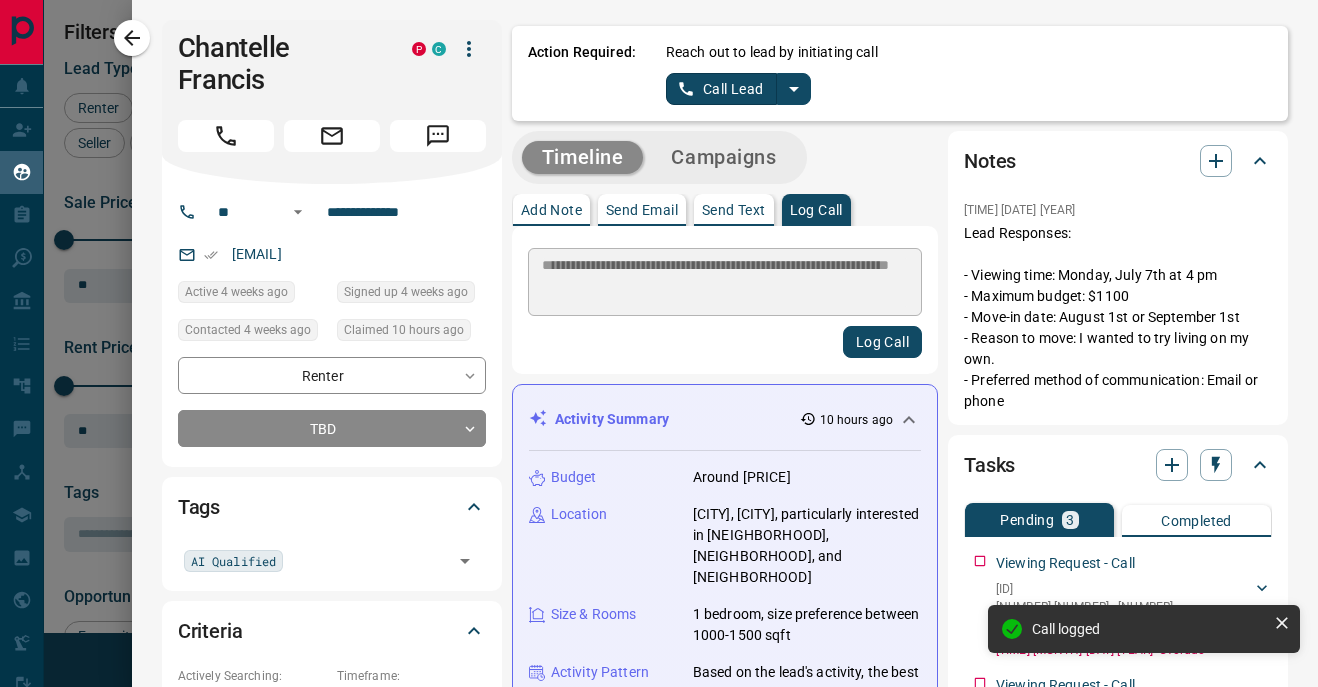 type 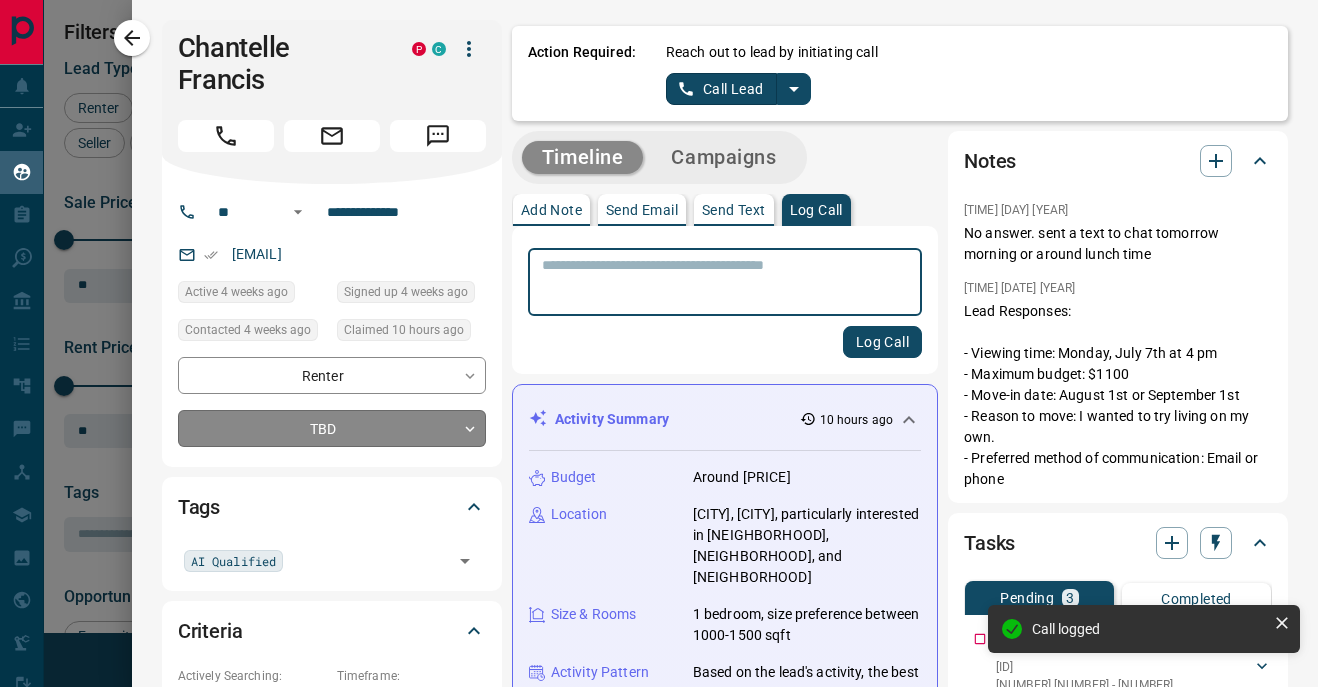 click on "Lead Transfers Claim Leads My Leads Tasks Opportunities Deals Campaigns Automations Messages Broker Bay Training Media Services Agent Resources Precon Worksheet Mobile Apps Disclosure Logout My Leads Filters 1 Manage Tabs New Lead All 221 TBD 26 Do Not Contact - Not Responsive 31 Bogus - Just Browsing 44 Criteria Obtained 2 Future Follow Up 72 Warm 14 HOT 17 Taken on Showings 4 Submitted Offer 1 Client 10 Name Details Last Active Claimed Date Status Tags [FIRST] [LAST] Renter C P $1K - $1K [CITY], [CITY] 4 weeks ago Contacted 4 weeks ago 10 hours ago Signed up 4 weeks ago TBD AI Qualified + [FIRST] [LAST] Renter C $2K - $2K [CITY], [CITY] 1 day ago Active Offer Request Contacted 3 days ago 3 days ago Signed up 1 week ago TBD + [FIRST] [LAST] Renter C P $0 - $900K [CITY], [CITY], +2 5 days ago Active Viewing Request Contacted 2 years ago 5 days ago Signed up 2 years ago TBD +" at bounding box center (659, 331) 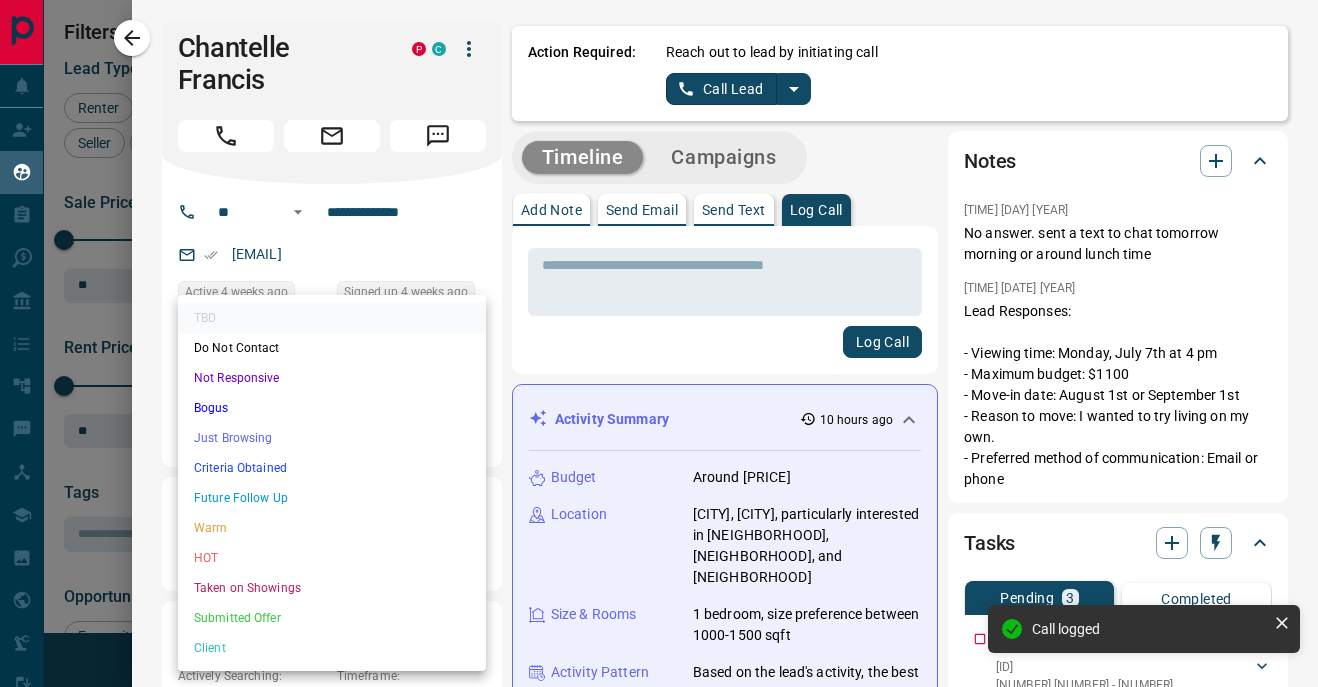 click on "Future Follow Up" at bounding box center (332, 498) 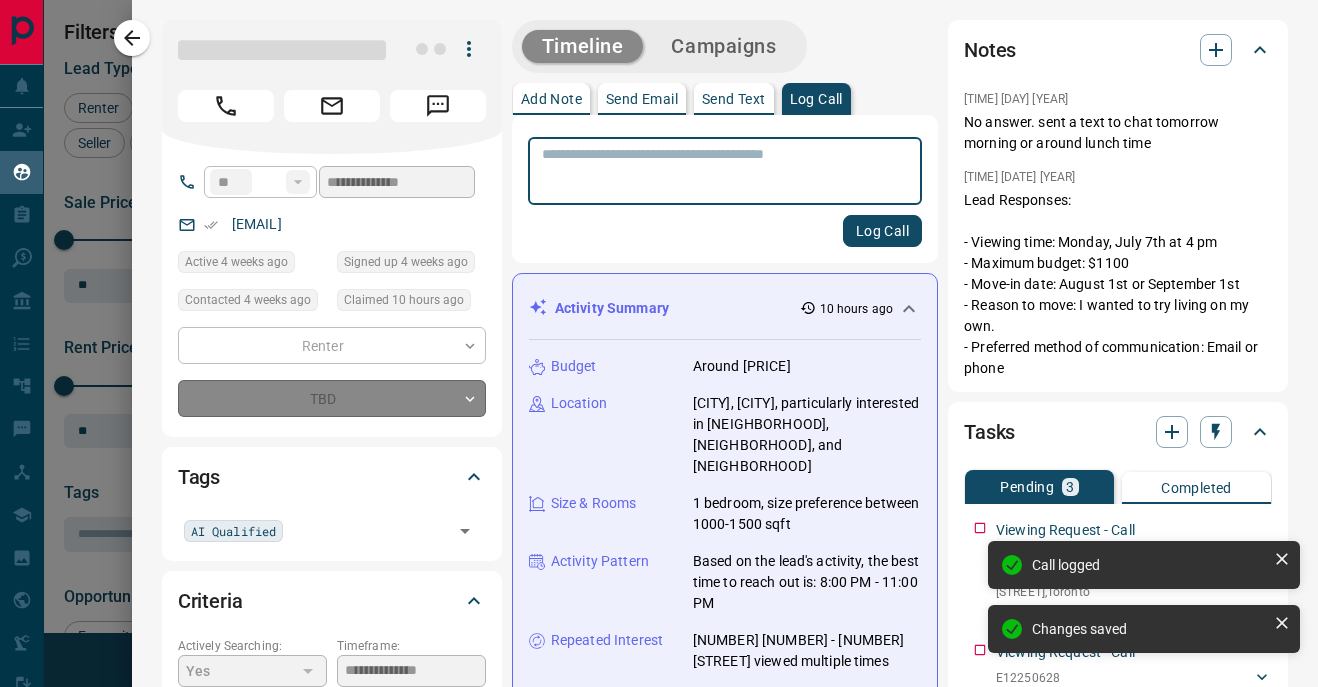 type on "*" 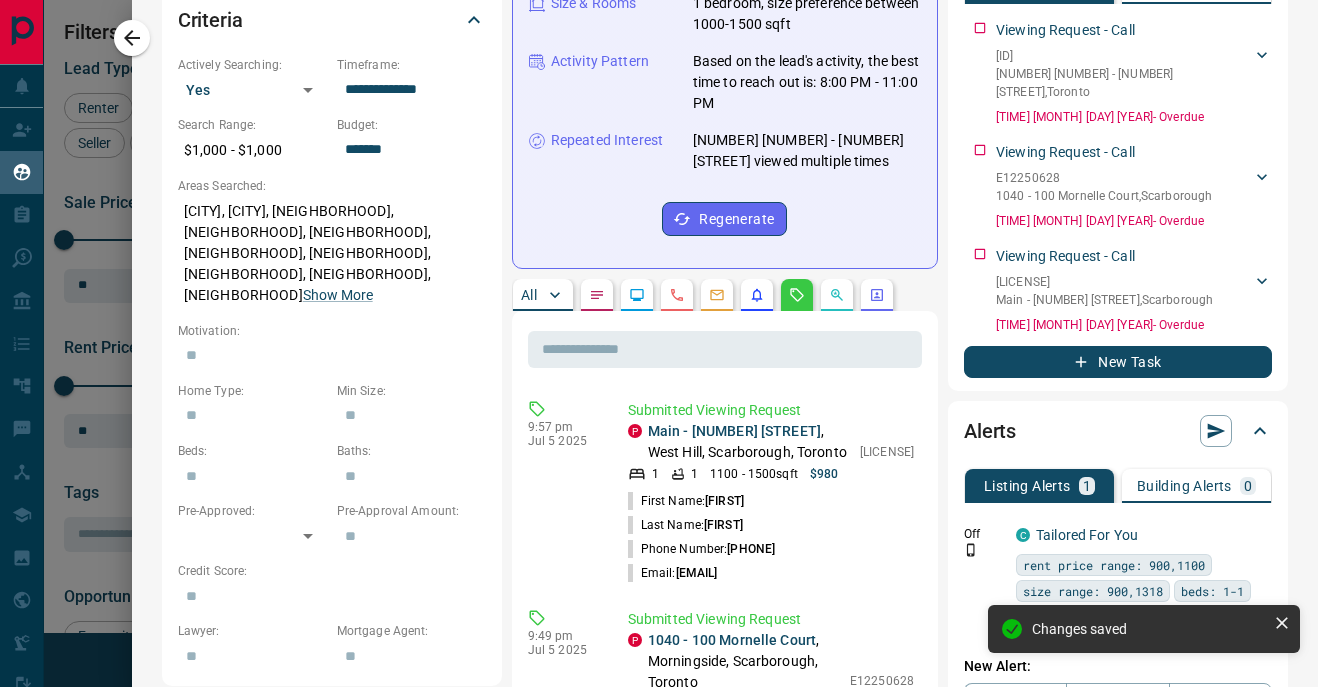 scroll, scrollTop: 616, scrollLeft: 0, axis: vertical 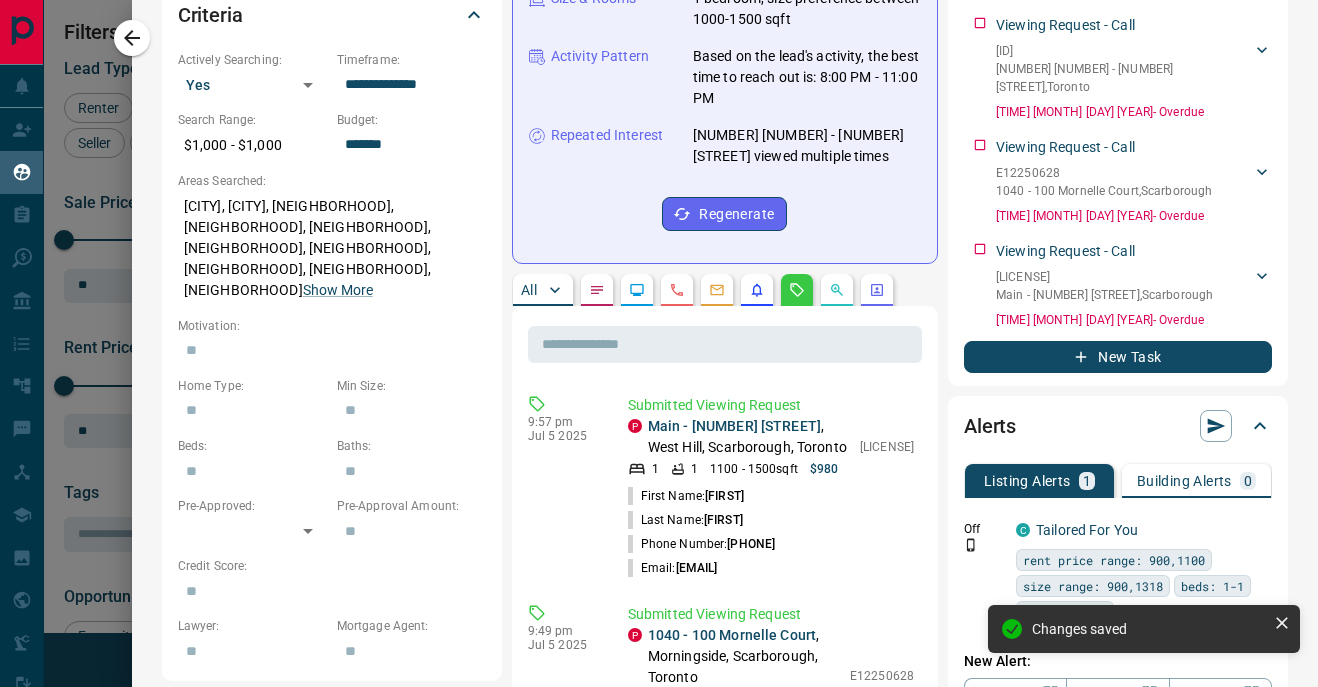 click on "New Task" at bounding box center (1118, 357) 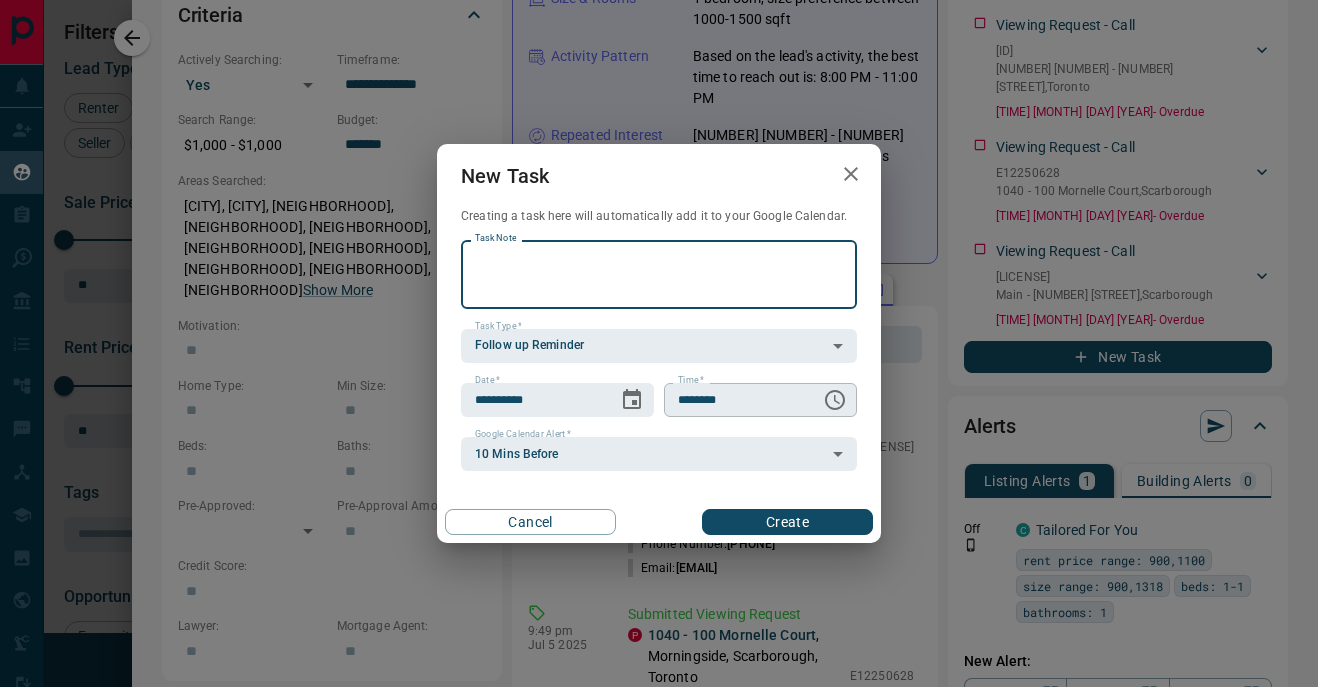 click on "********" at bounding box center [735, 400] 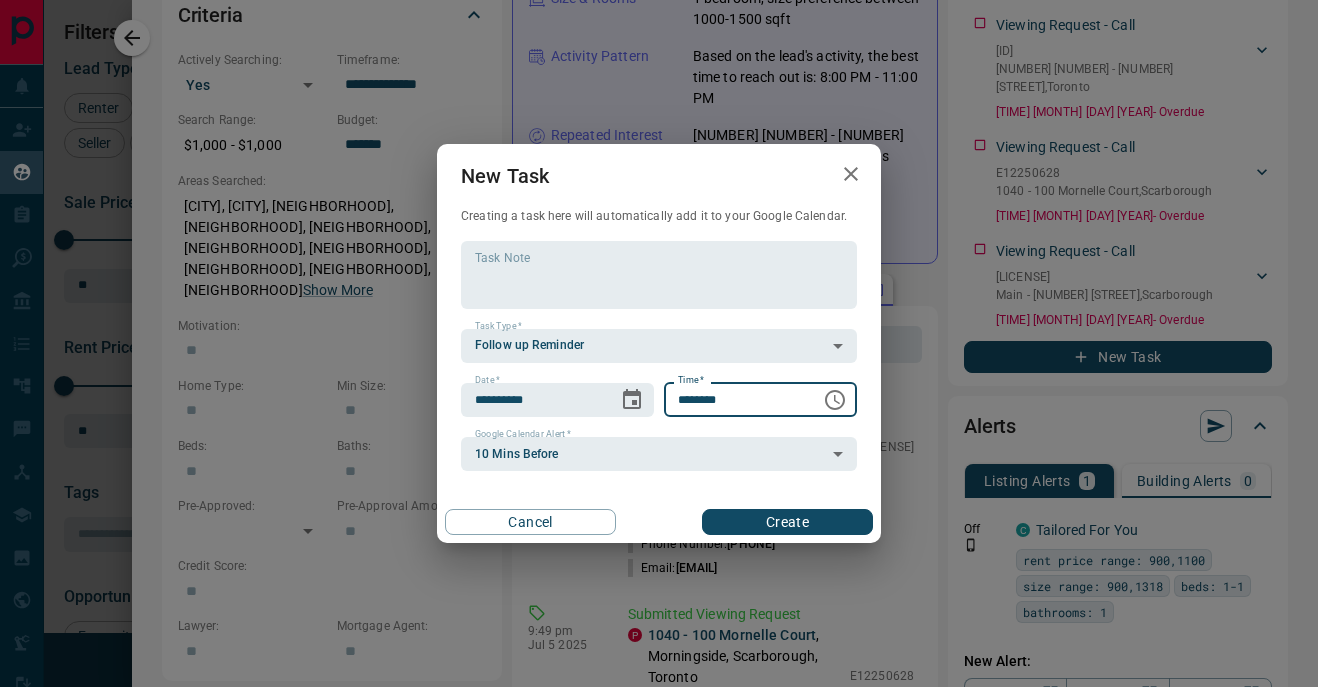 click 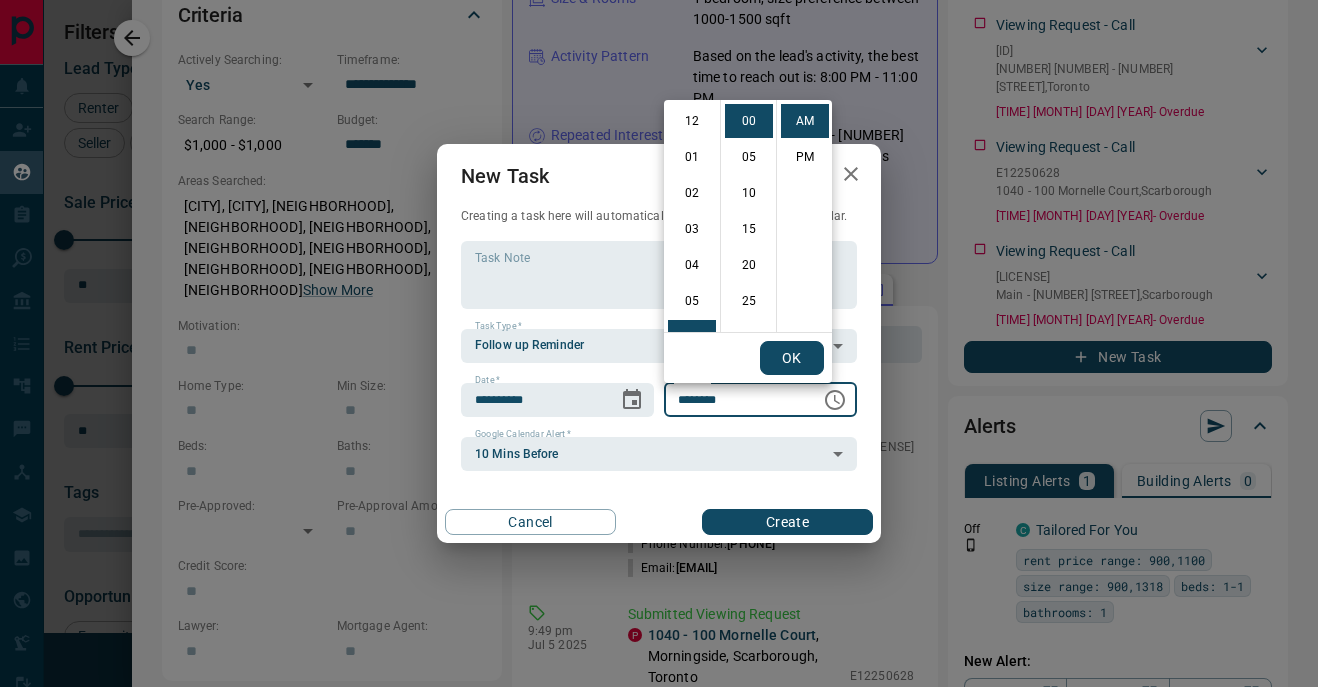 scroll, scrollTop: 216, scrollLeft: 0, axis: vertical 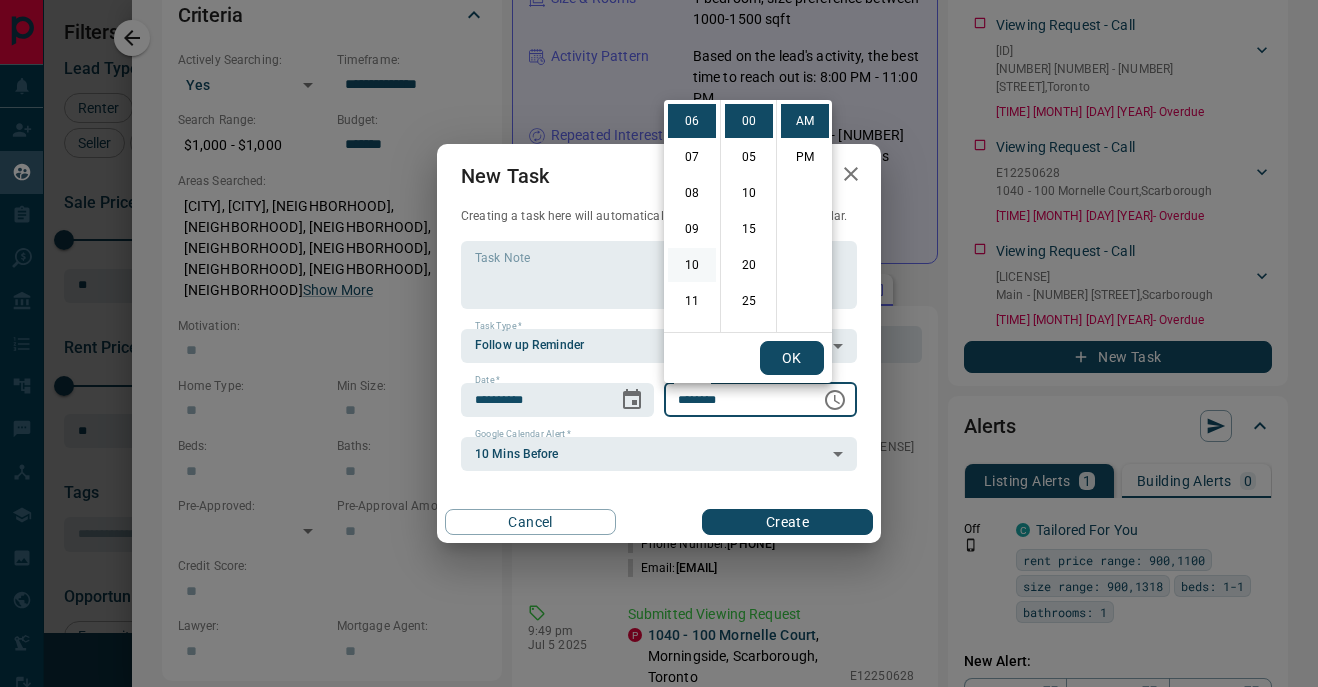 click on "10" at bounding box center [692, 265] 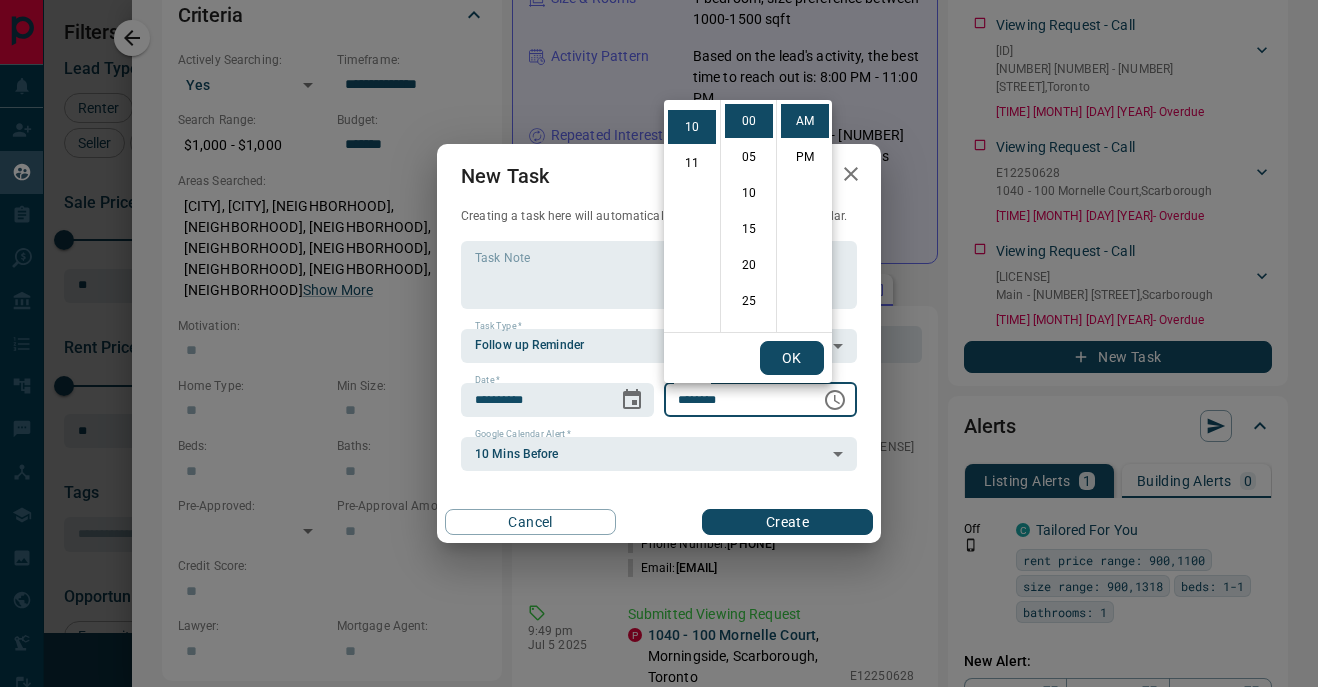 scroll, scrollTop: 360, scrollLeft: 0, axis: vertical 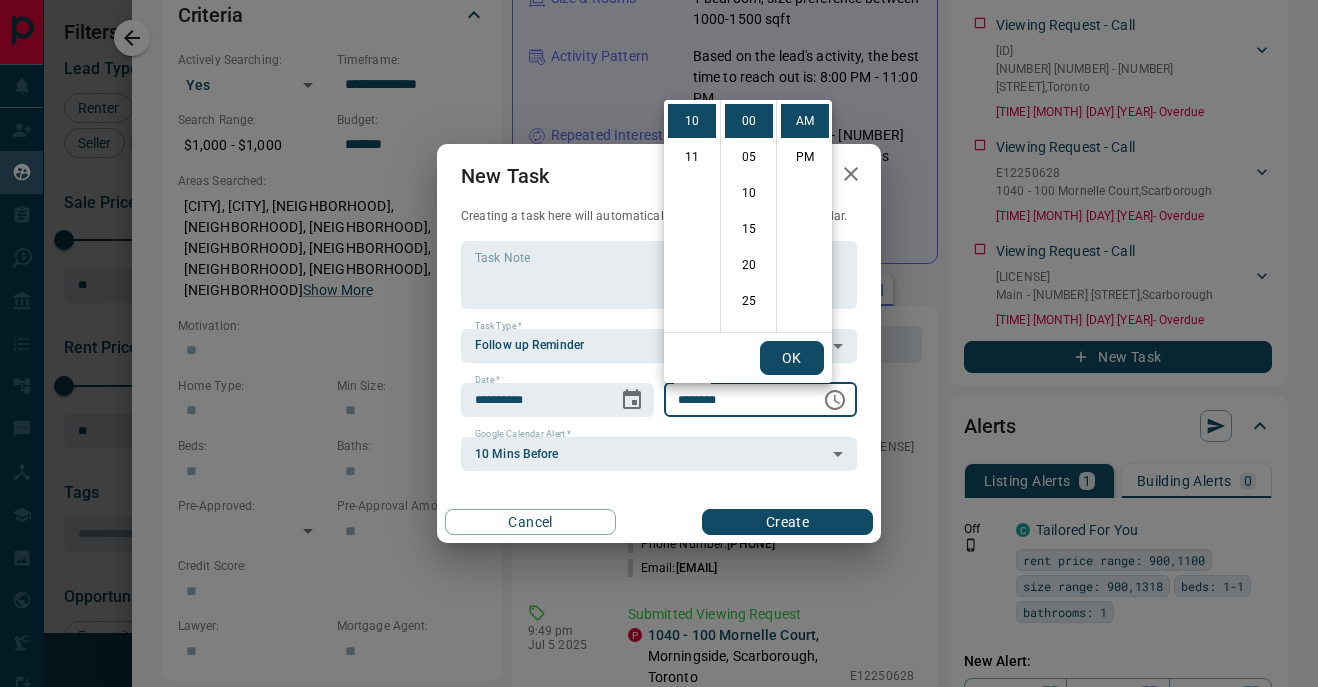 click on "OK" at bounding box center [792, 358] 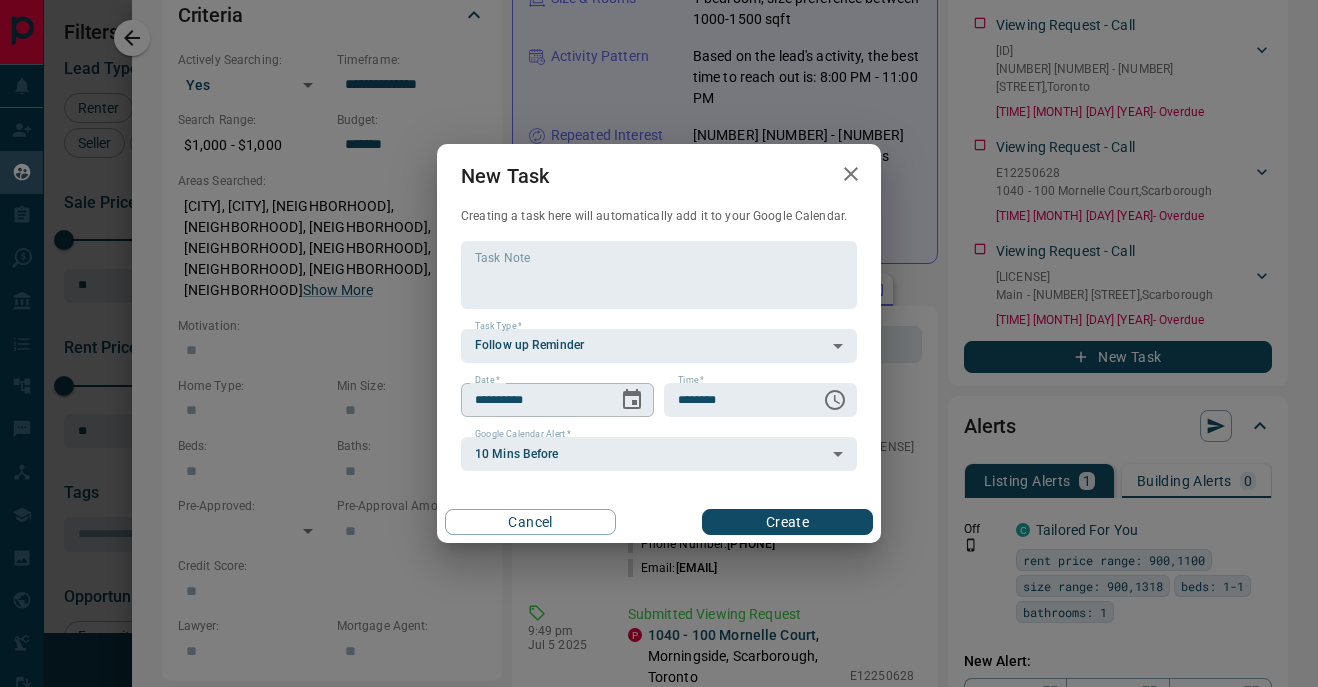 click on "**********" at bounding box center [532, 400] 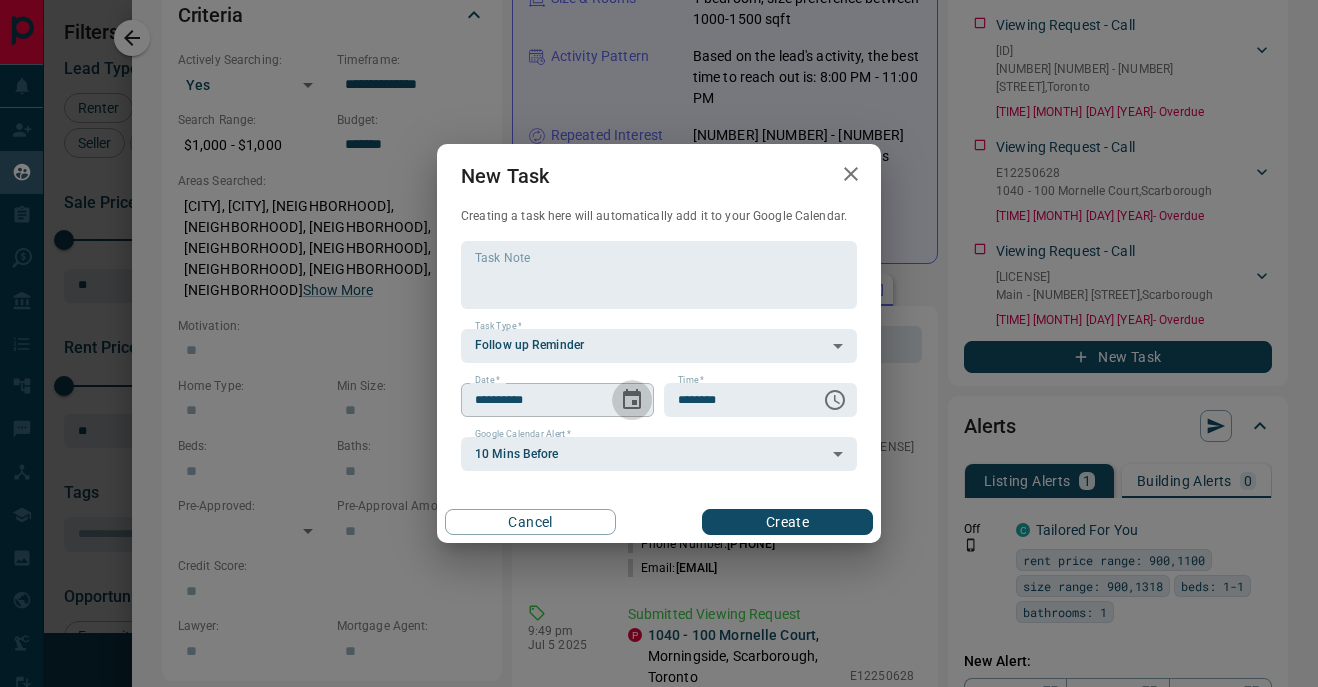 click 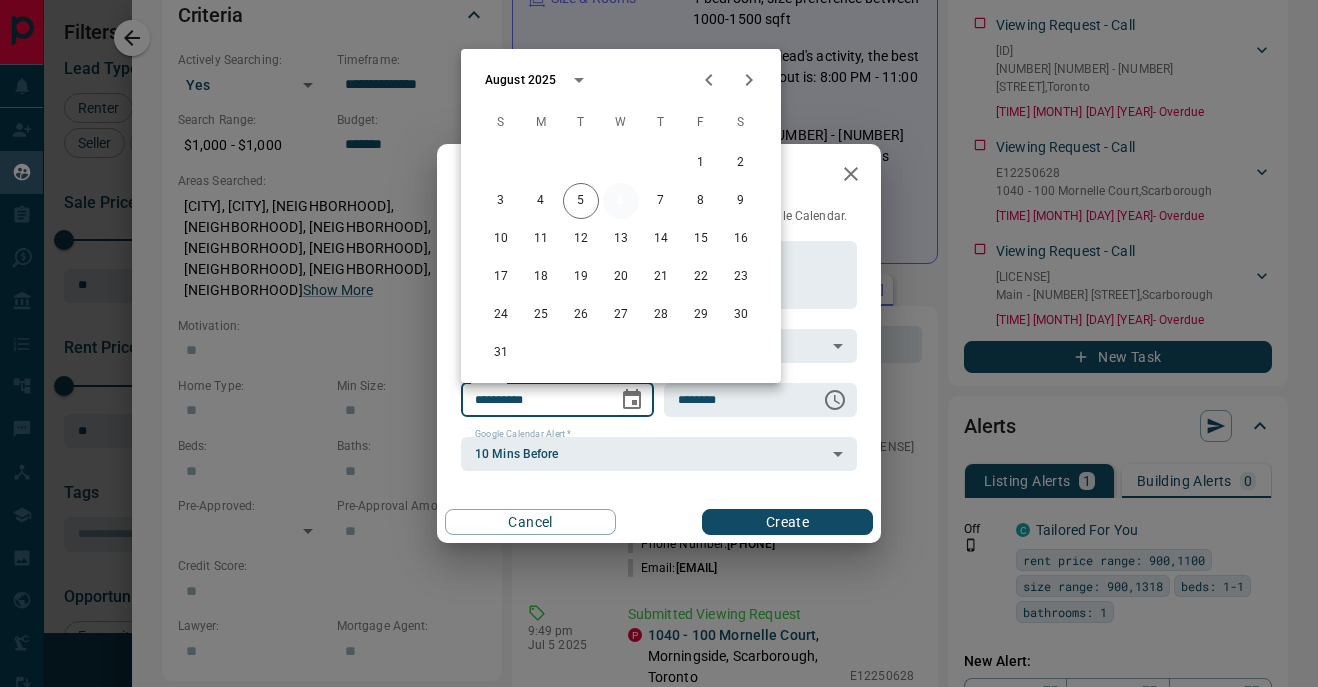 click on "6" at bounding box center (621, 201) 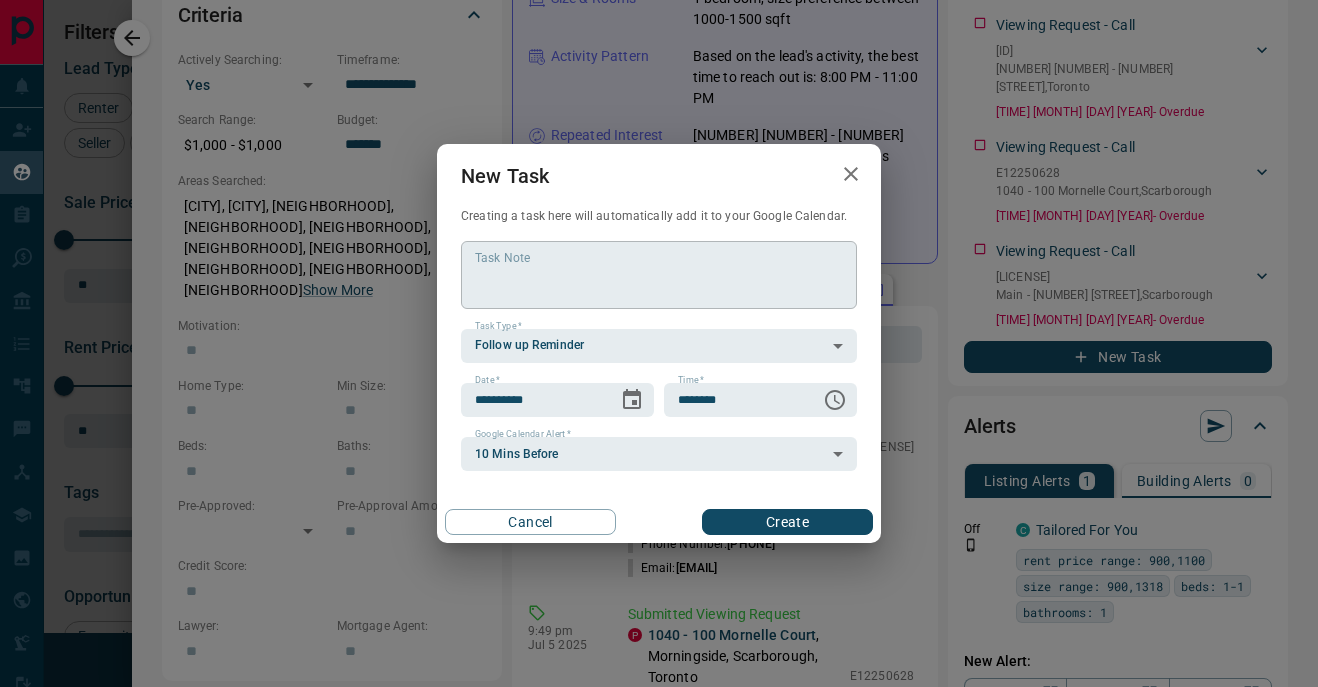 click on "Task Note" at bounding box center (659, 274) 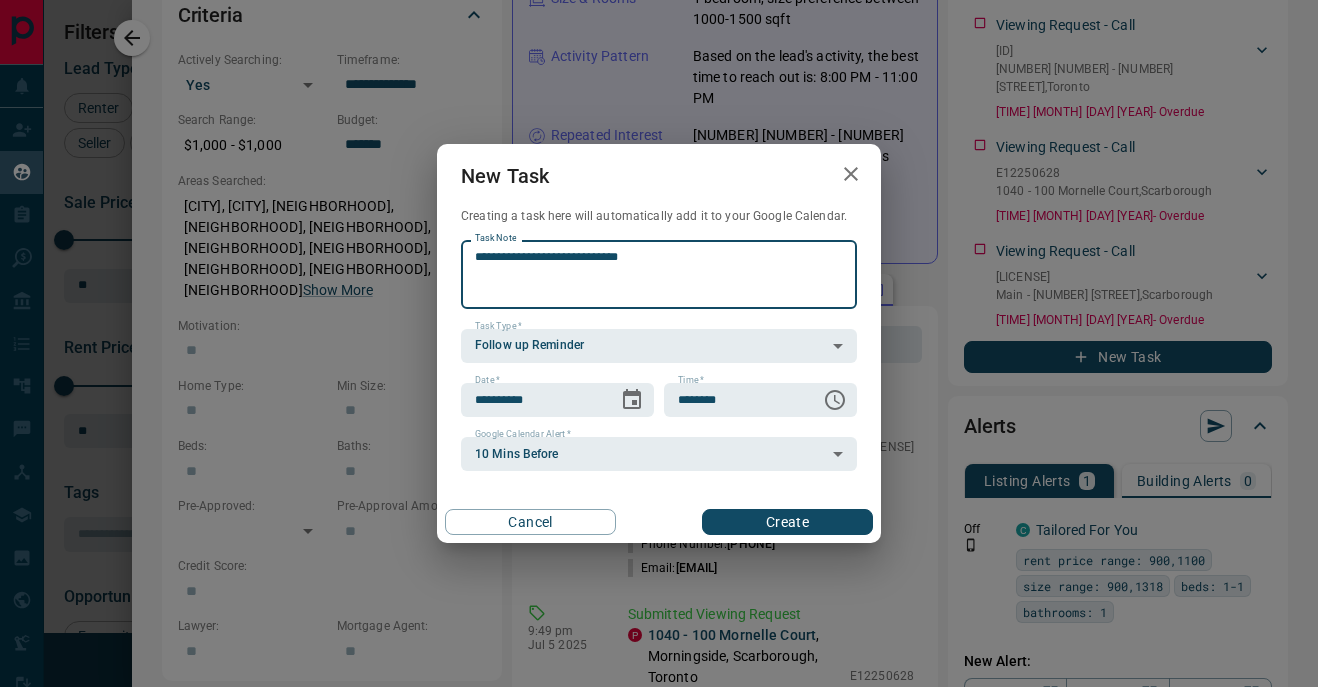 type on "**********" 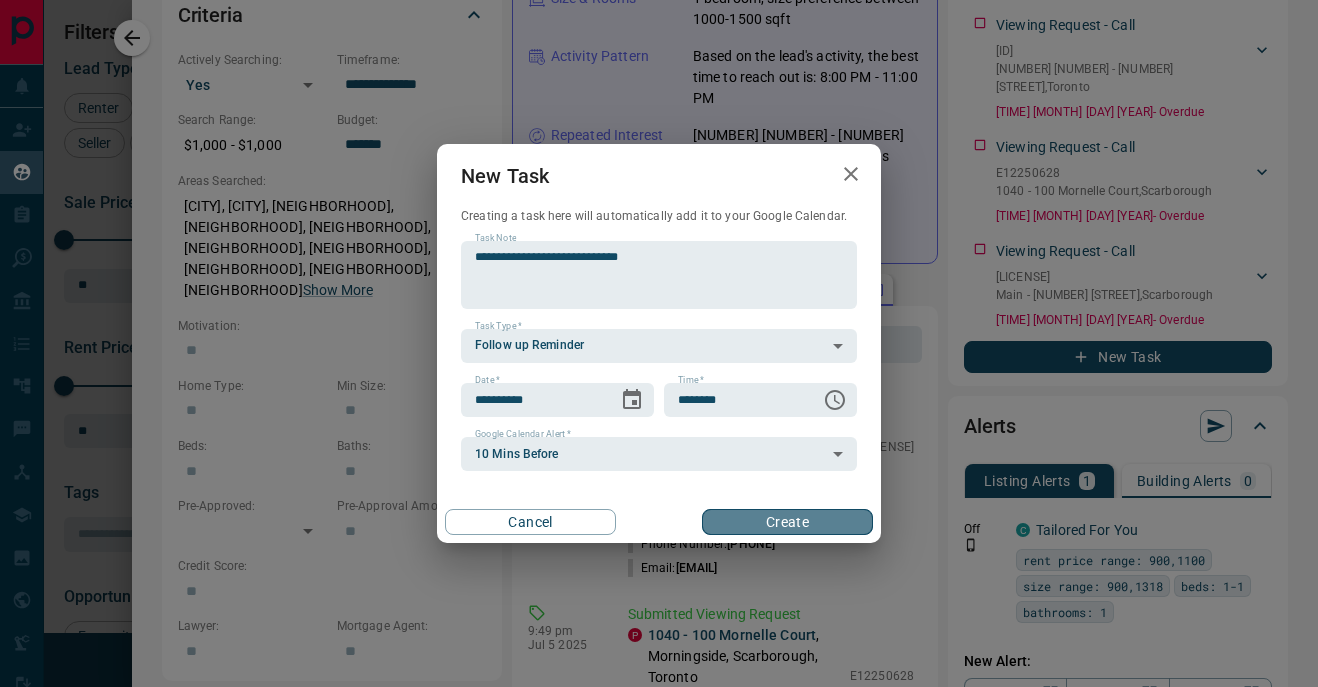 click on "Create" at bounding box center (787, 522) 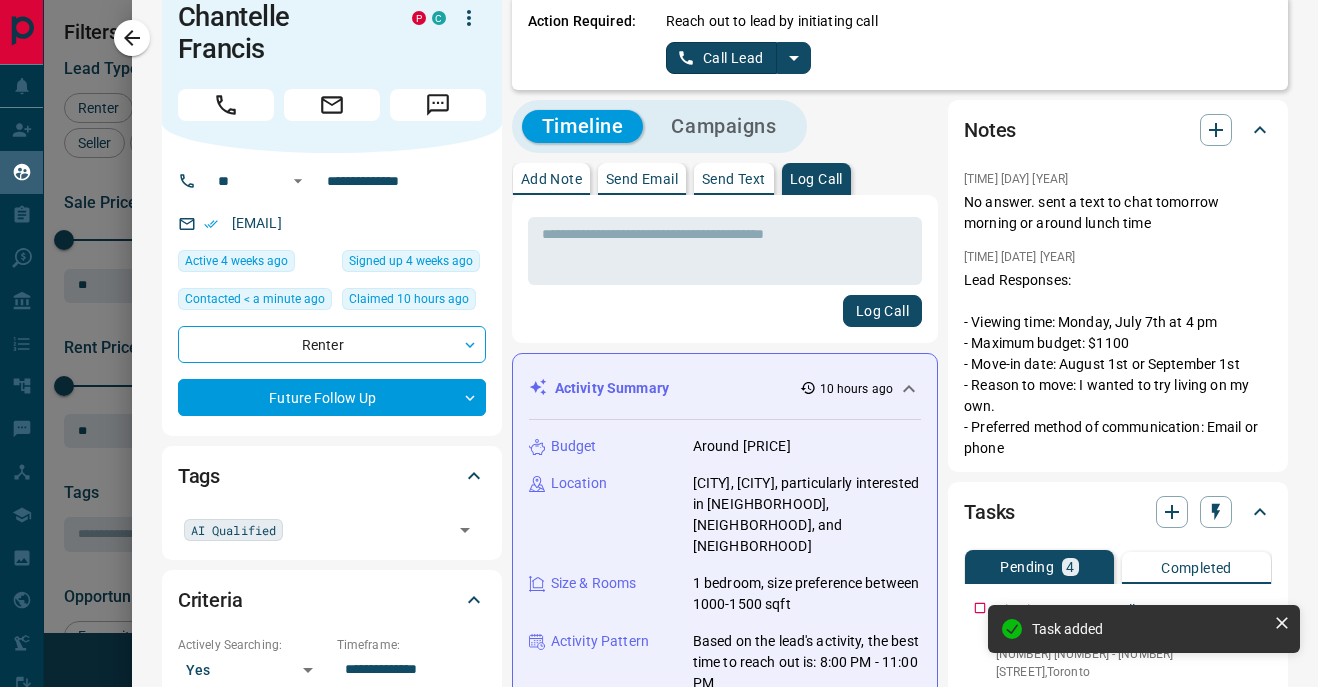 scroll, scrollTop: 0, scrollLeft: 0, axis: both 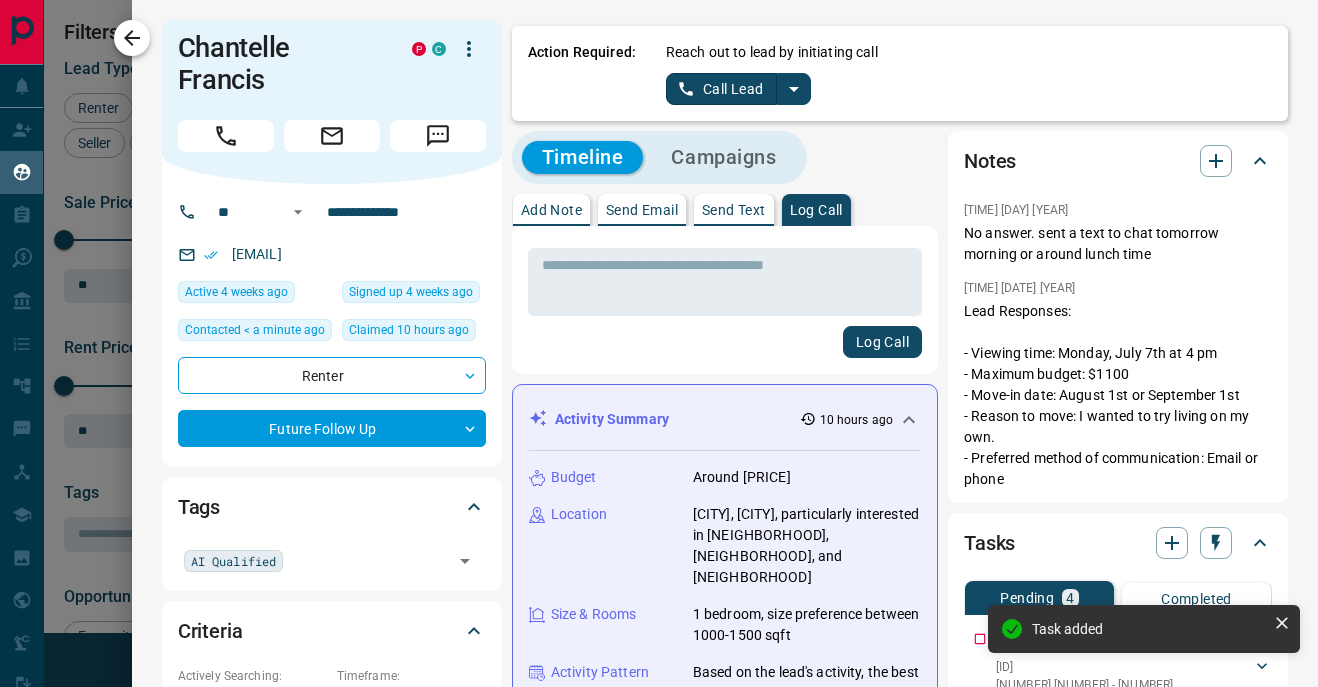 click 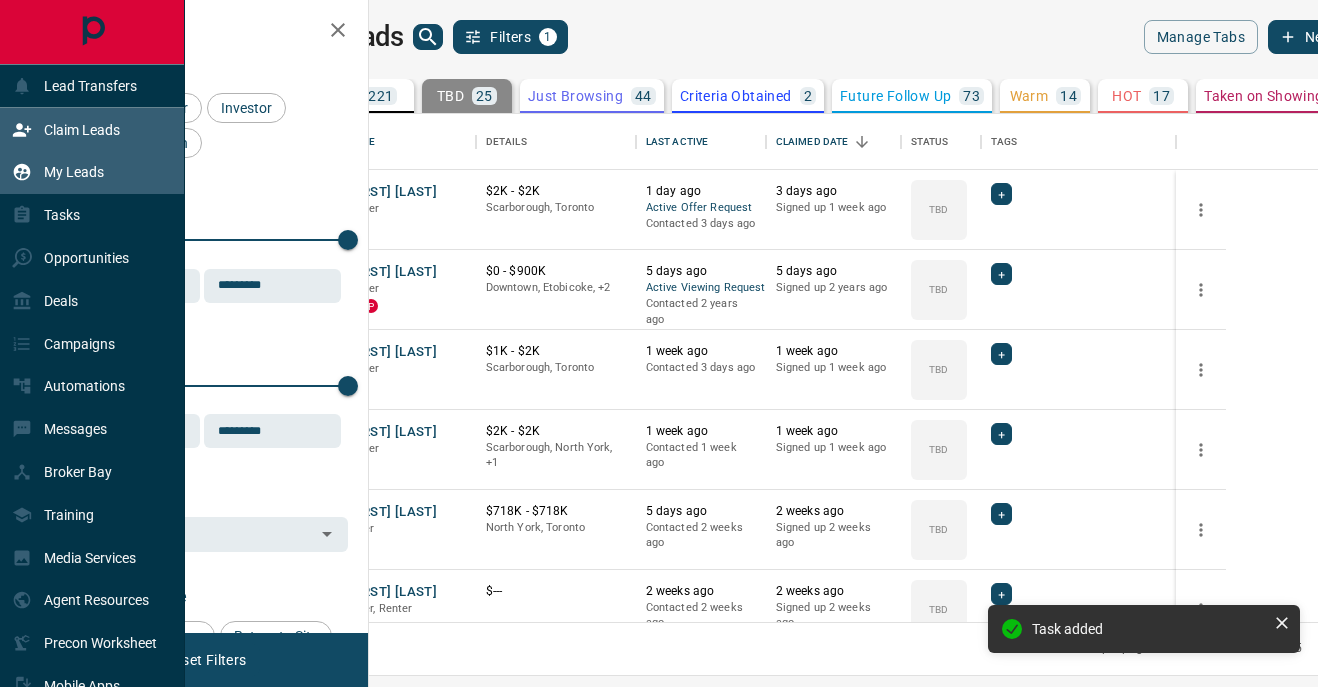 click on "Claim Leads" at bounding box center (82, 130) 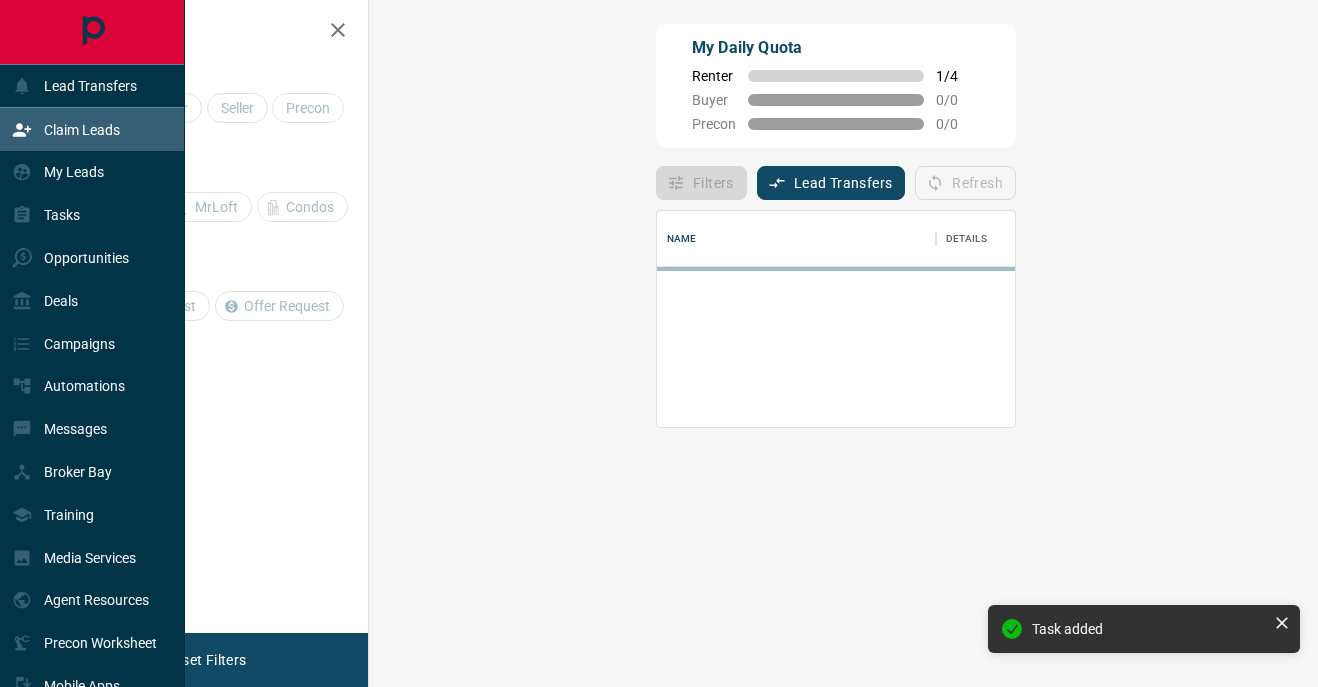 scroll, scrollTop: 1, scrollLeft: 1, axis: both 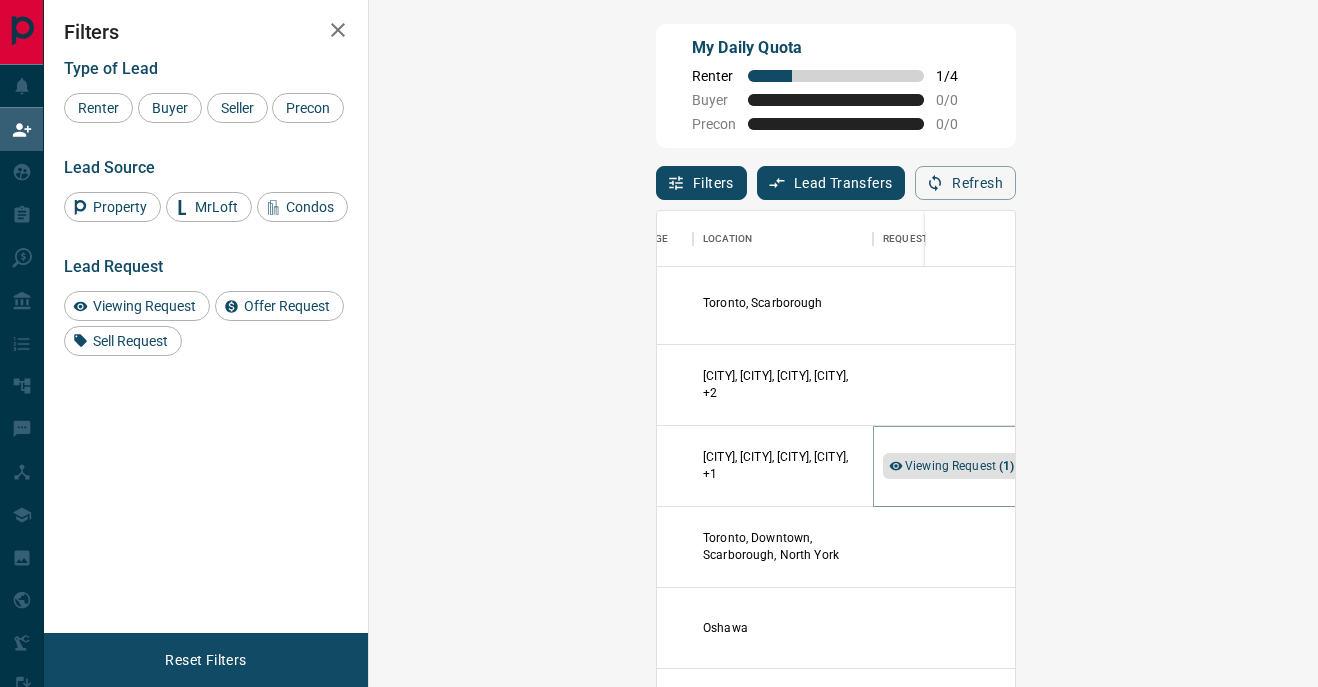 click on "Viewing Request   ( 1 )" at bounding box center [960, 466] 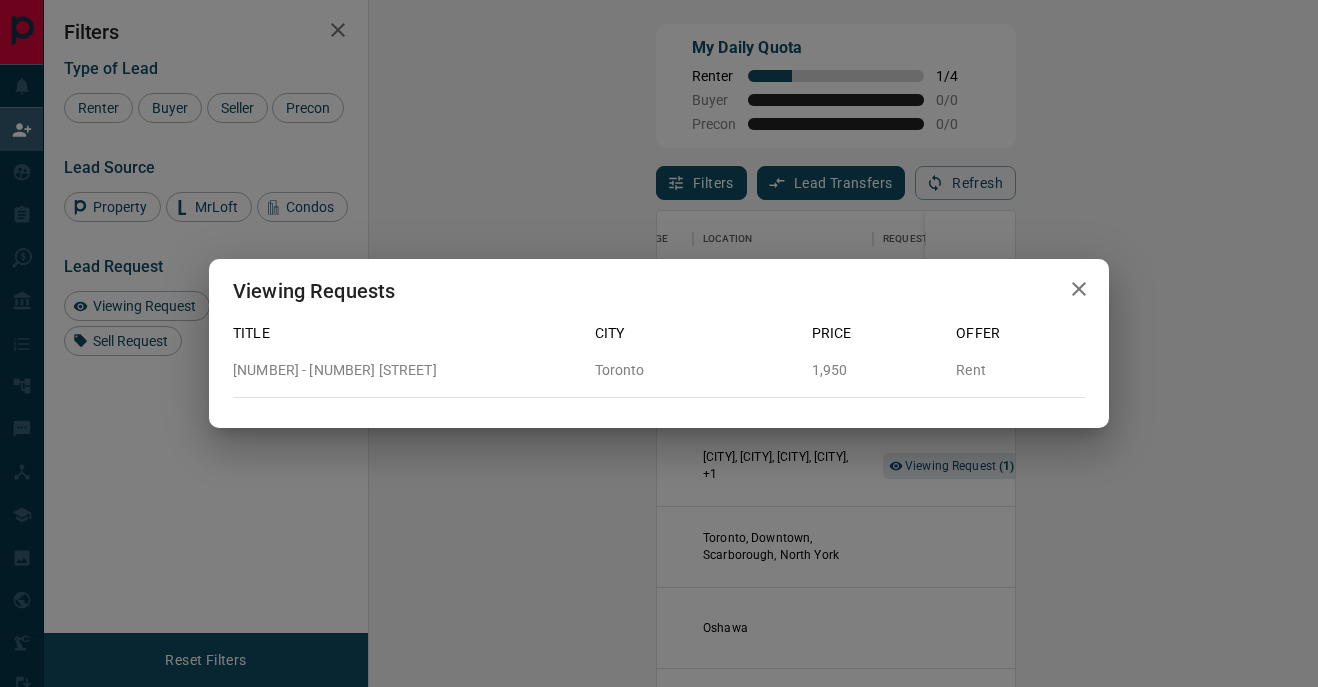 click 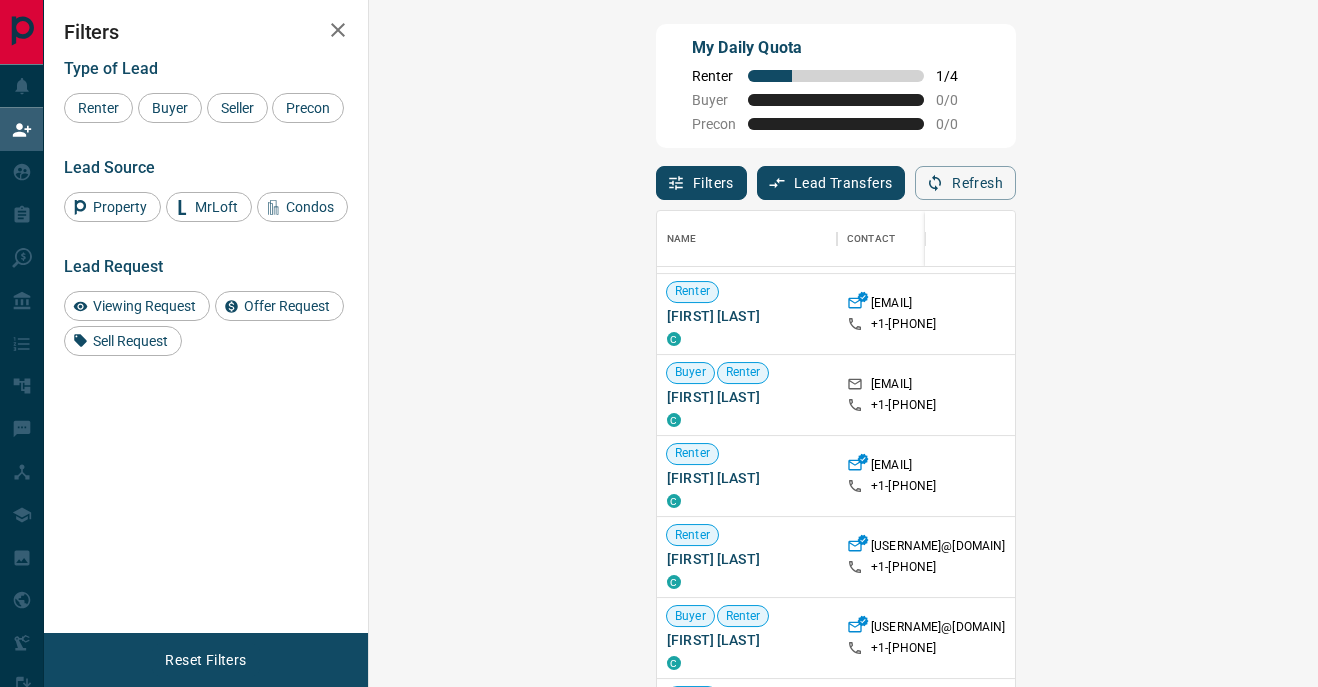 scroll, scrollTop: 621, scrollLeft: 0, axis: vertical 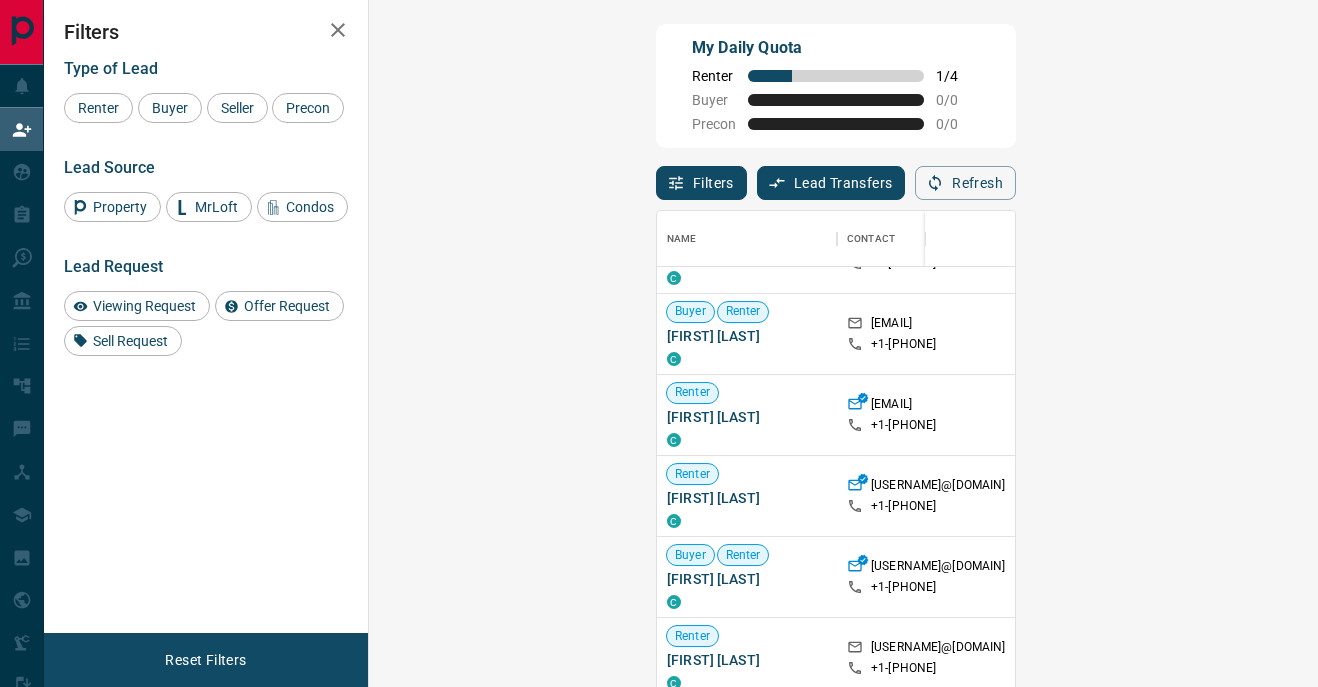 click on "Viewing Request   ( 1 )" at bounding box center (1484, 415) 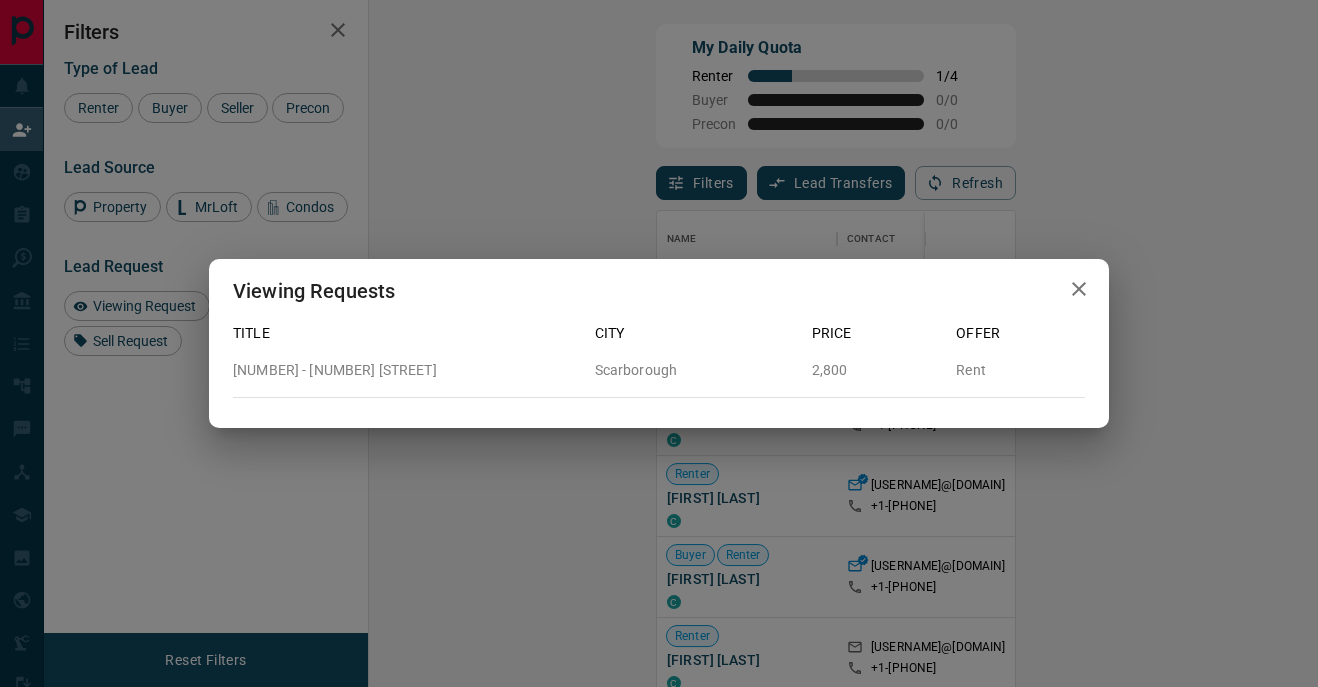 click 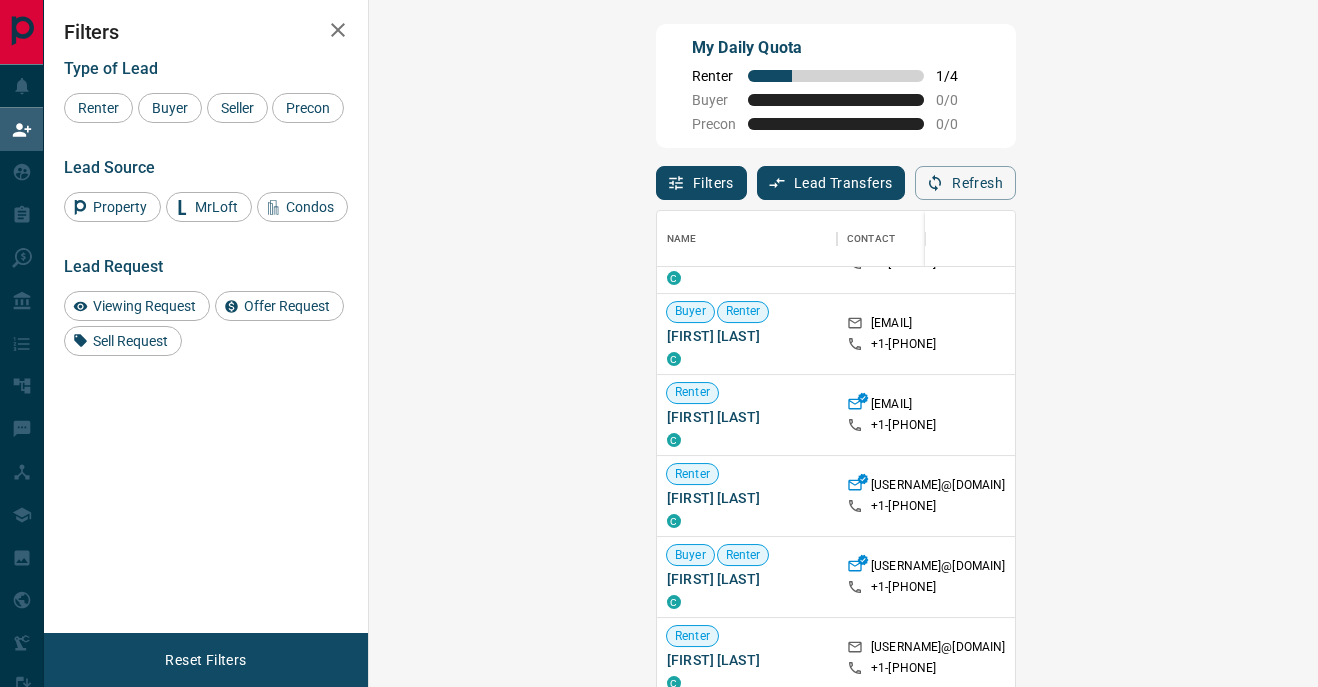 click on "Claim" at bounding box center [1518, 415] 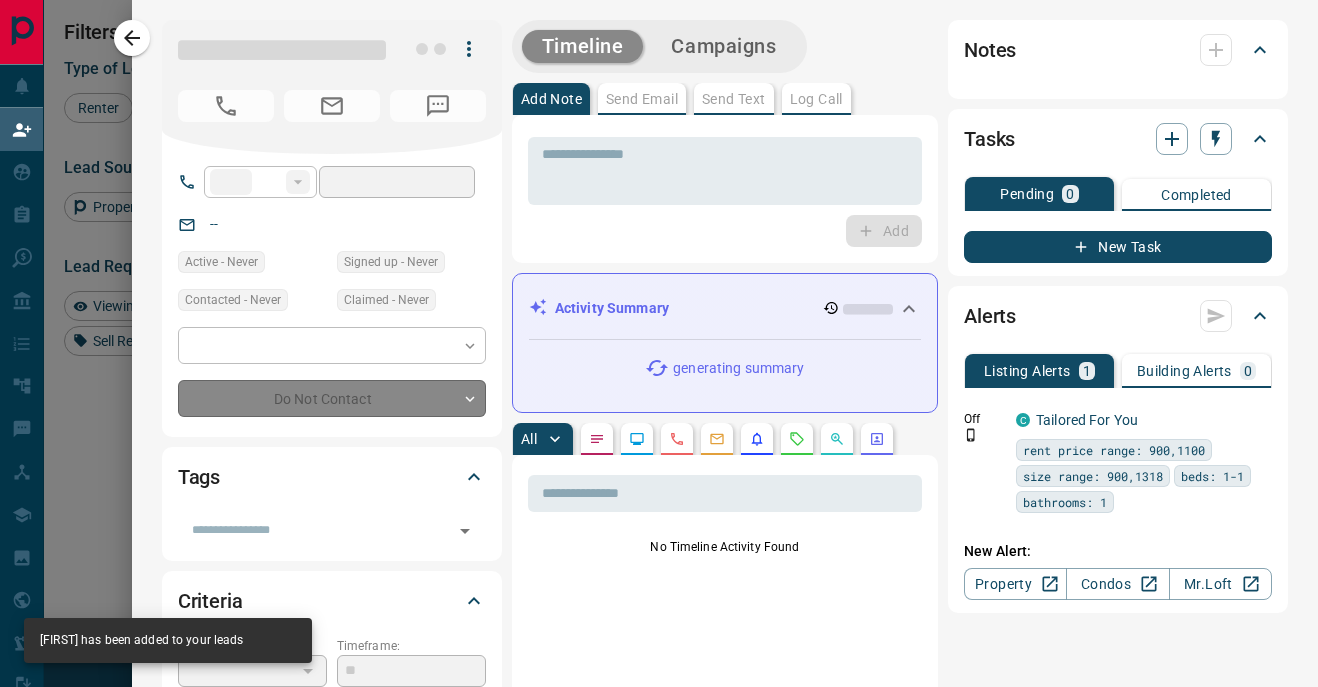 type on "**" 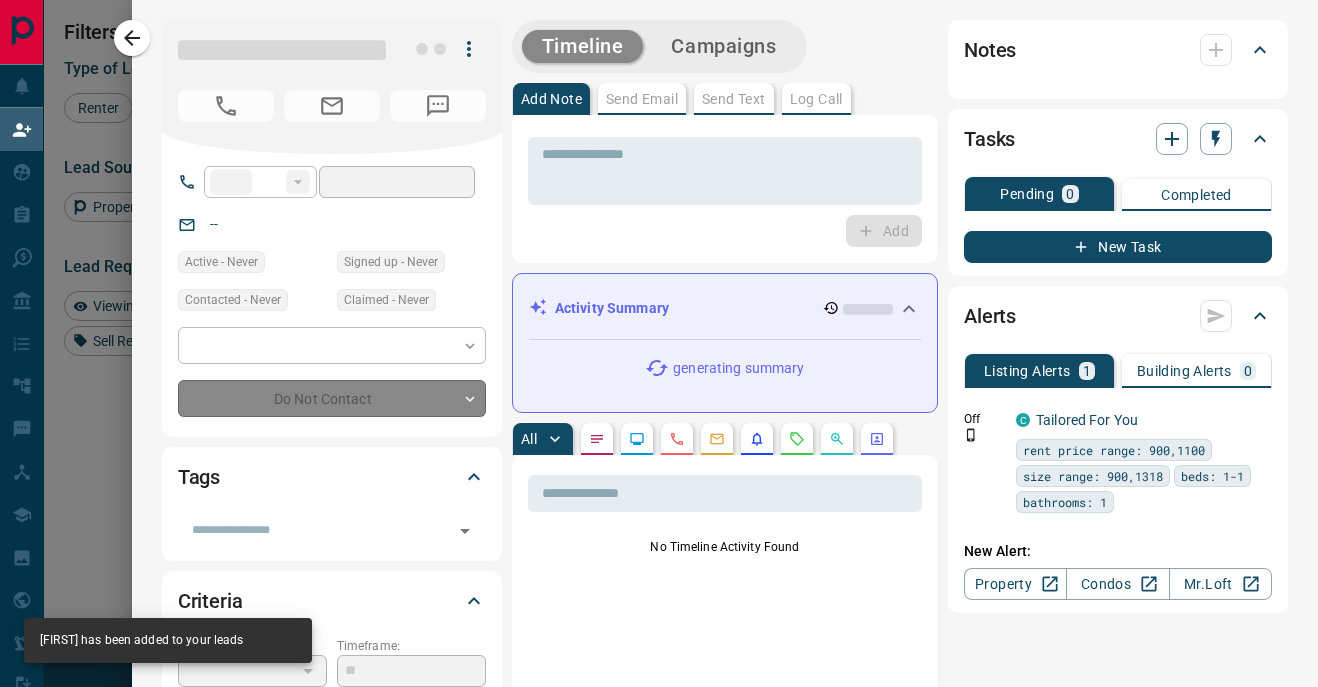 type on "**********" 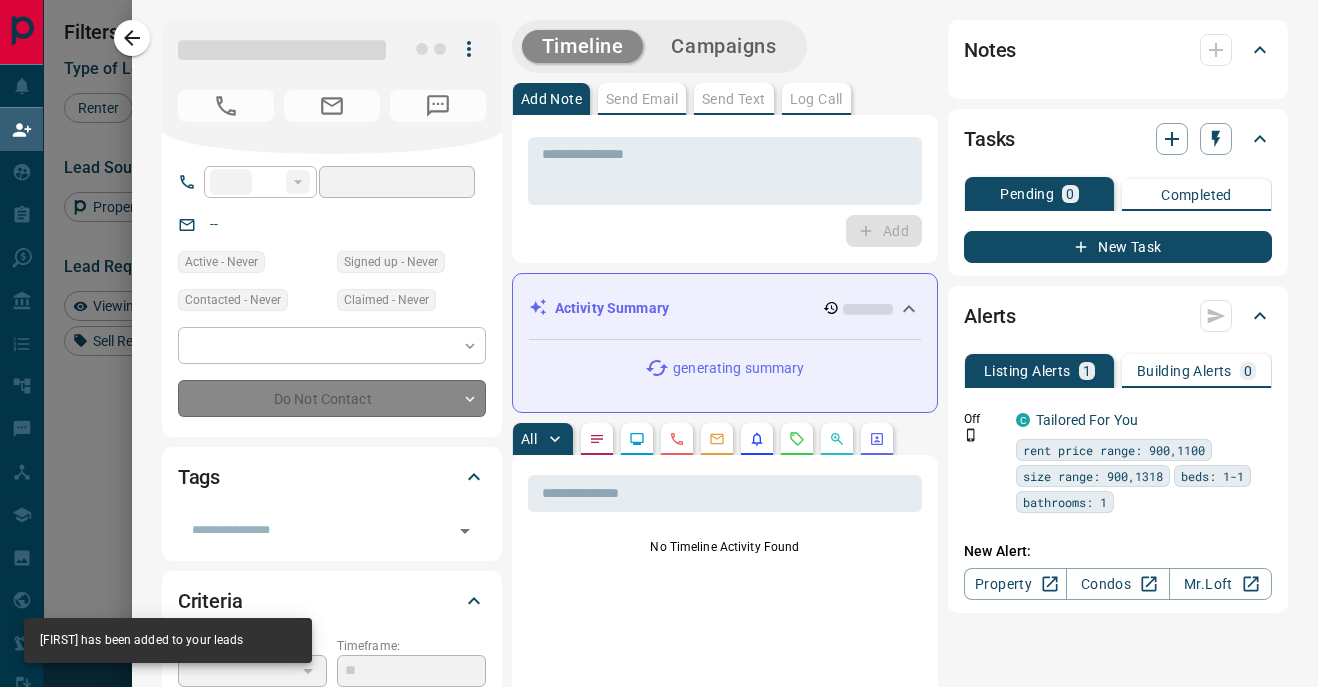 type on "**********" 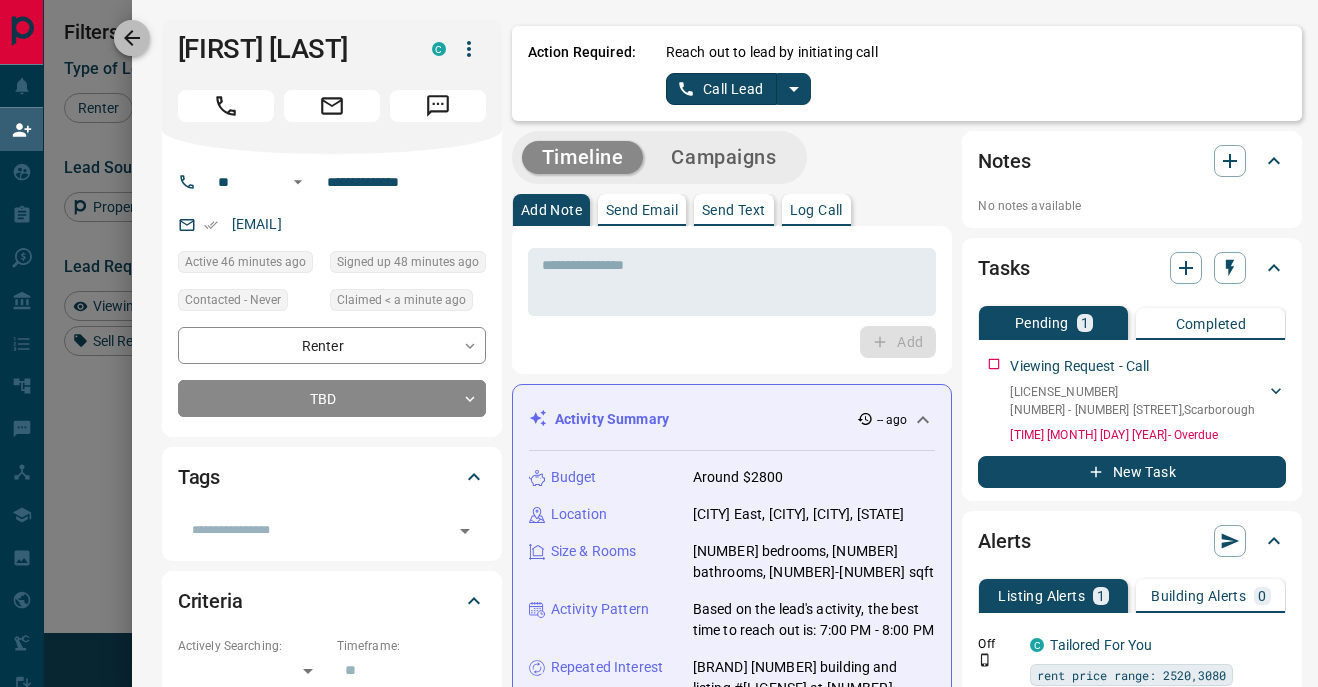 click 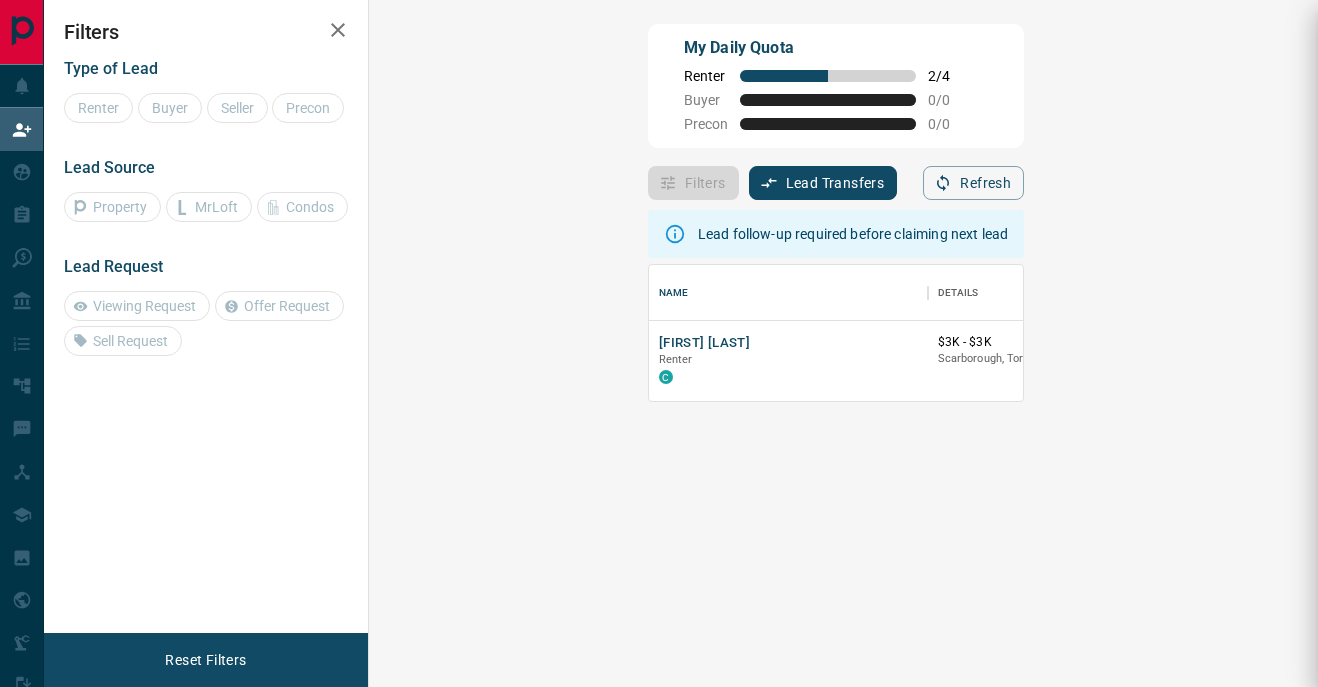scroll, scrollTop: 1, scrollLeft: 1, axis: both 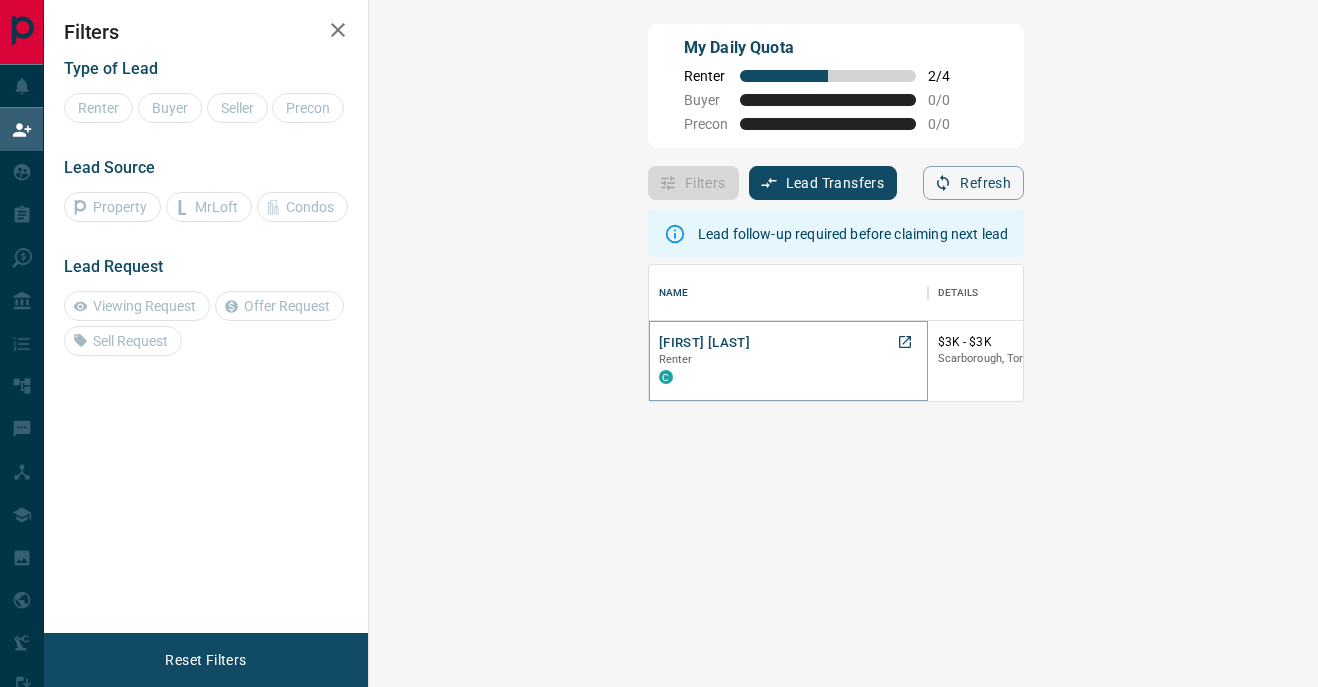 click on "[FIRST] [LAST]" at bounding box center [704, 343] 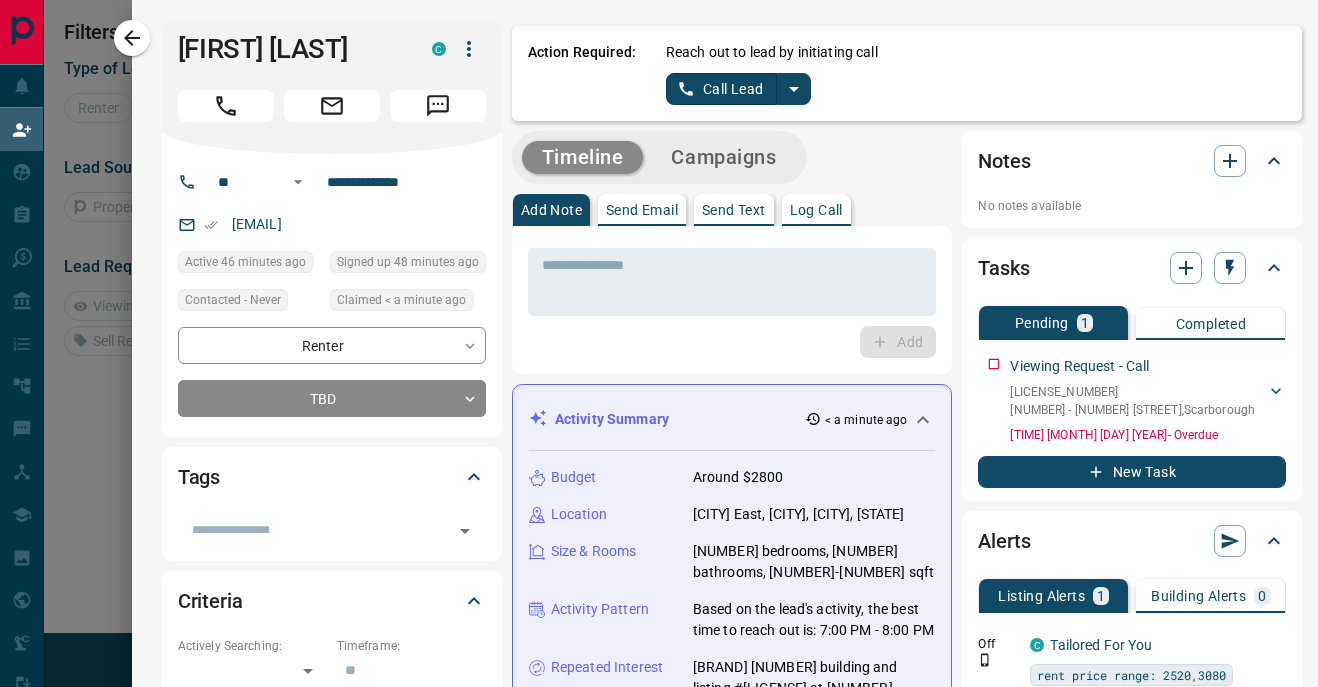 click on "Log Call" at bounding box center [816, 210] 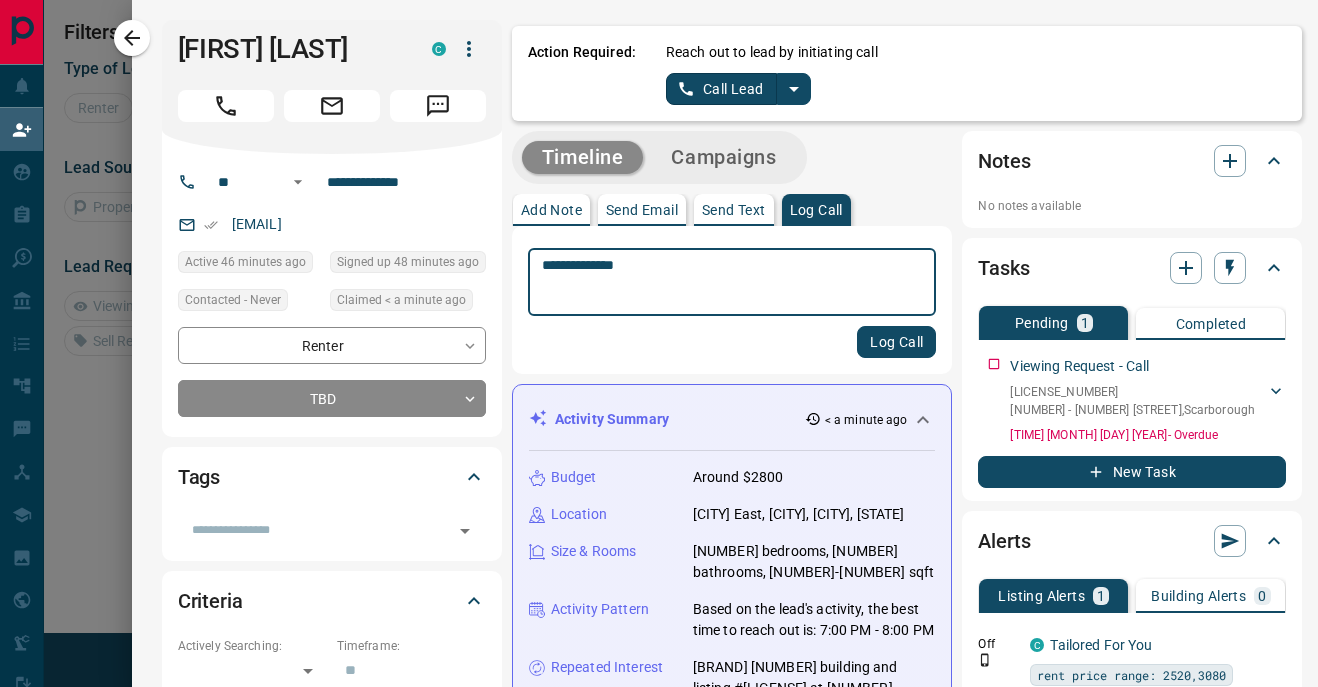 type on "**********" 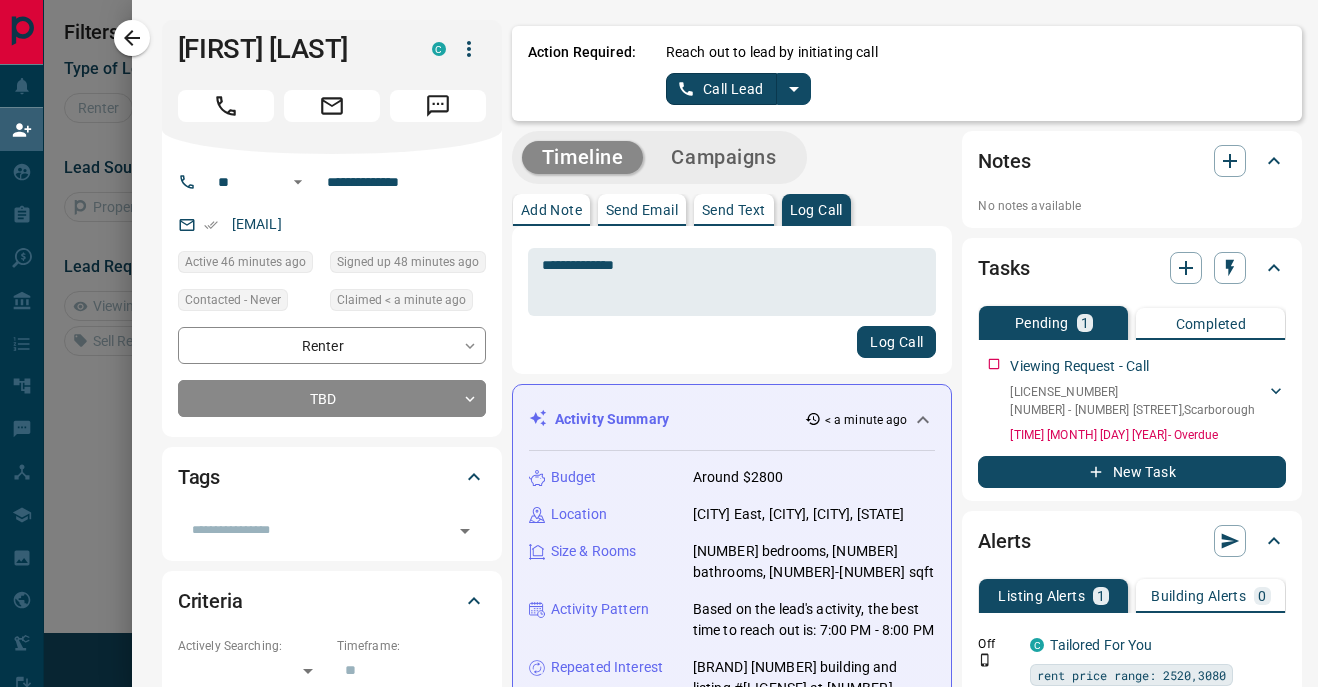 click on "Log Call" at bounding box center (896, 342) 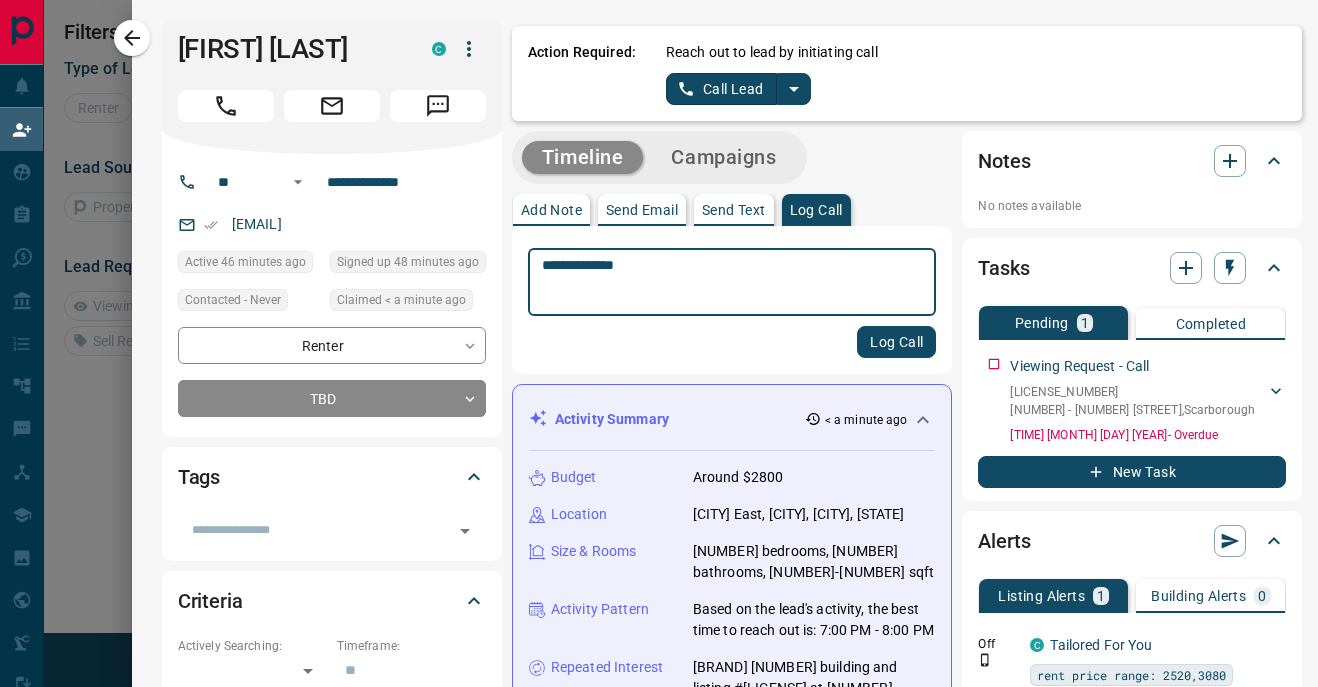 type 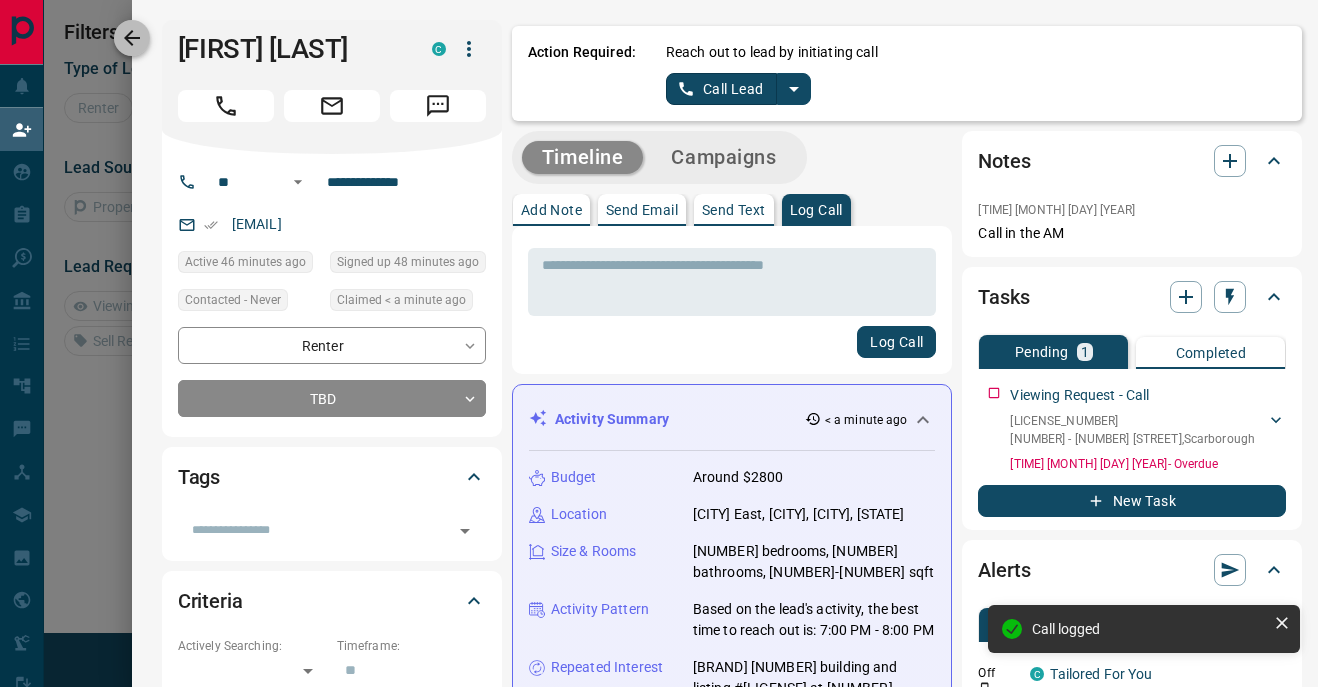 click 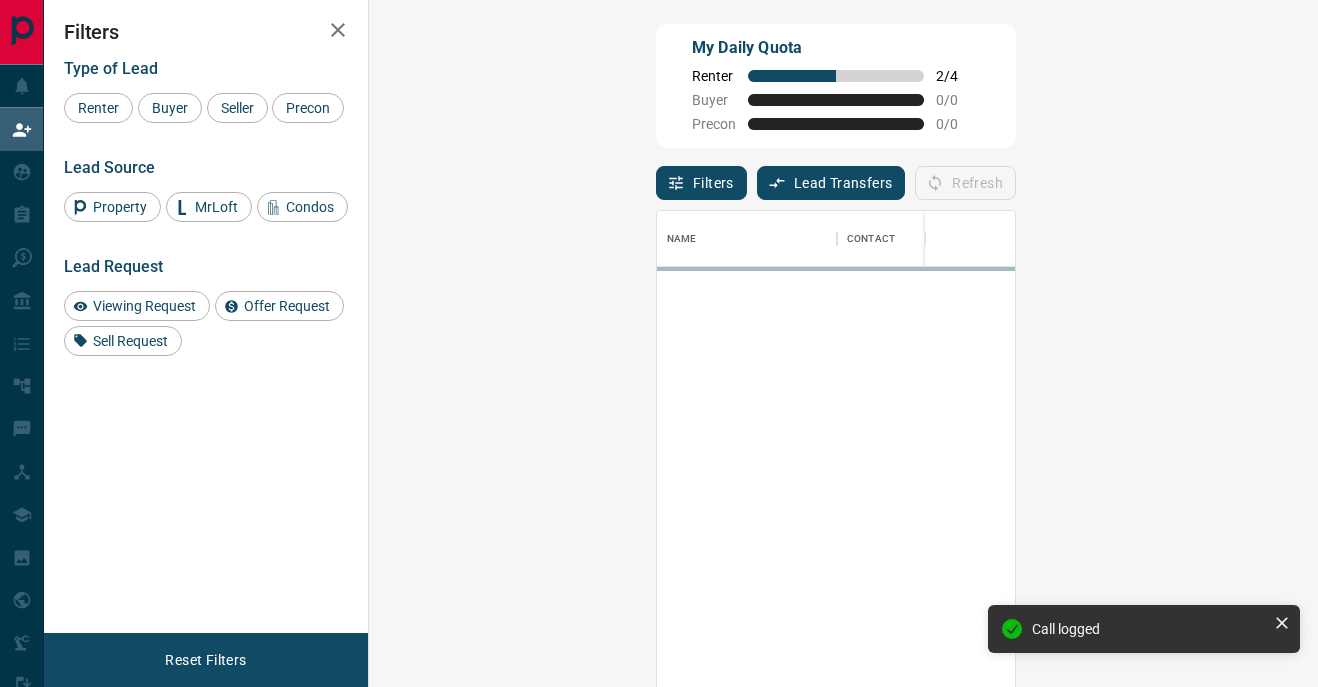 scroll, scrollTop: 1, scrollLeft: 1, axis: both 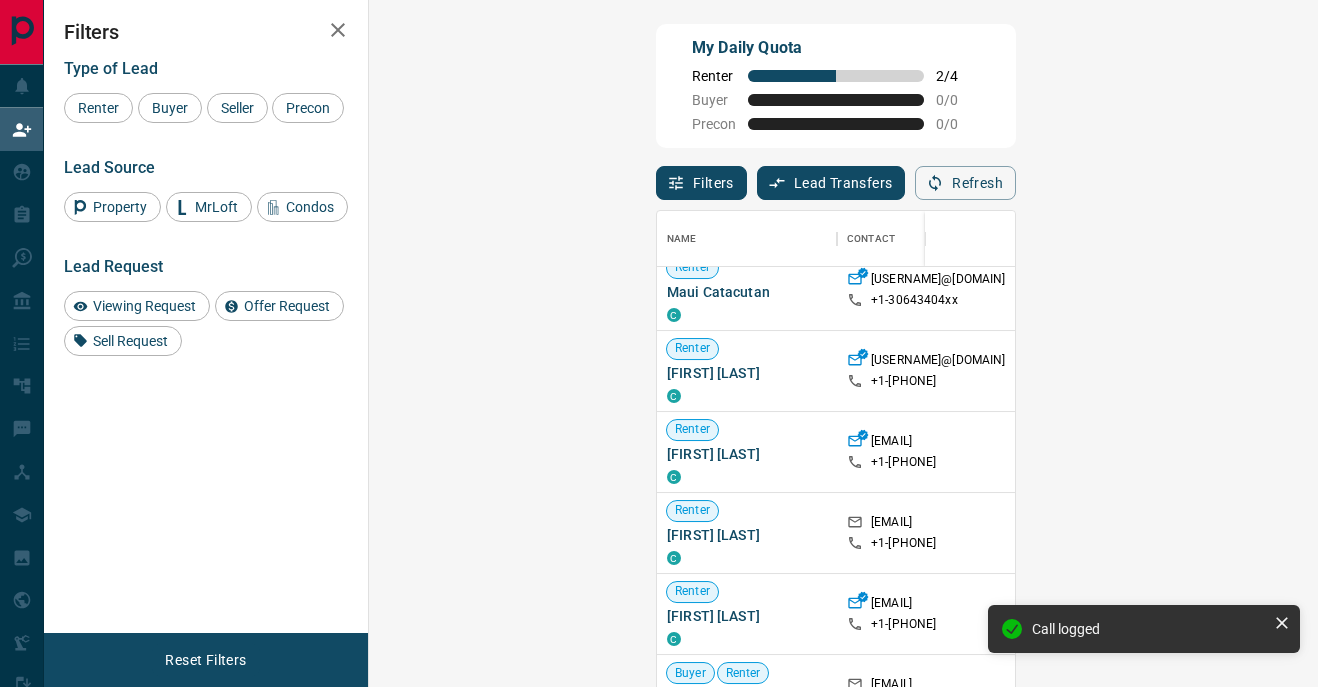click 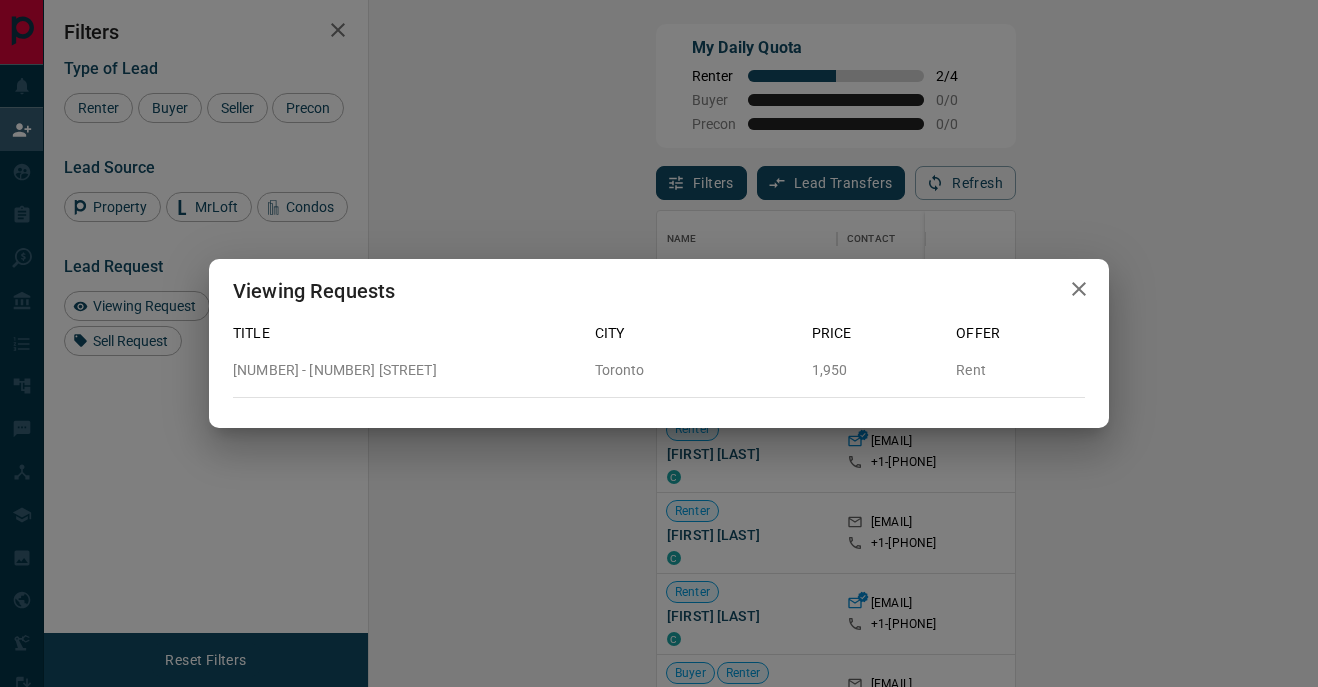 click 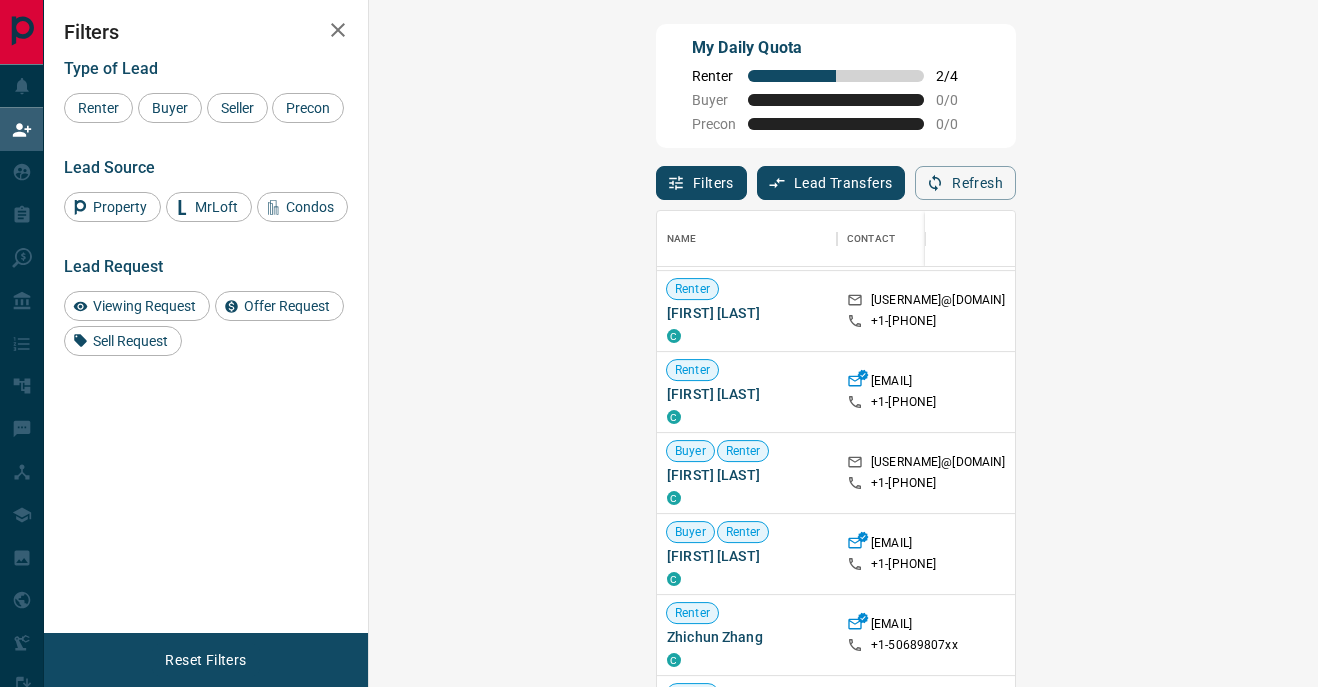 scroll, scrollTop: 940, scrollLeft: 0, axis: vertical 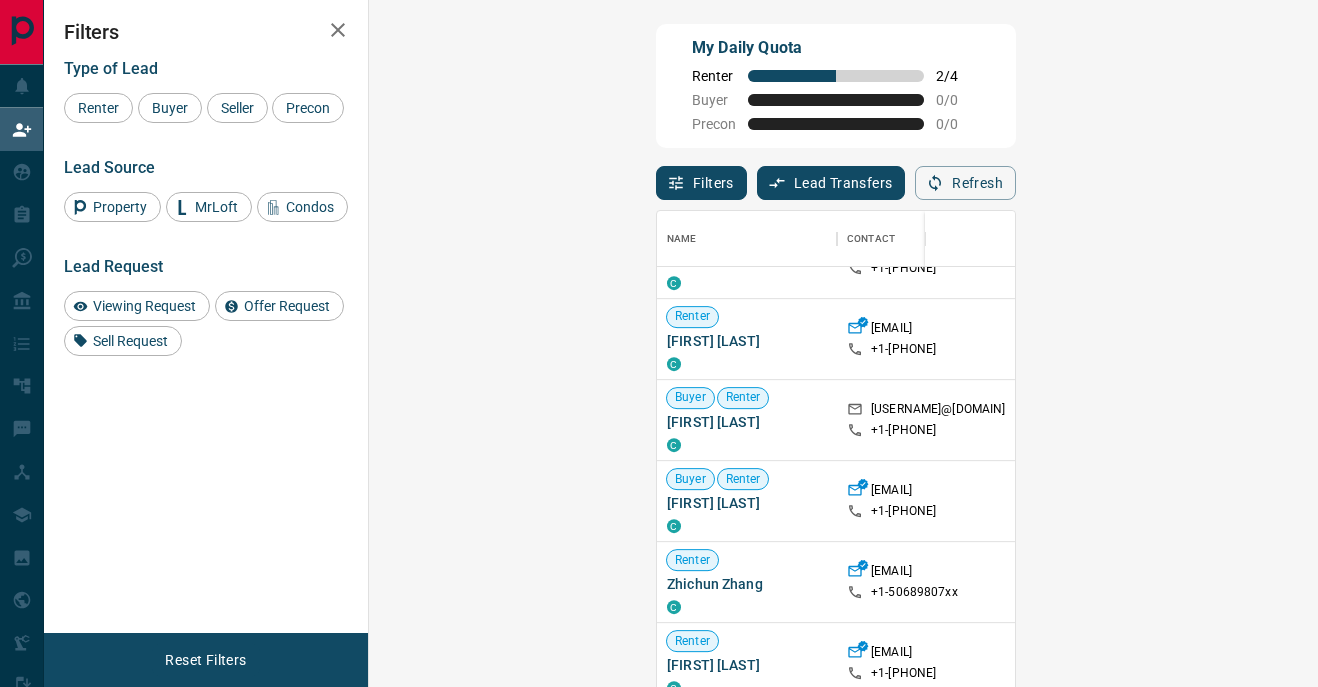 click on "Viewing Request   ( 1 )" at bounding box center (1476, 420) 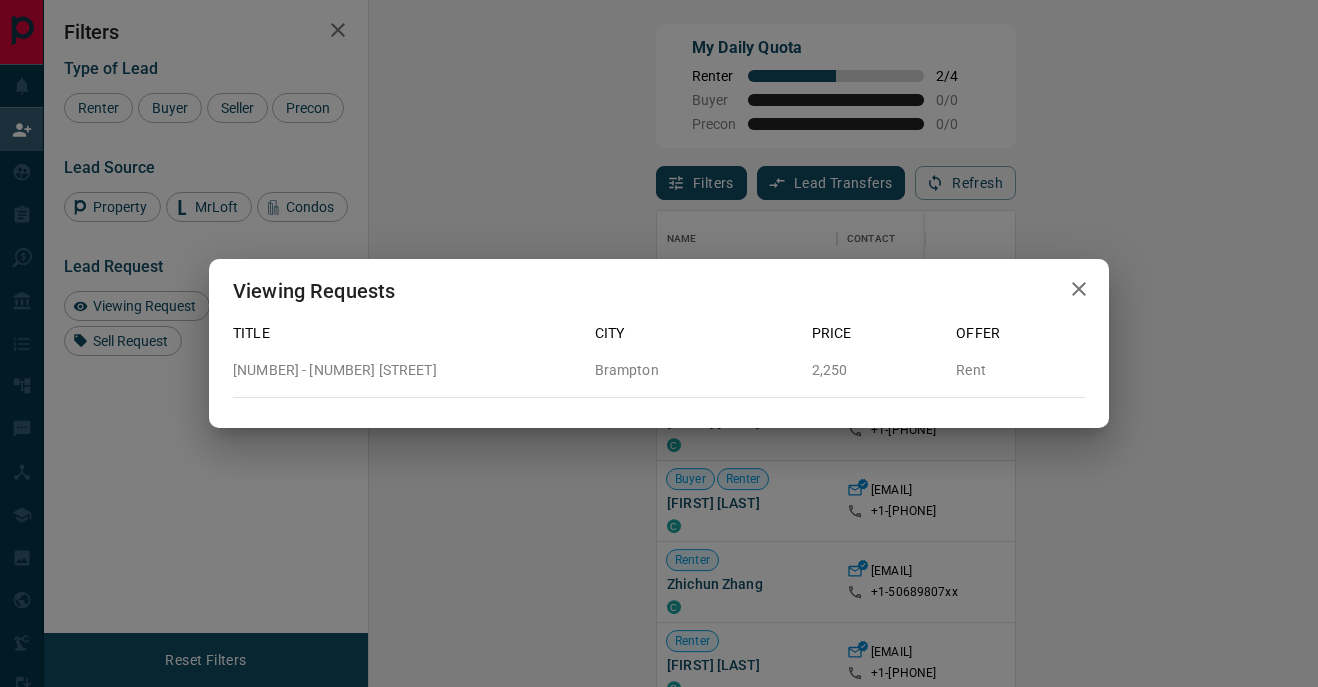 click at bounding box center (1079, 289) 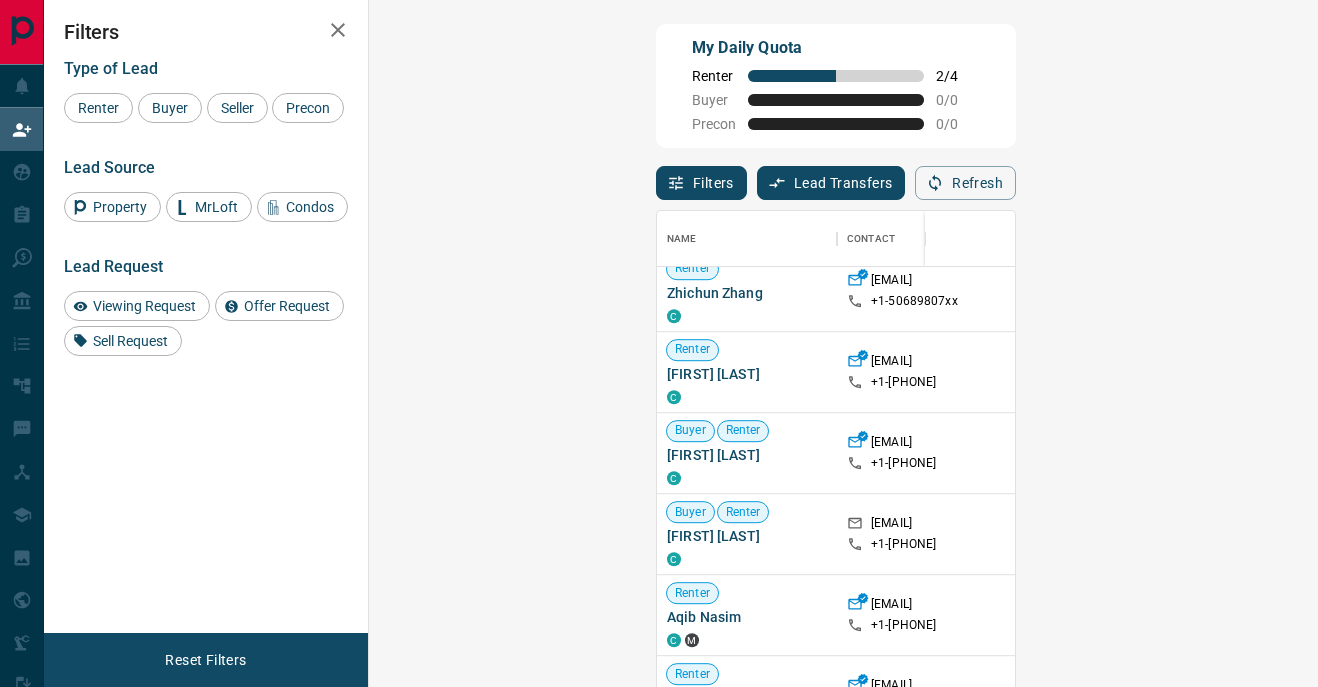 scroll, scrollTop: 1252, scrollLeft: 0, axis: vertical 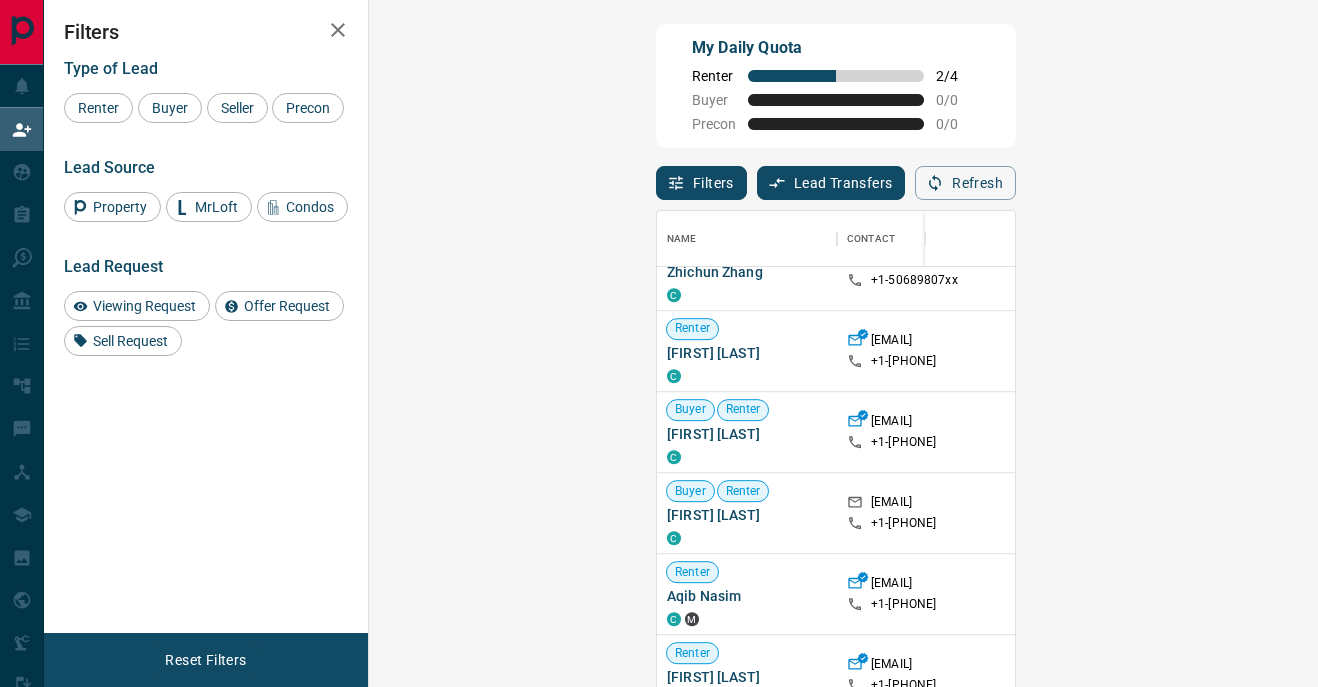 click 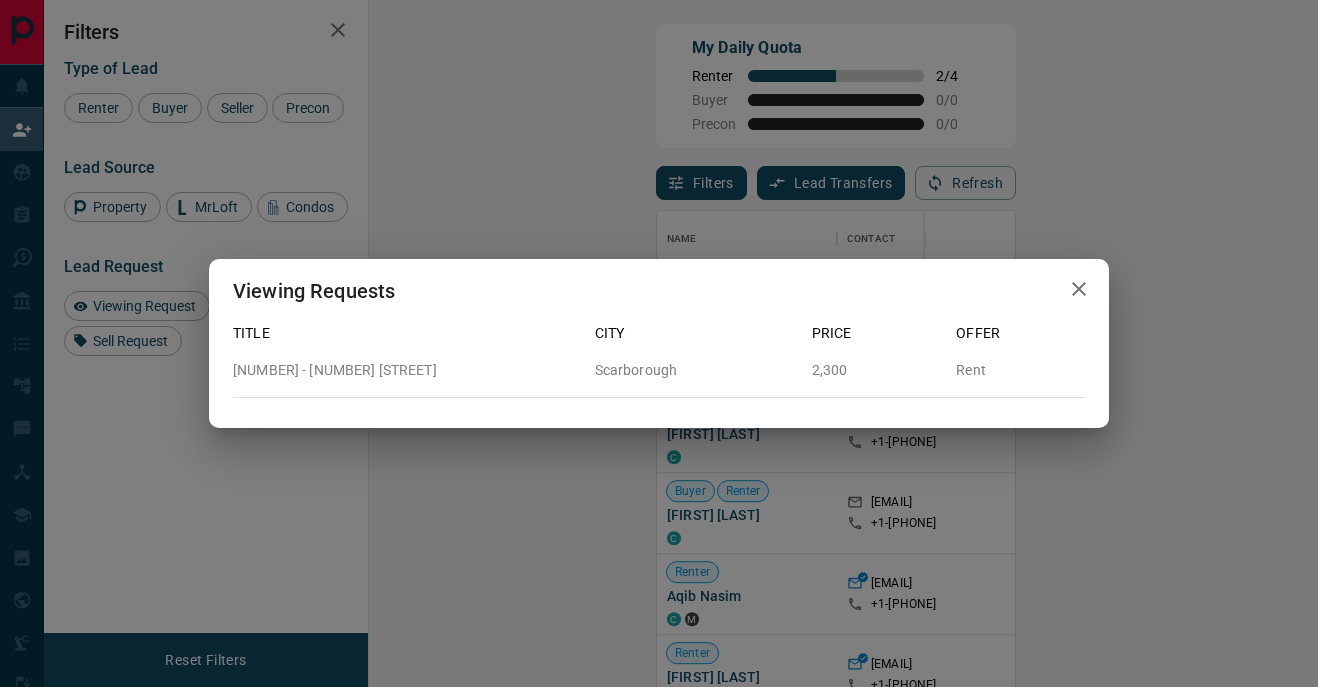 click at bounding box center [1079, 289] 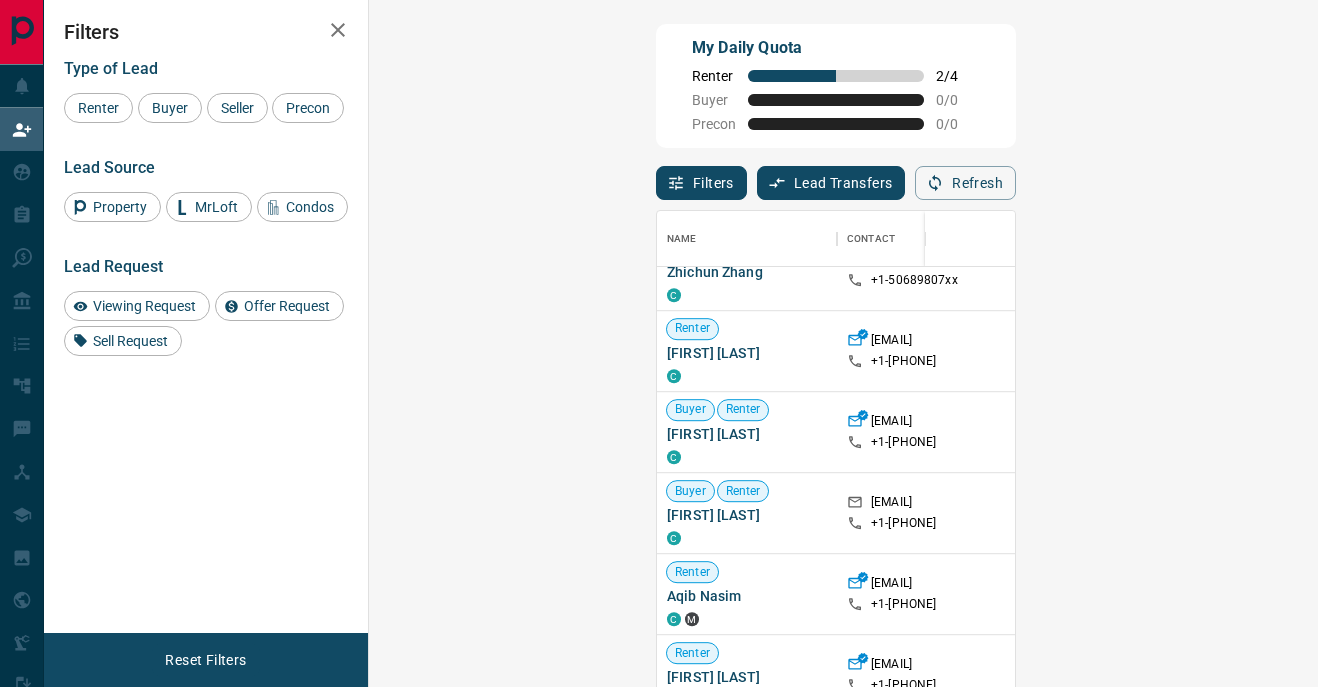 click on "Claim" at bounding box center [1518, 513] 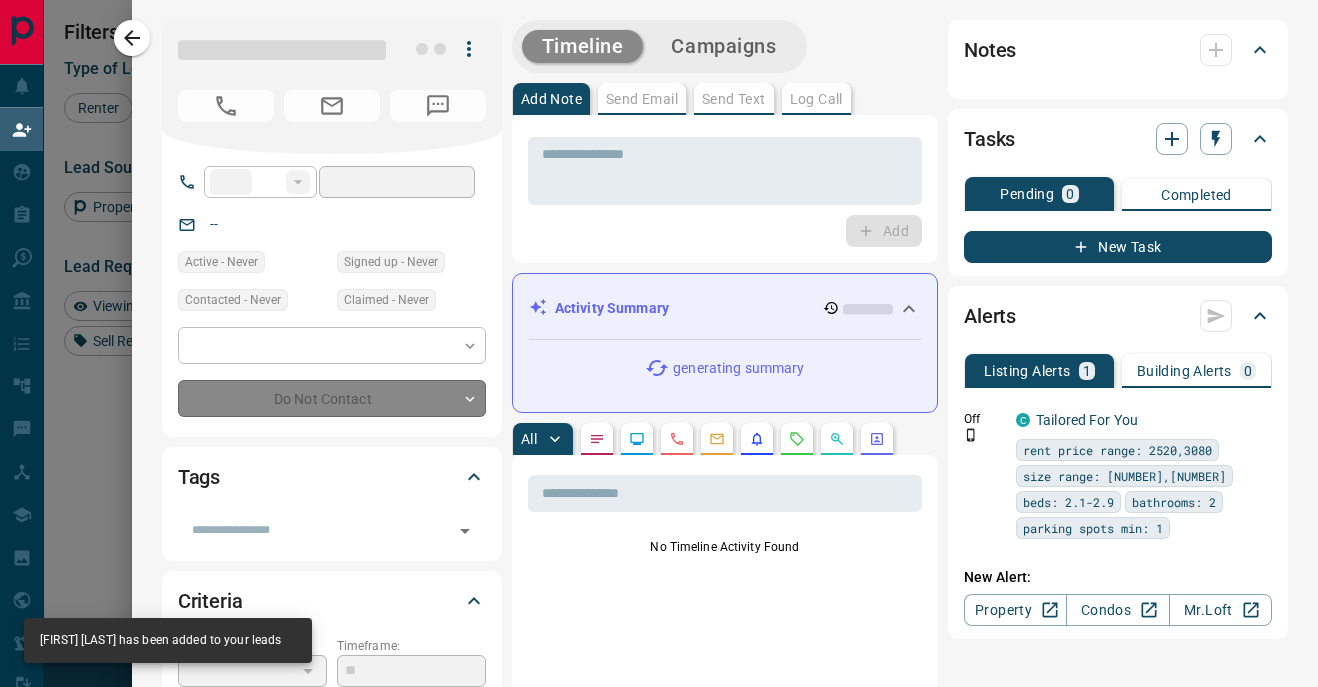type on "**" 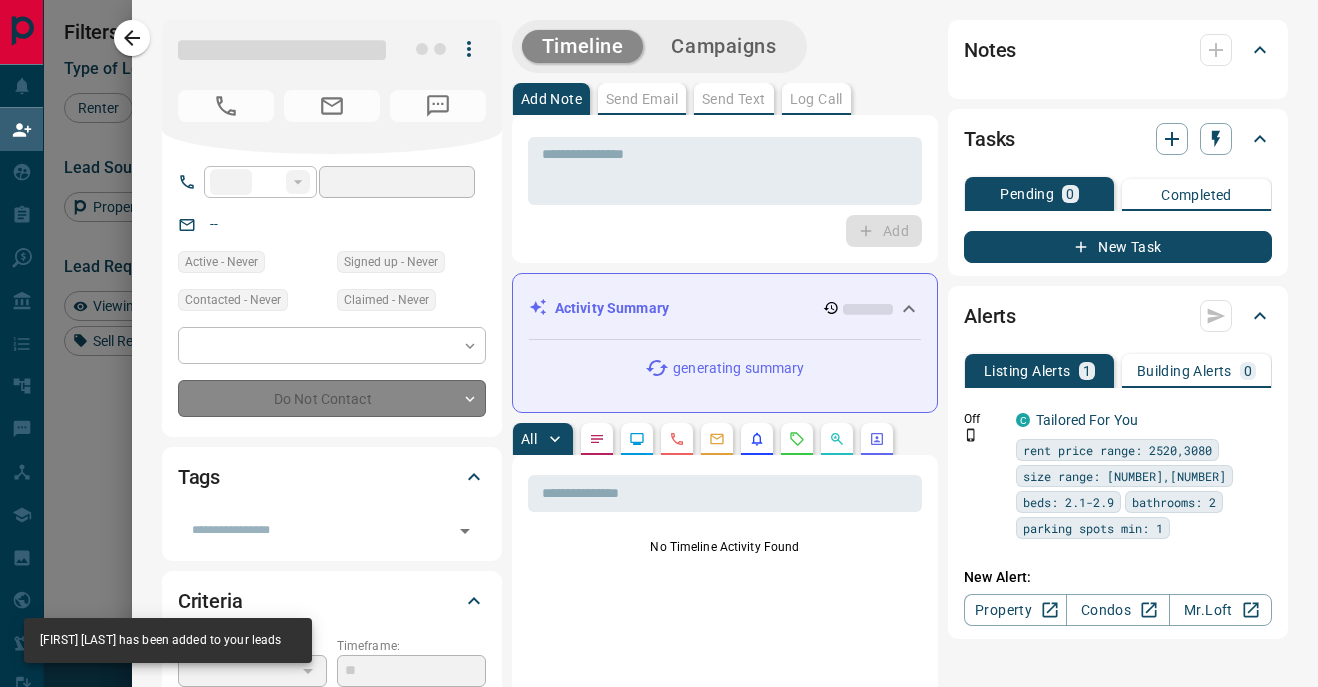 type on "**********" 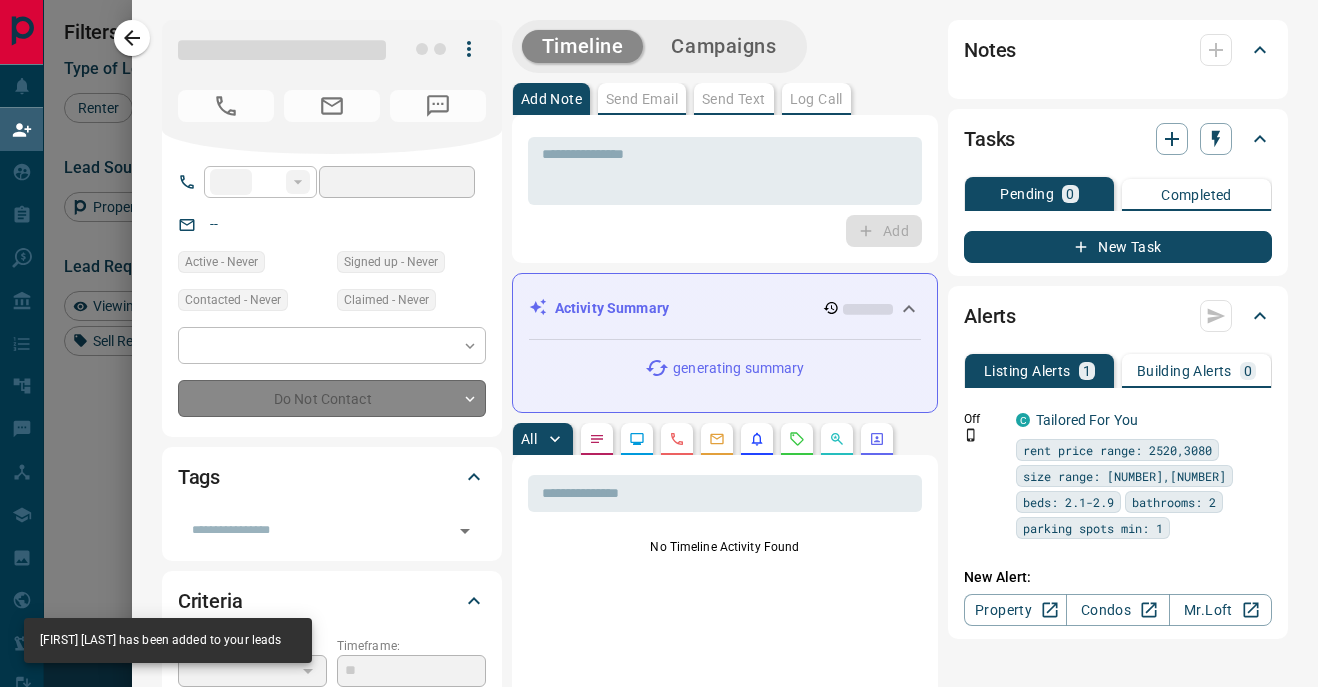 type on "**" 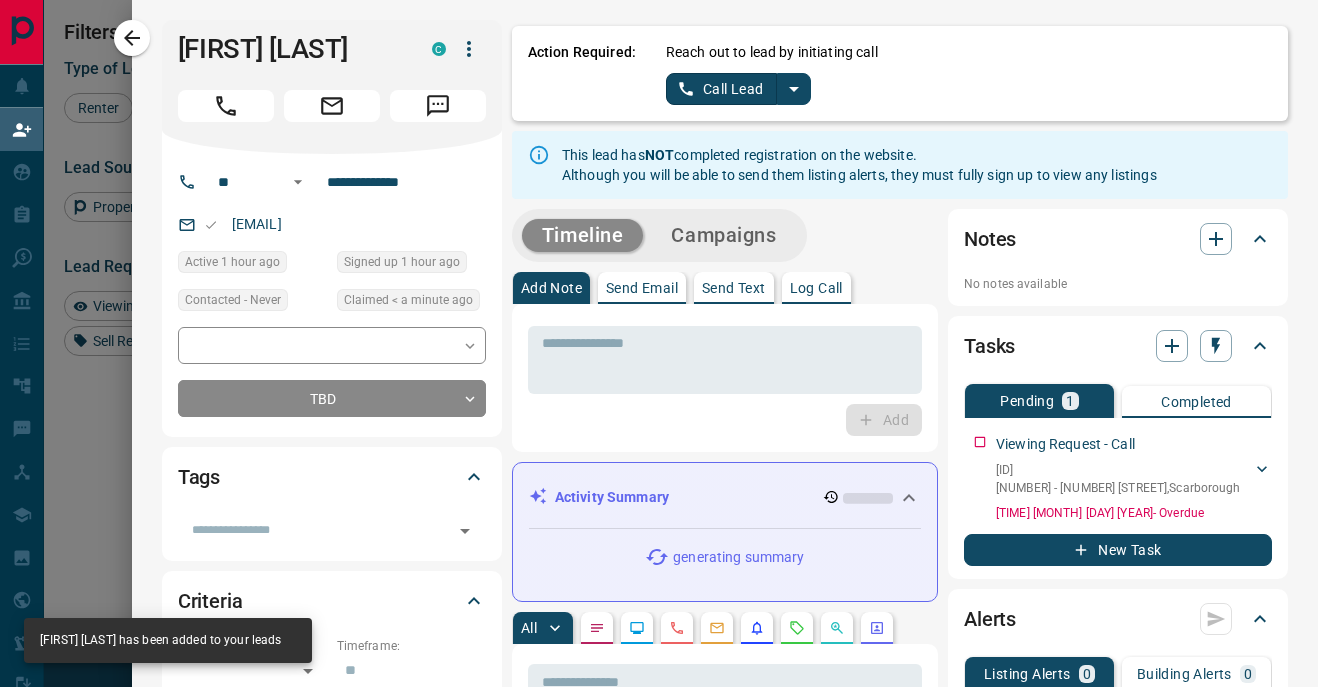 click on "Log Call" at bounding box center [816, 288] 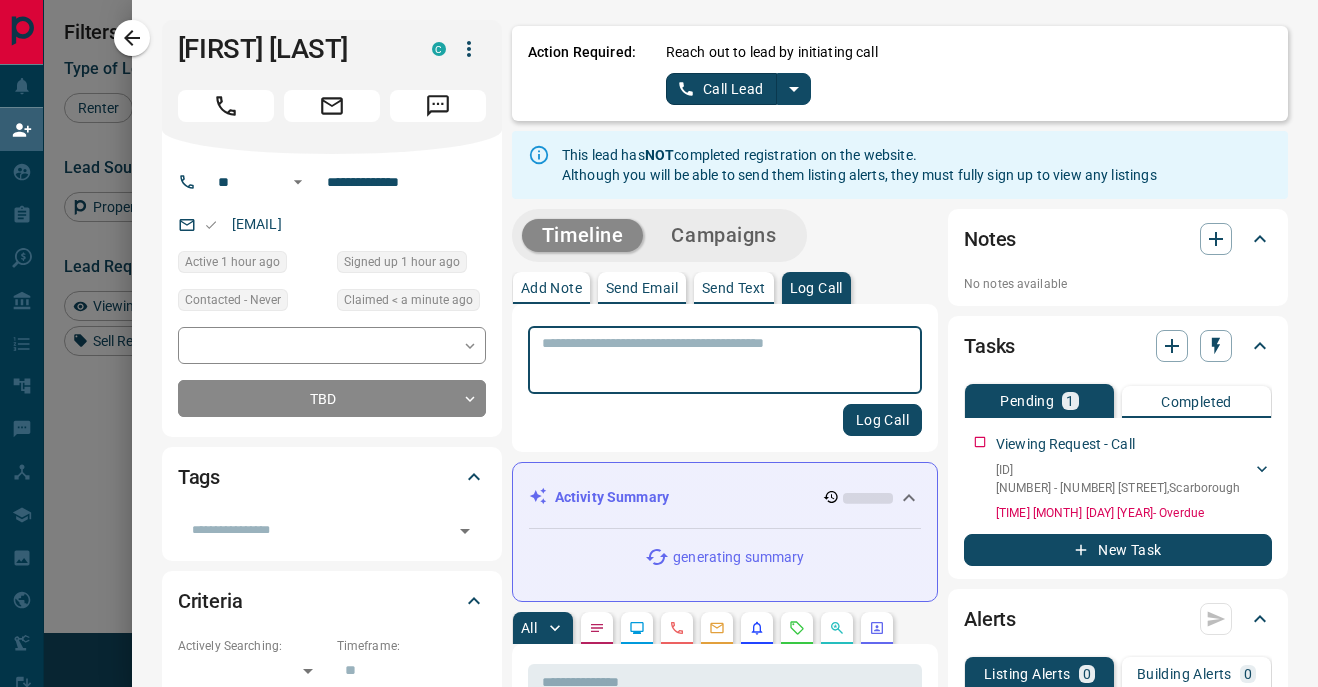 click at bounding box center [725, 360] 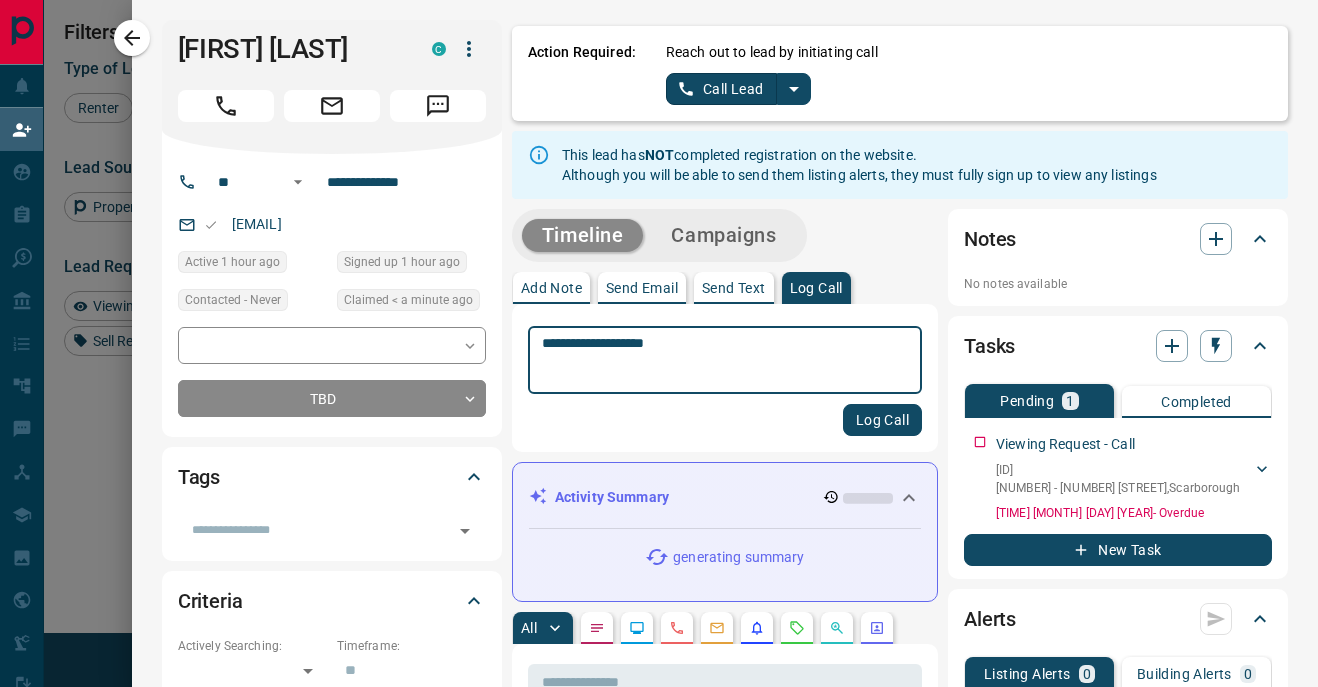 type on "**********" 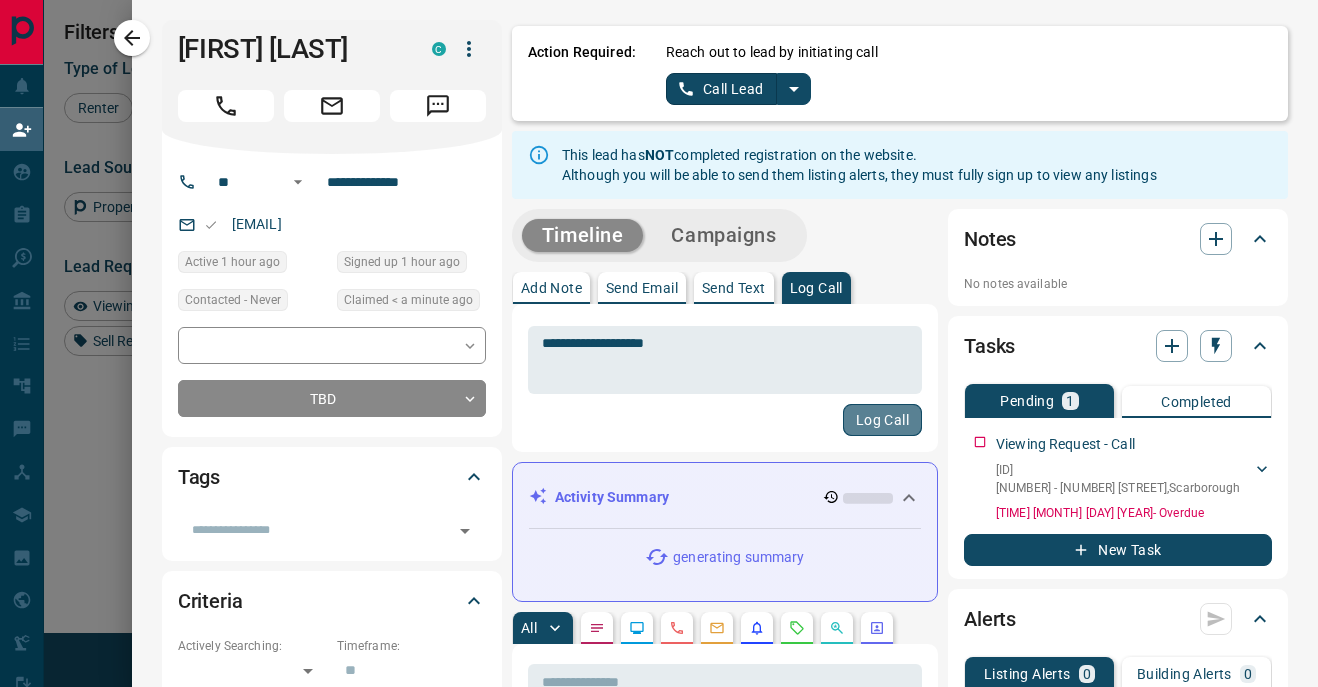 click on "Log Call" at bounding box center (882, 420) 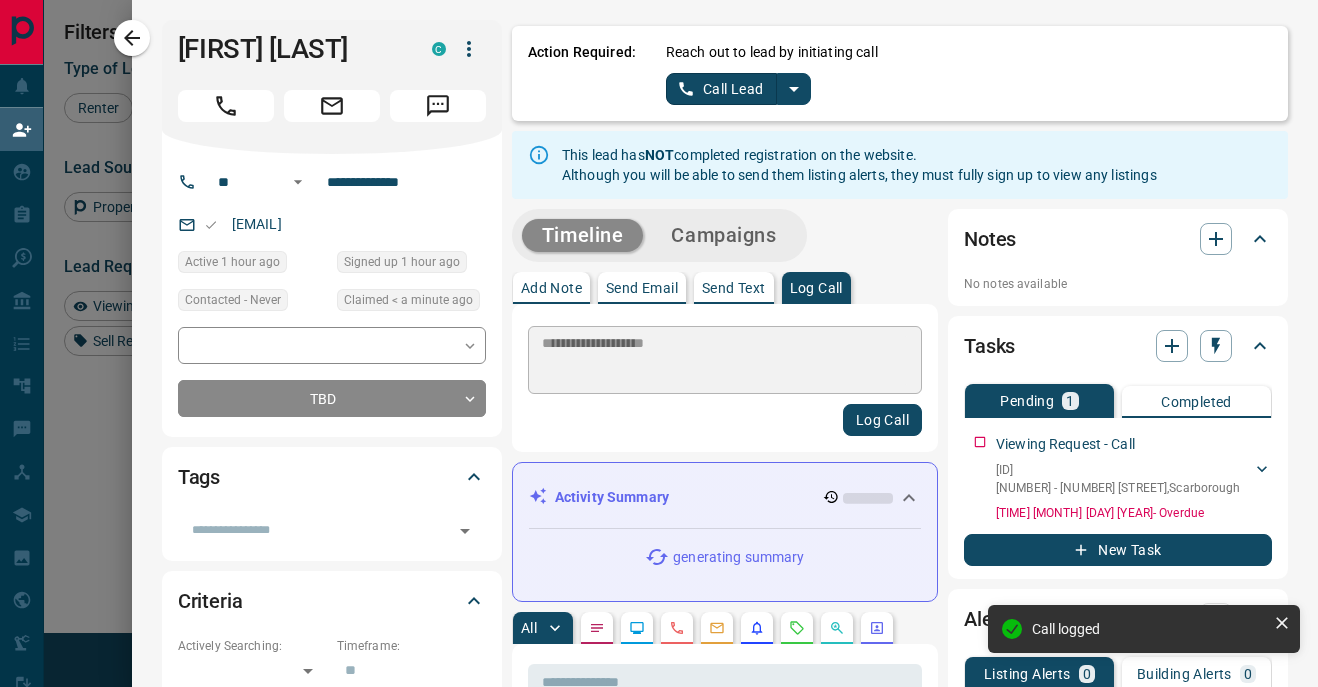 type 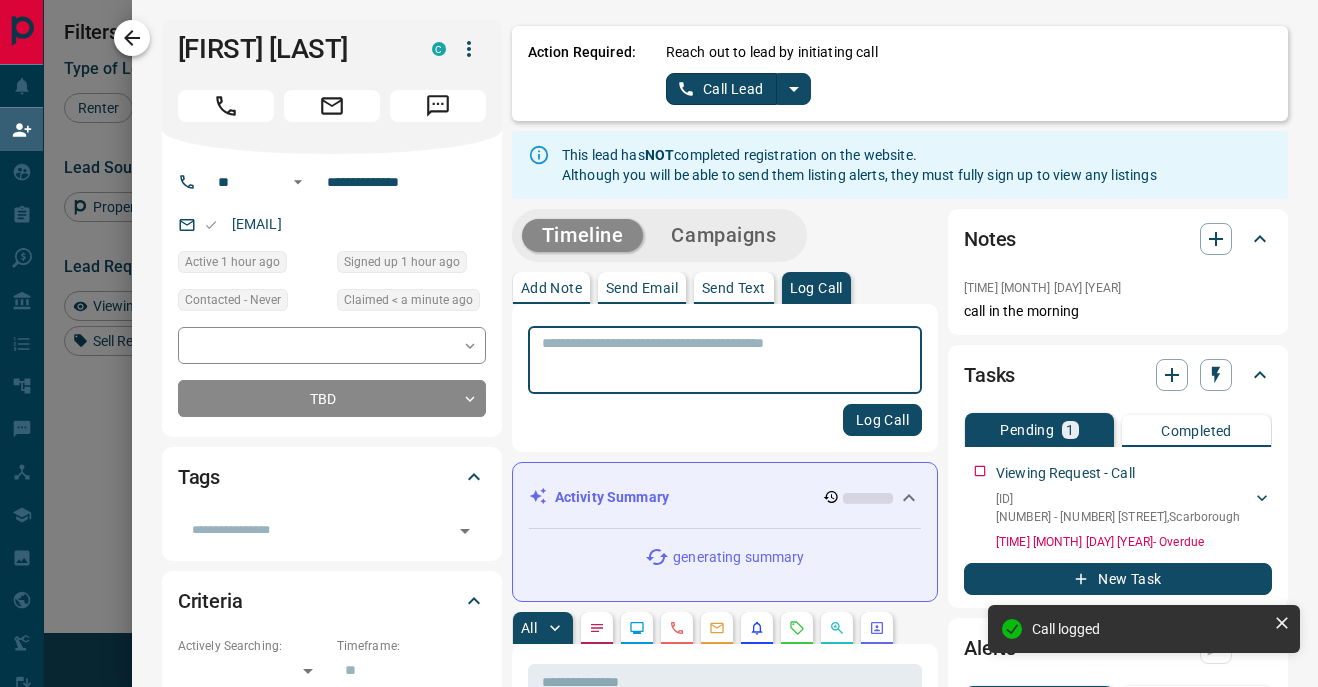 click 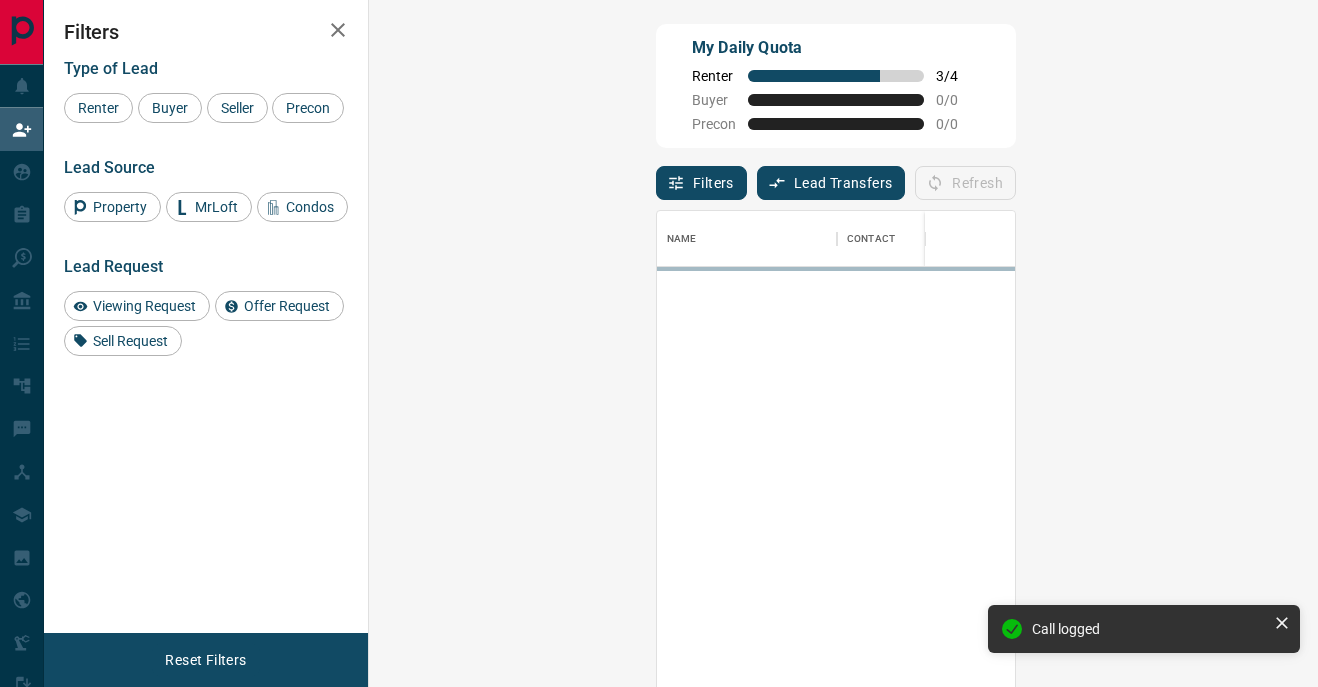 scroll, scrollTop: 1, scrollLeft: 1, axis: both 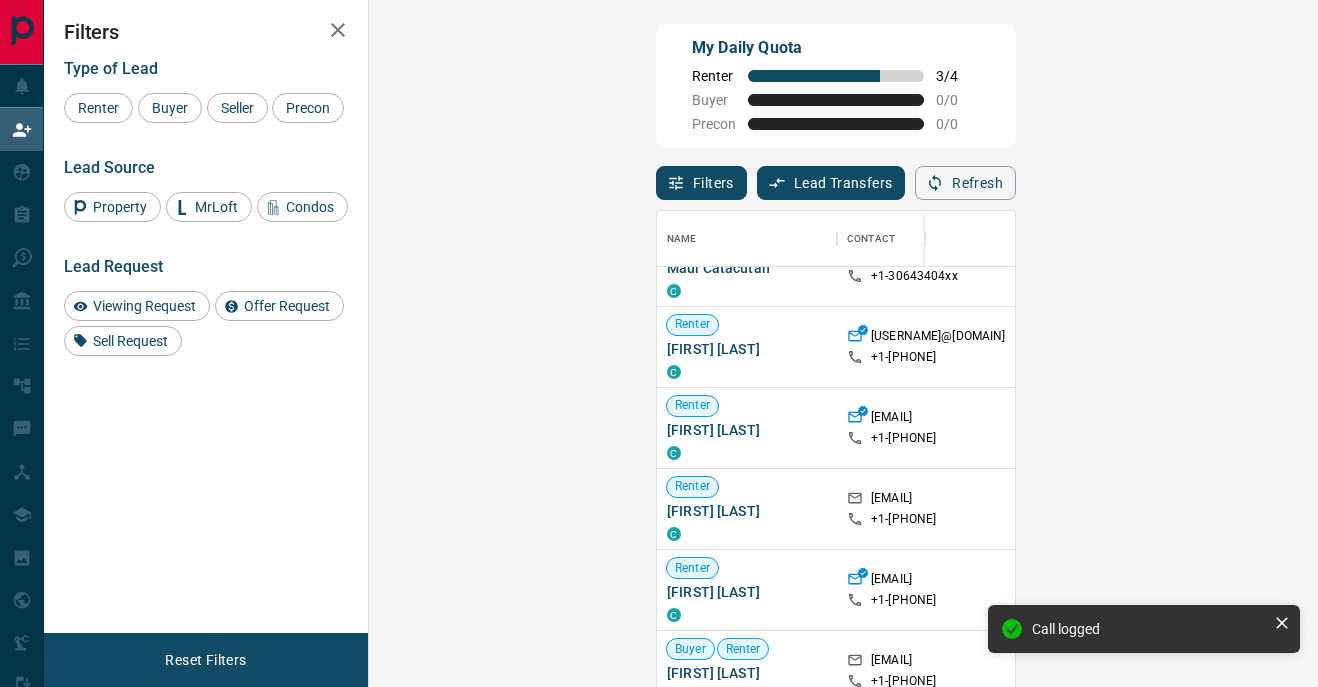 click on "Viewing Request   ( 1 )" at bounding box center (1484, 347) 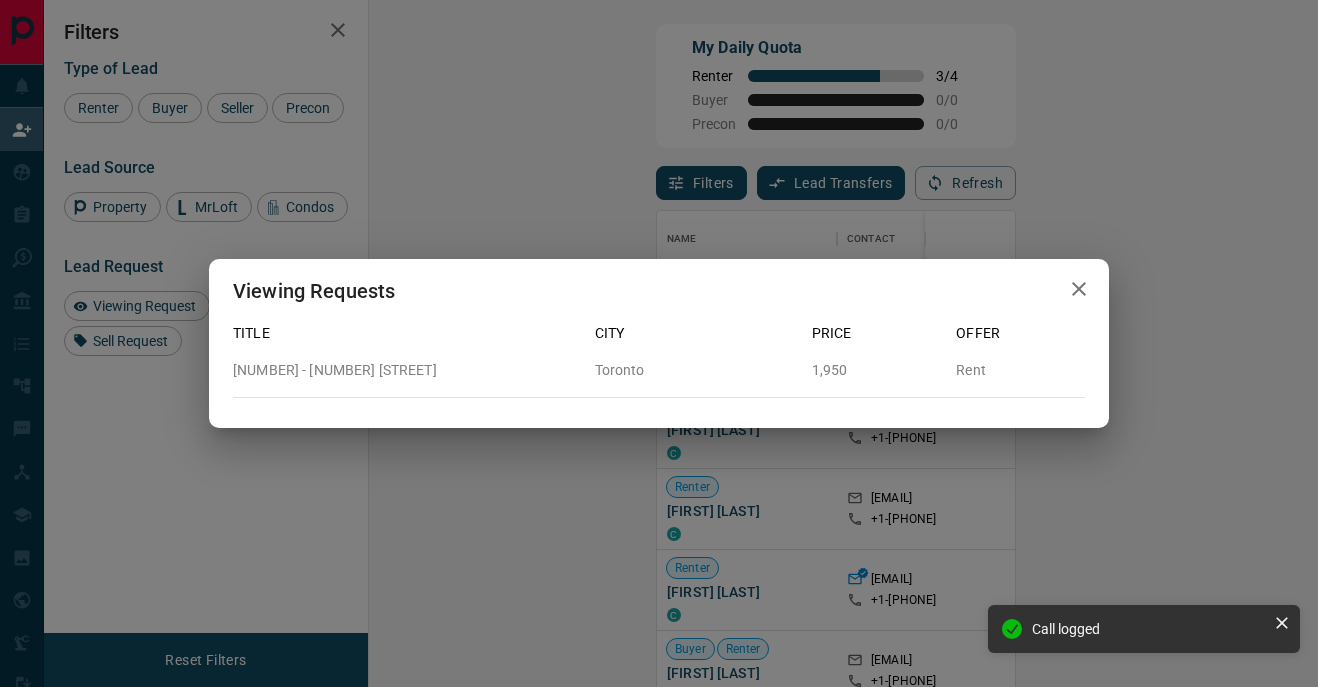 click at bounding box center (1079, 289) 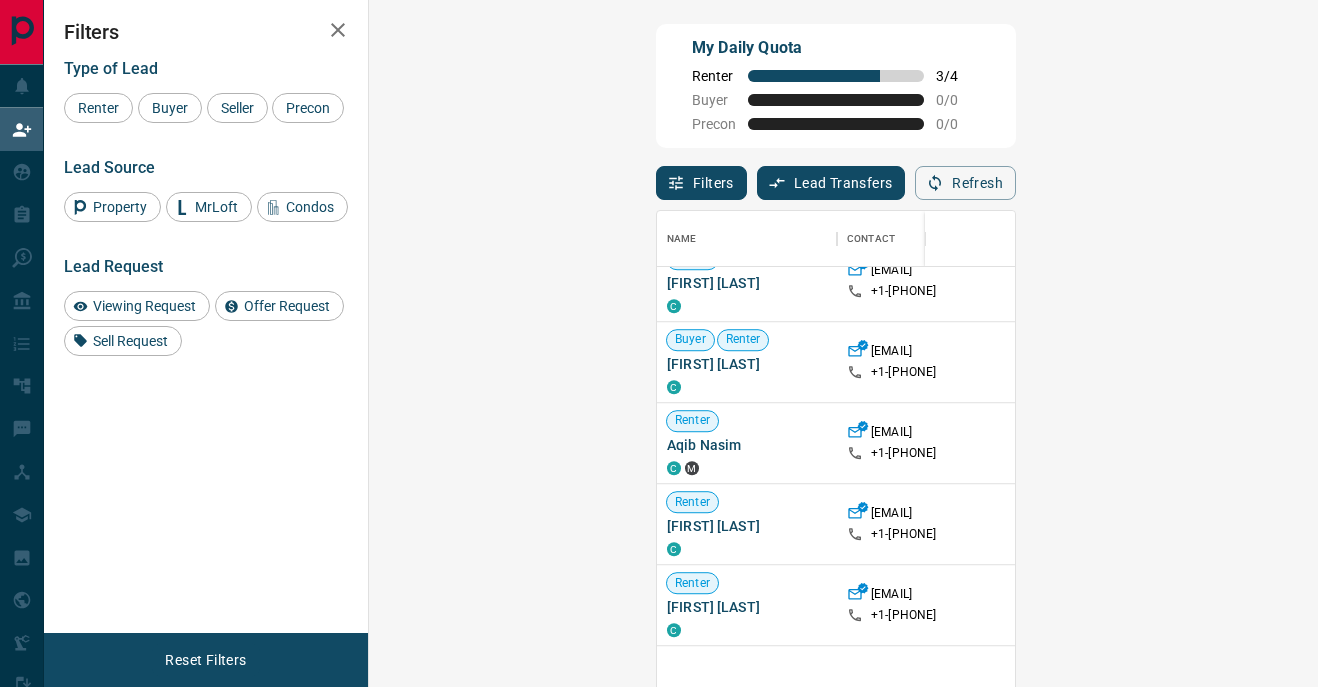 scroll, scrollTop: 1479, scrollLeft: 0, axis: vertical 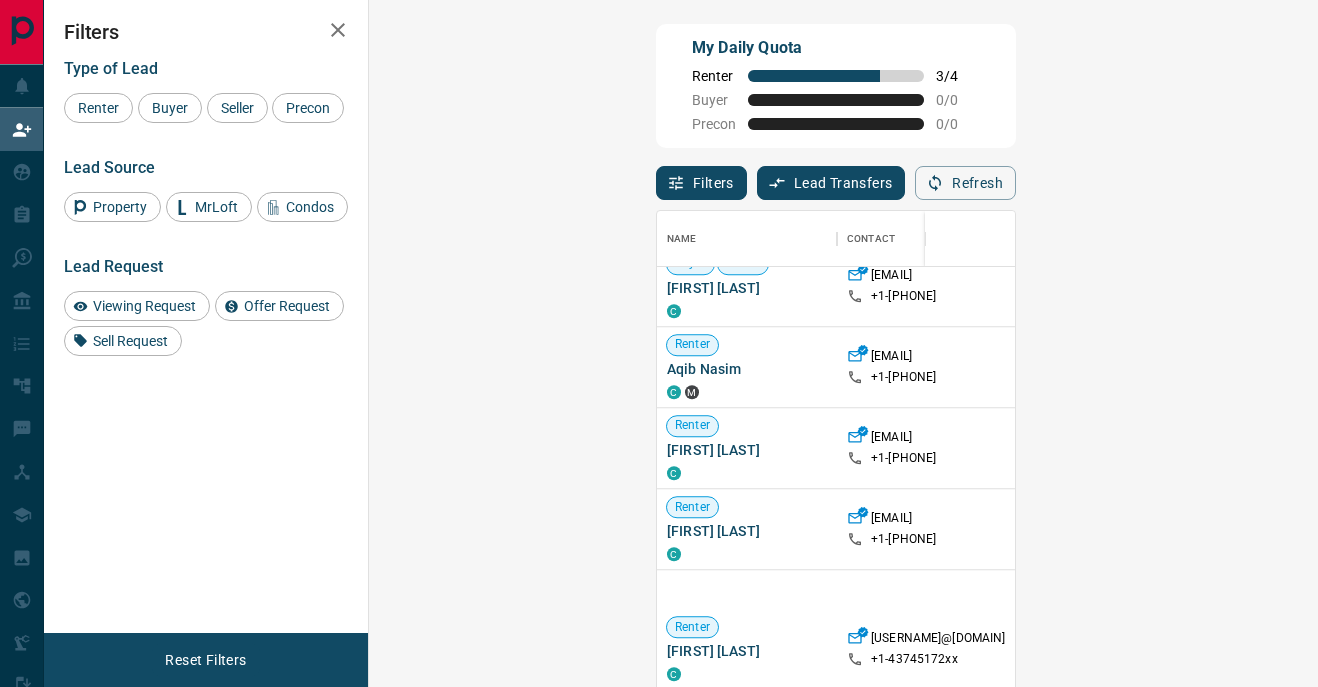 click 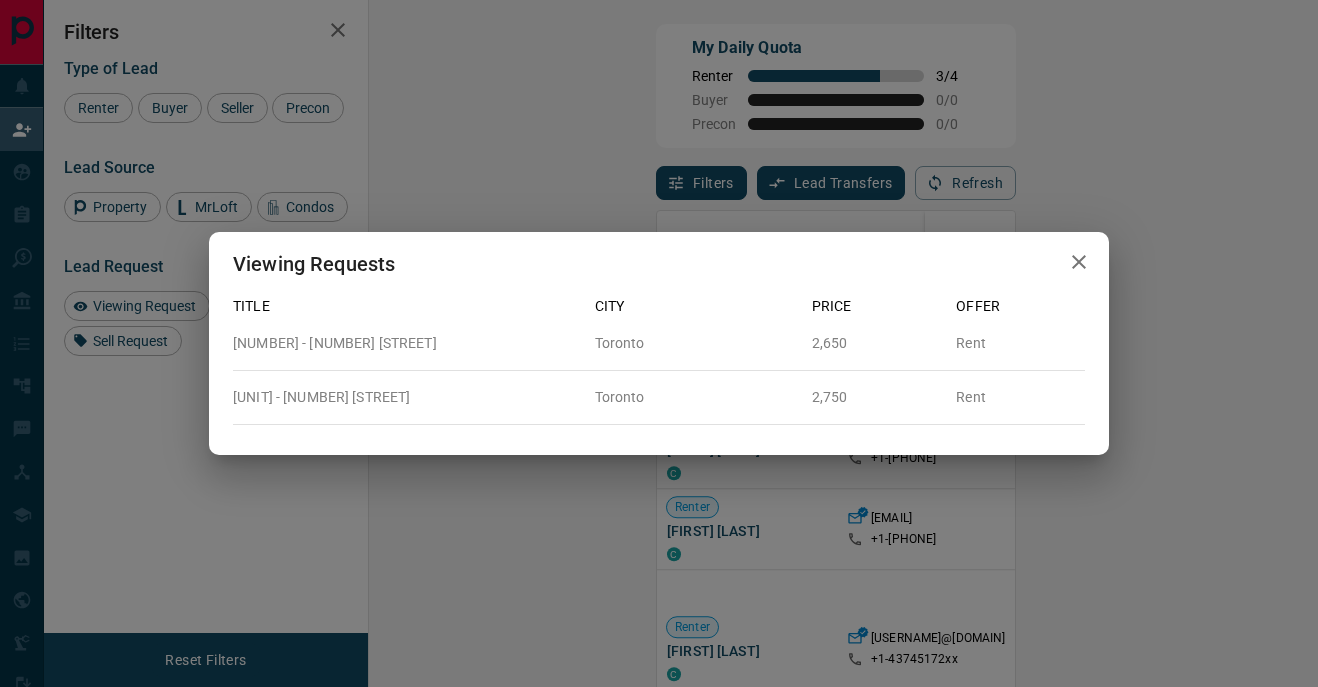 click 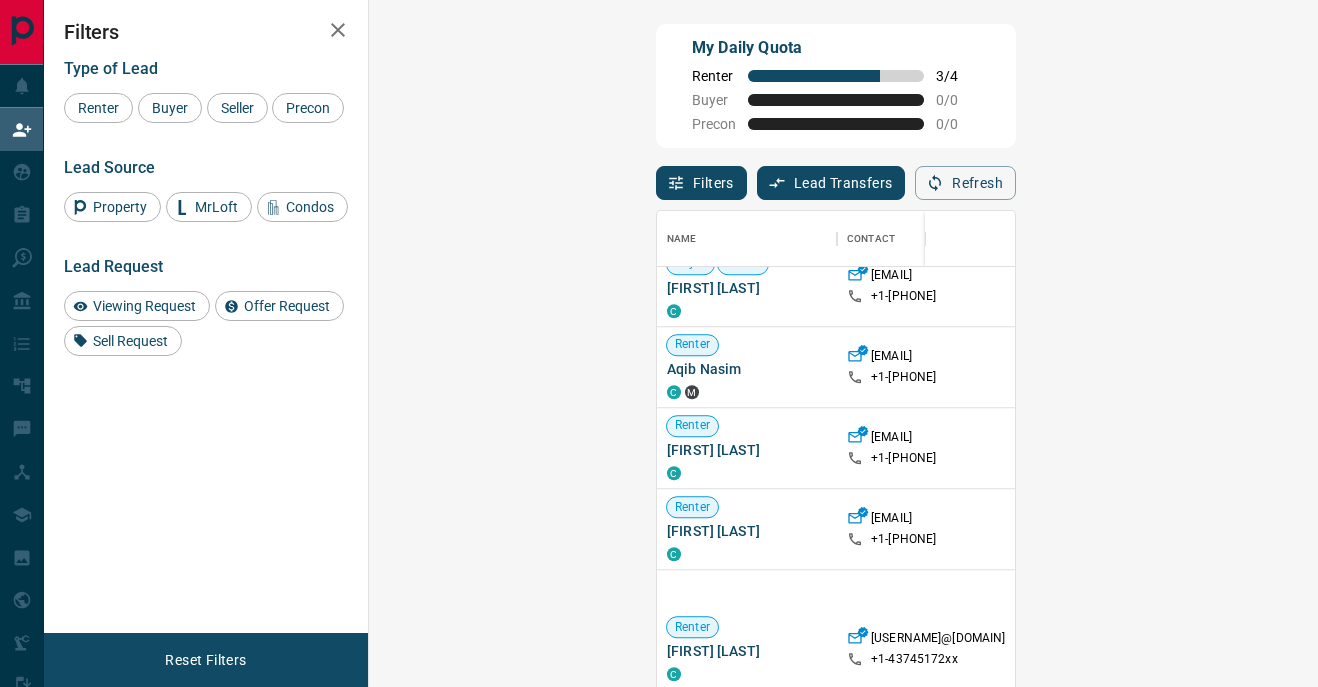 click on "Claim" at bounding box center (1518, 529) 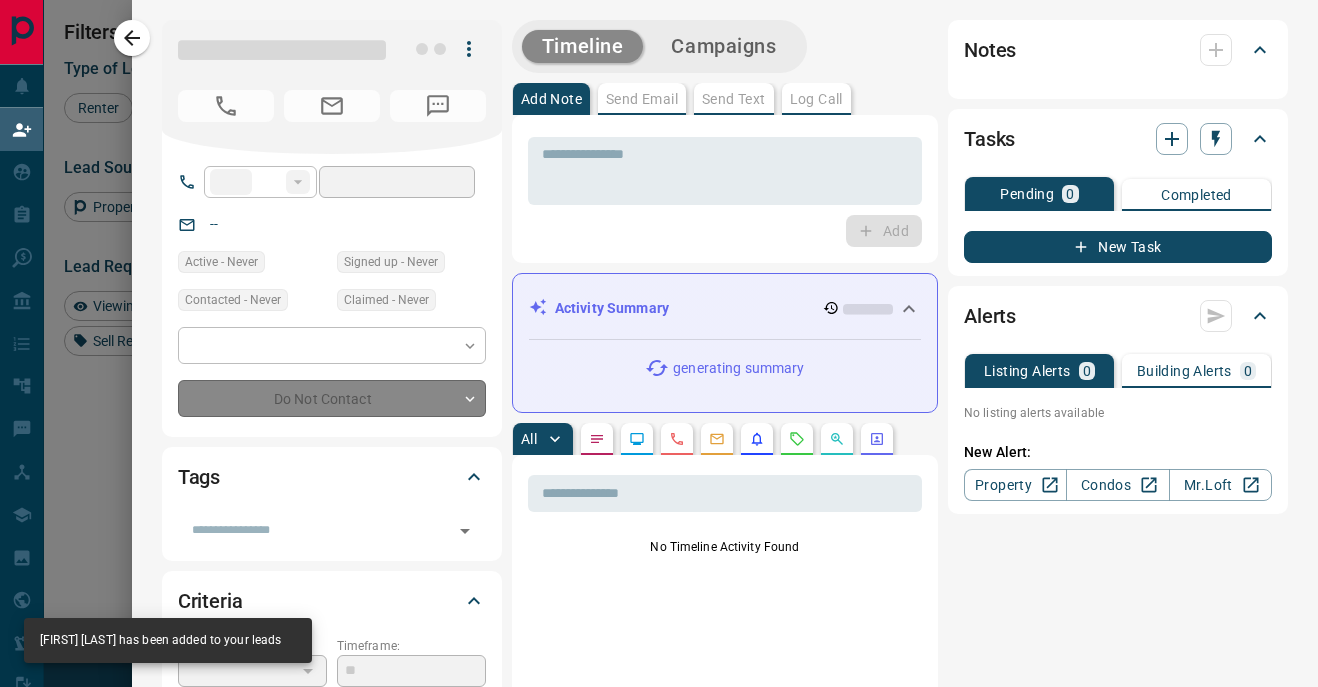 type on "**" 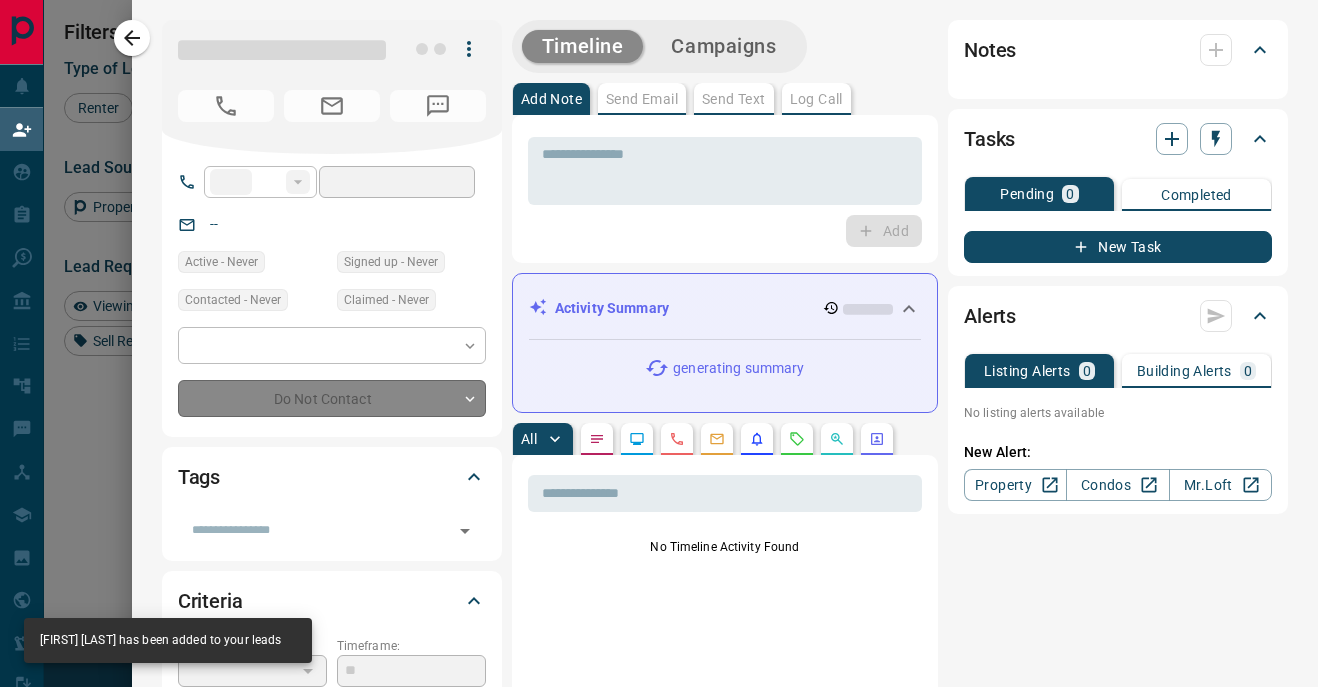 type on "**********" 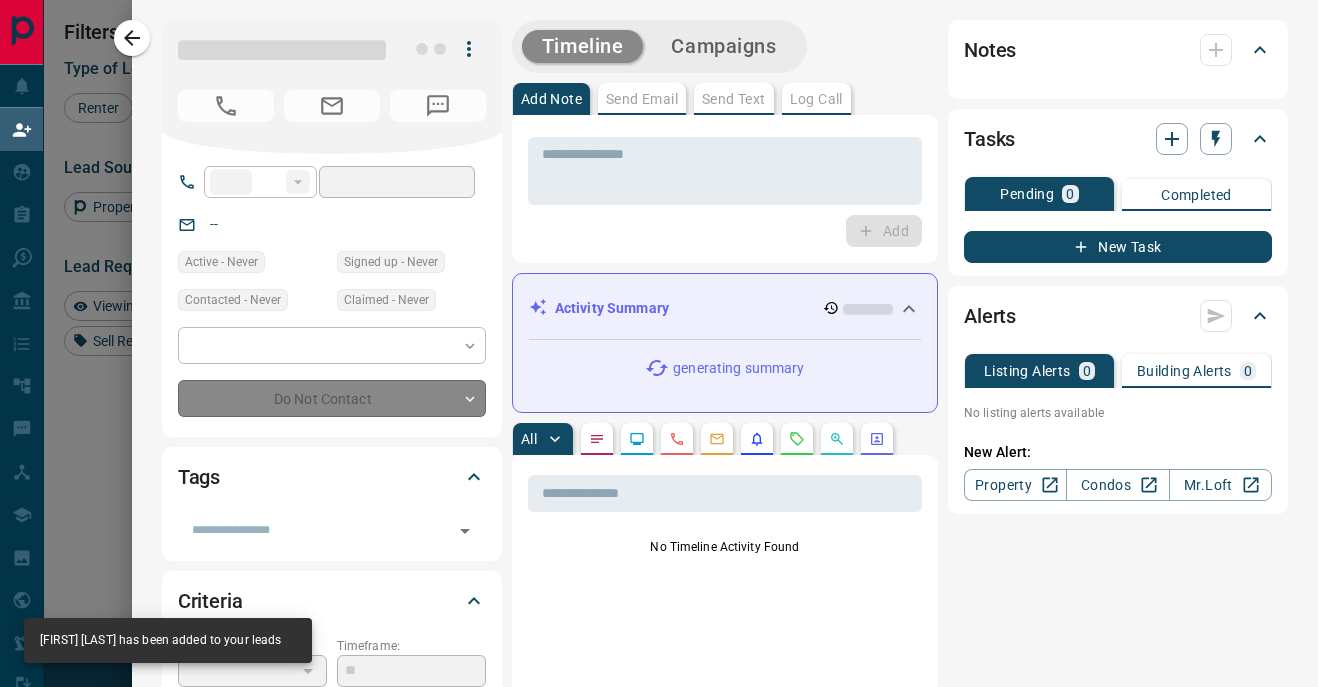 type on "**********" 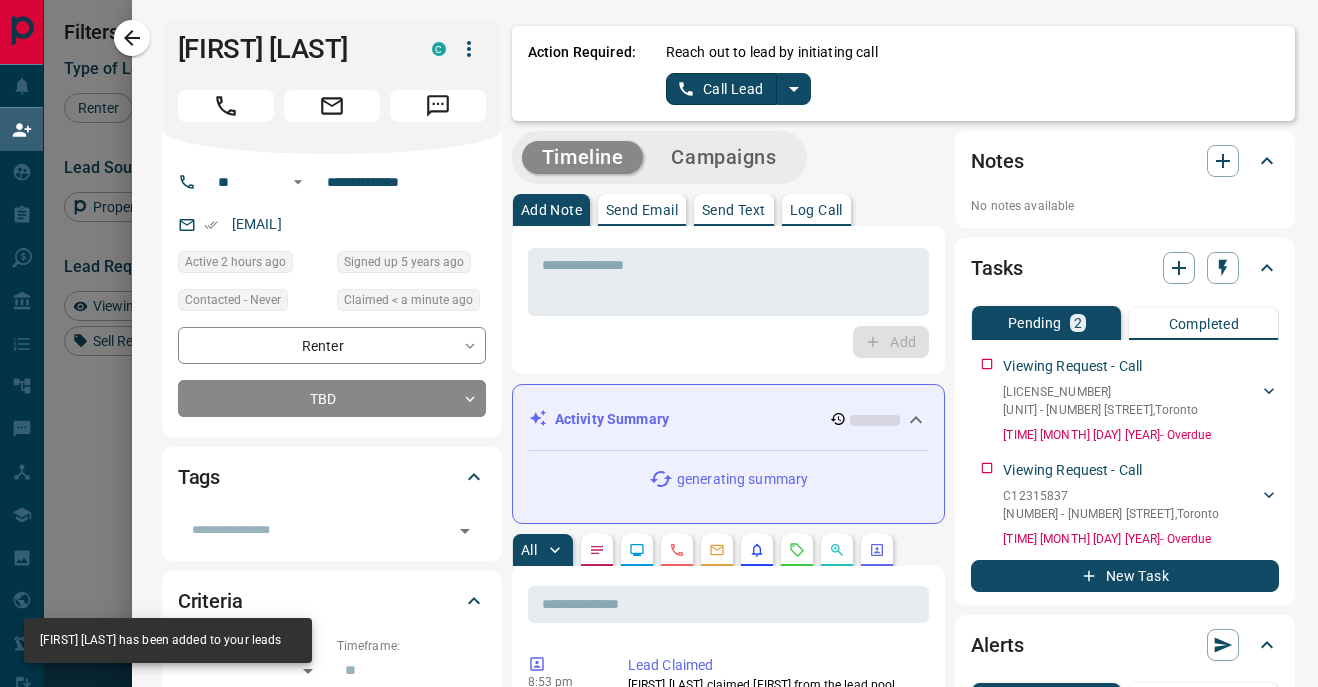 click on "Log Call" at bounding box center (816, 210) 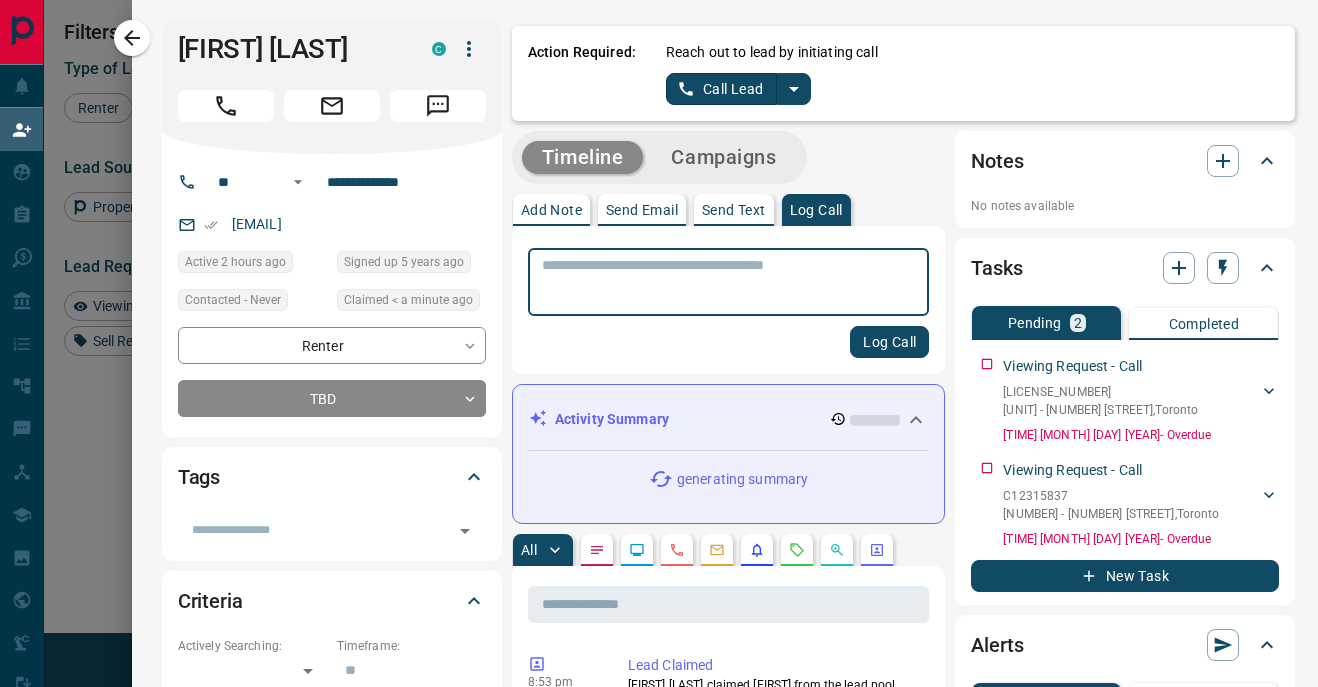 click at bounding box center [729, 282] 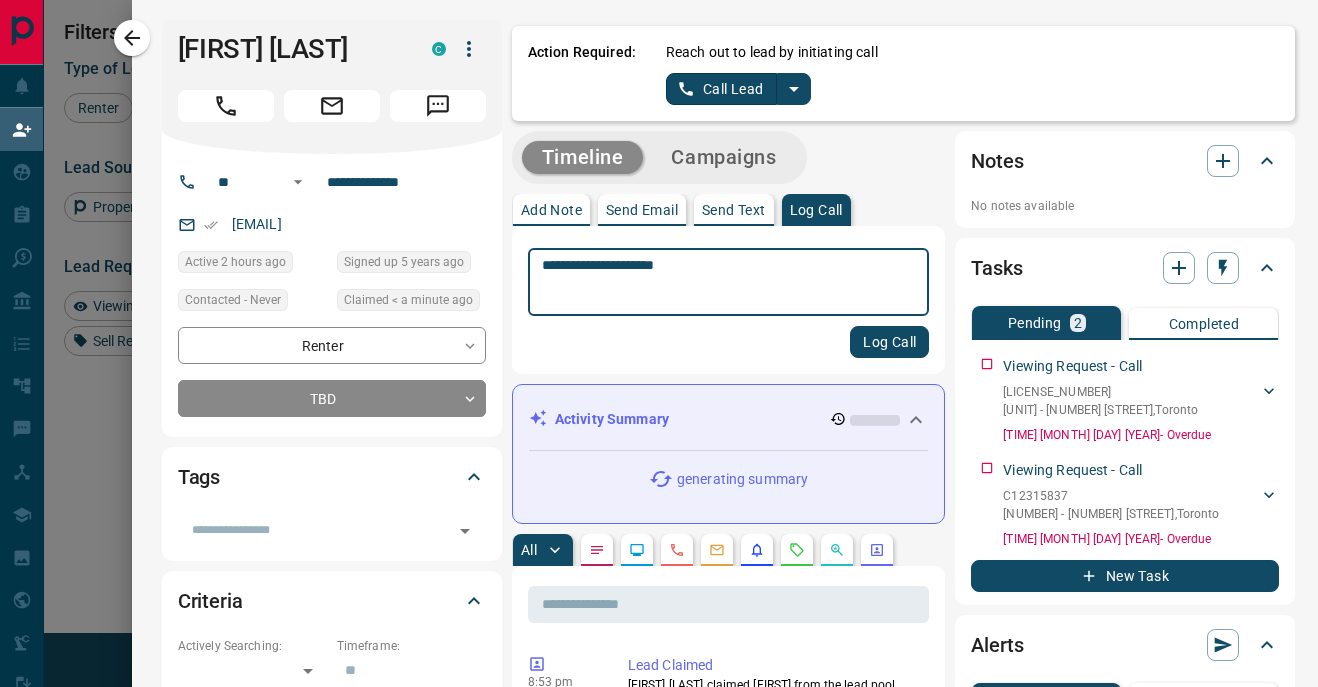 type on "**********" 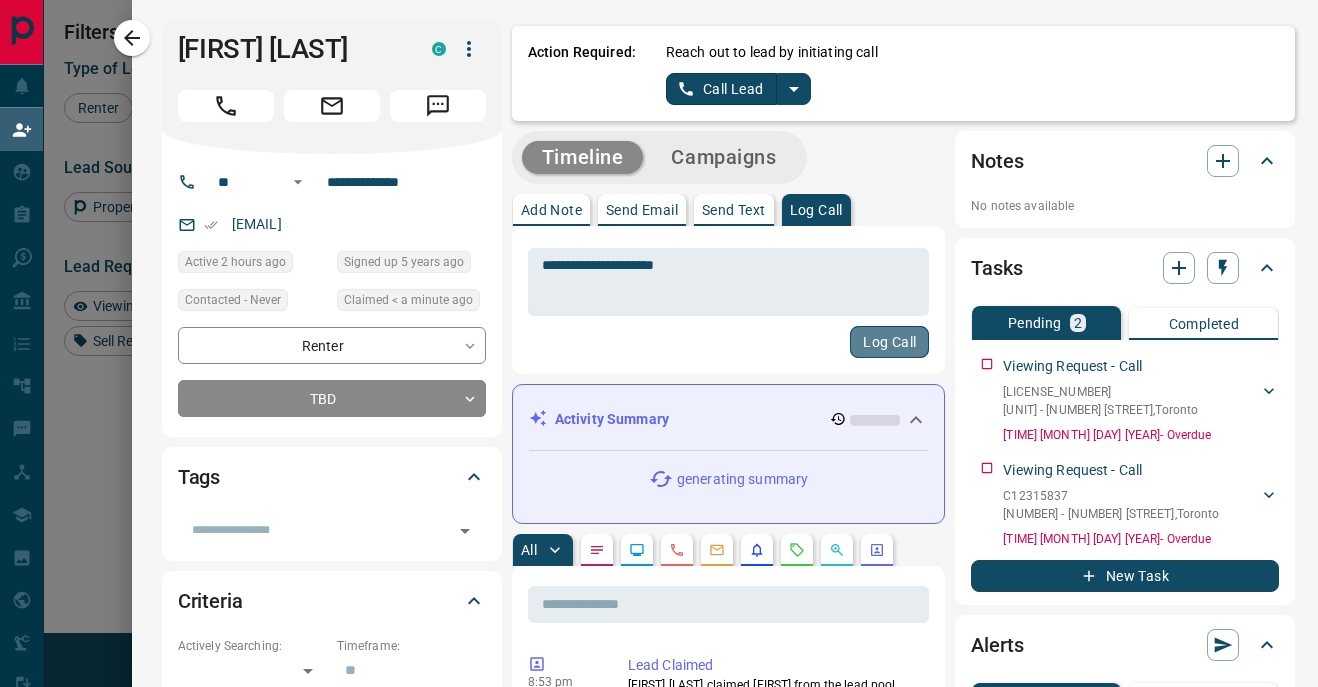 click on "Log Call" at bounding box center [889, 342] 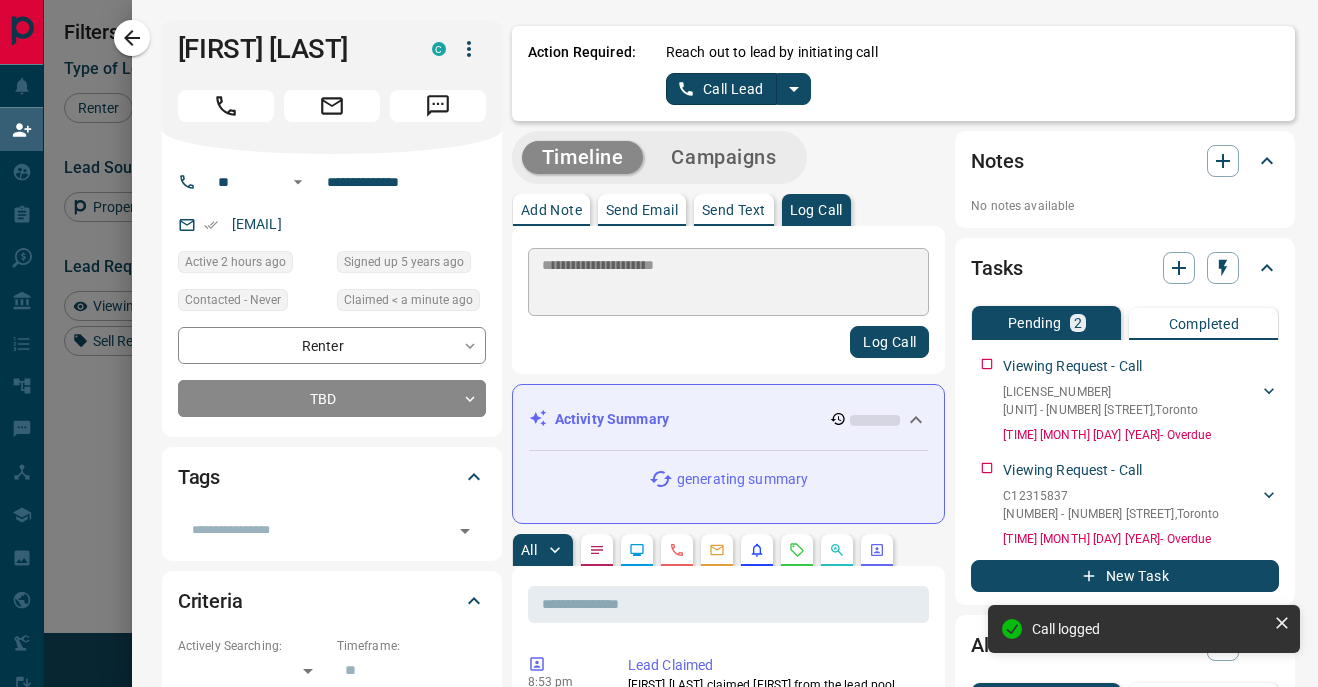 type 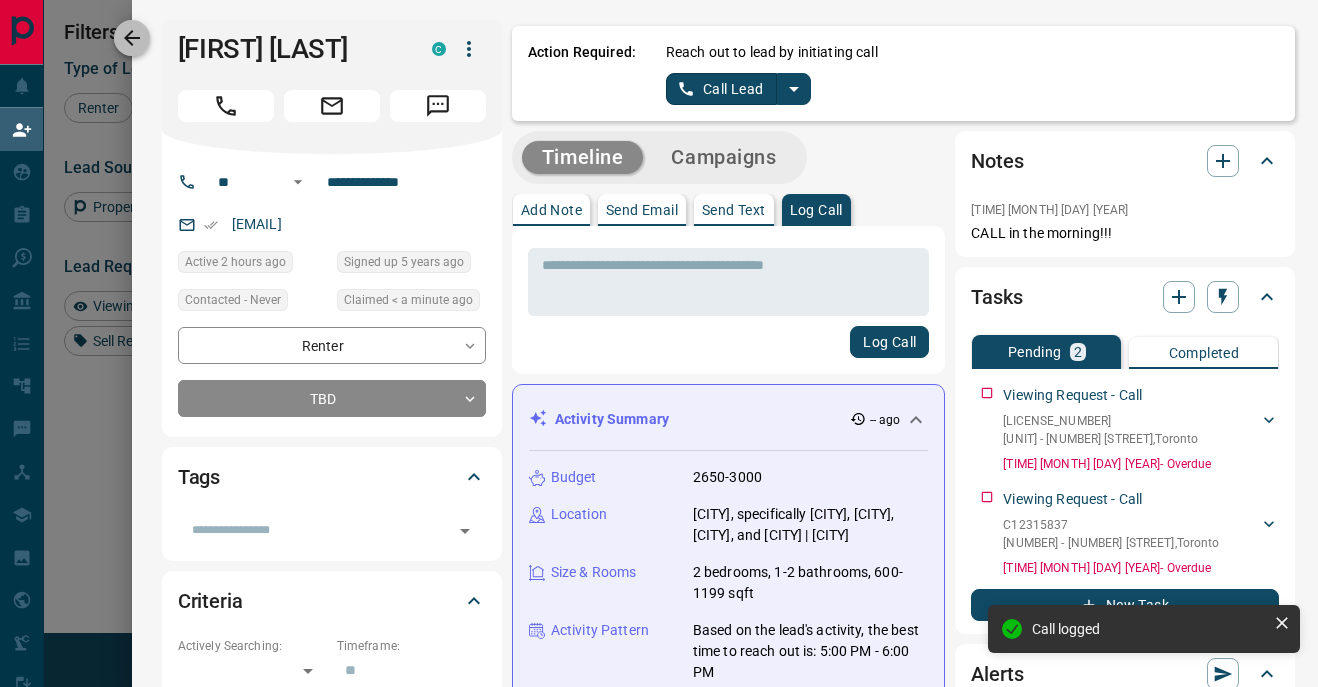 click 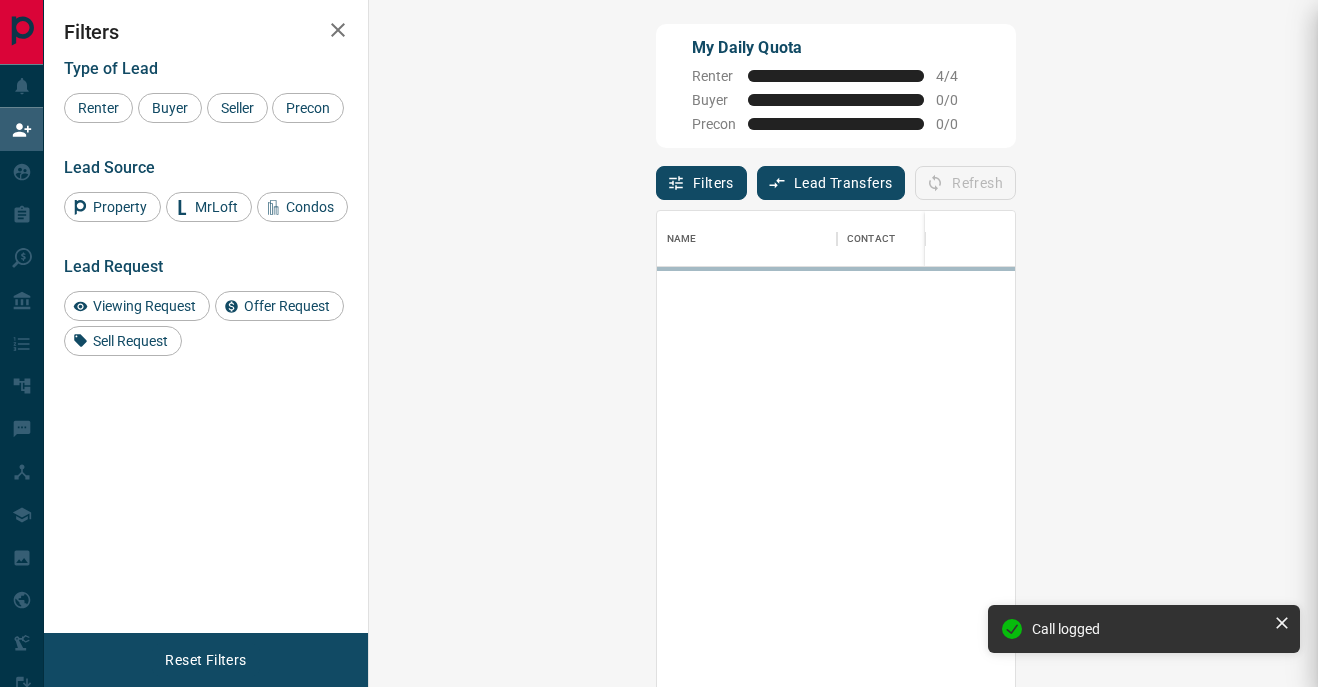 scroll, scrollTop: 1, scrollLeft: 1, axis: both 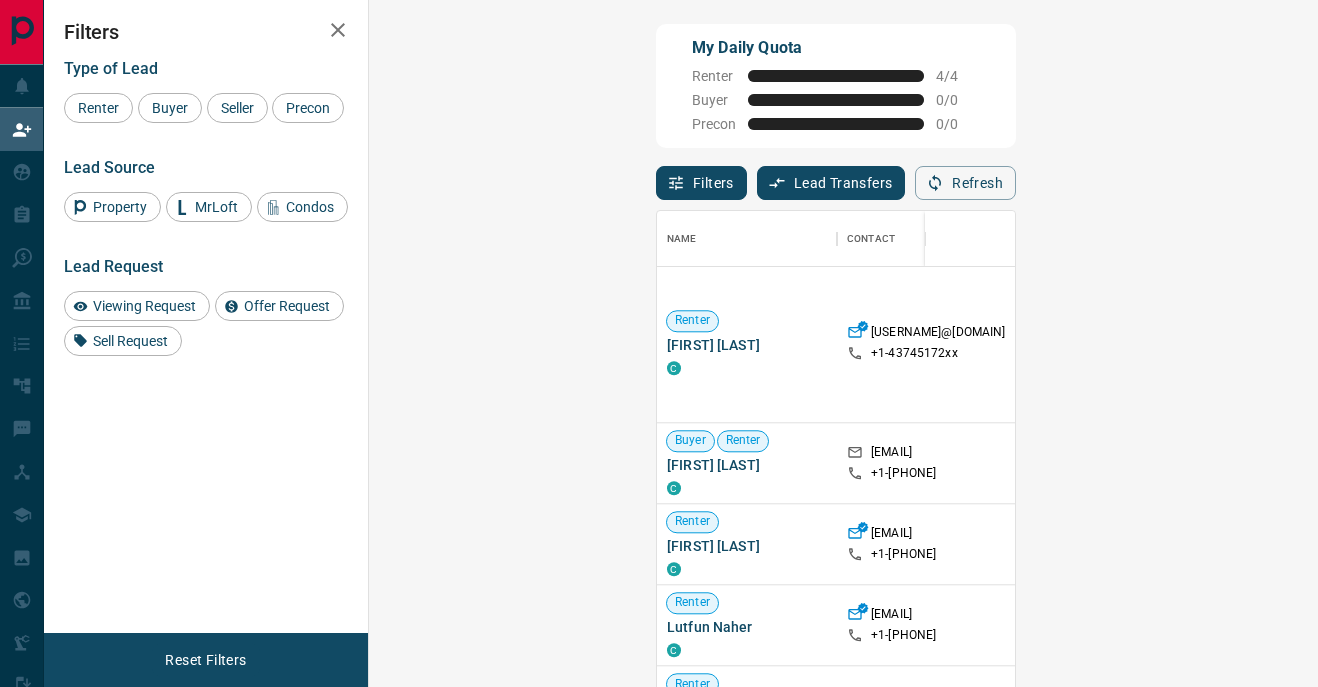 click 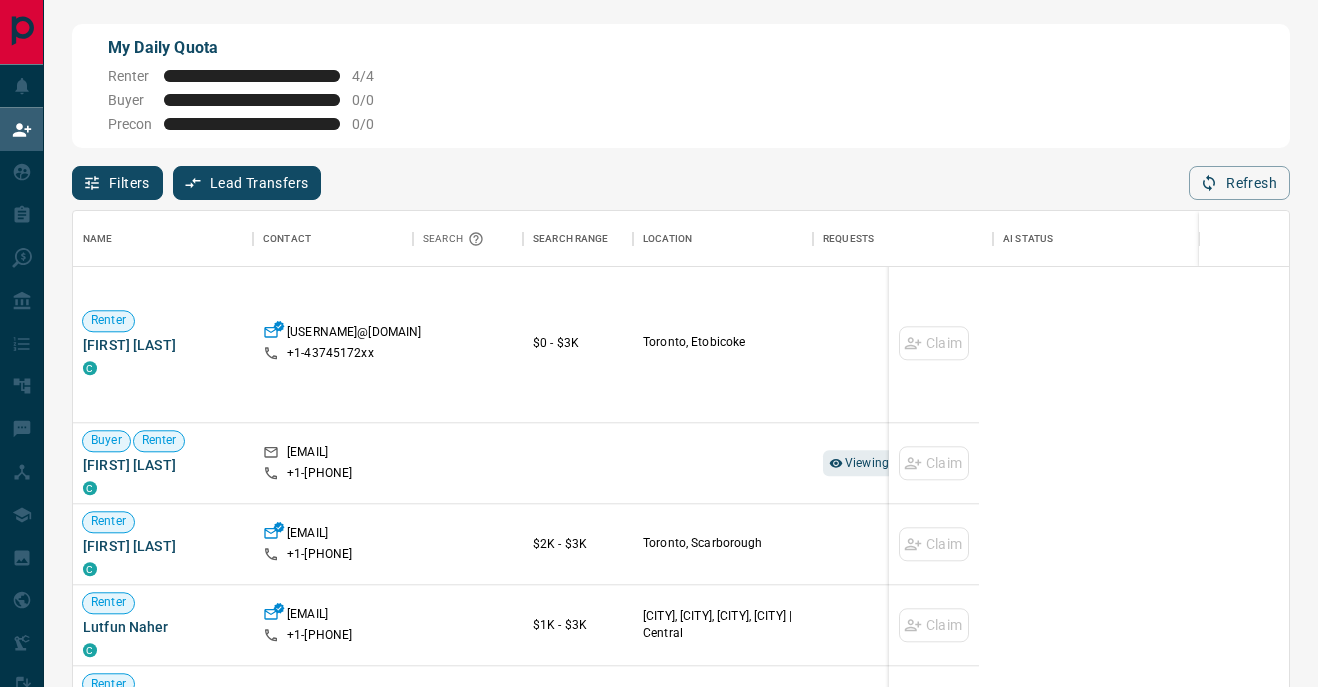 scroll, scrollTop: 1, scrollLeft: 0, axis: vertical 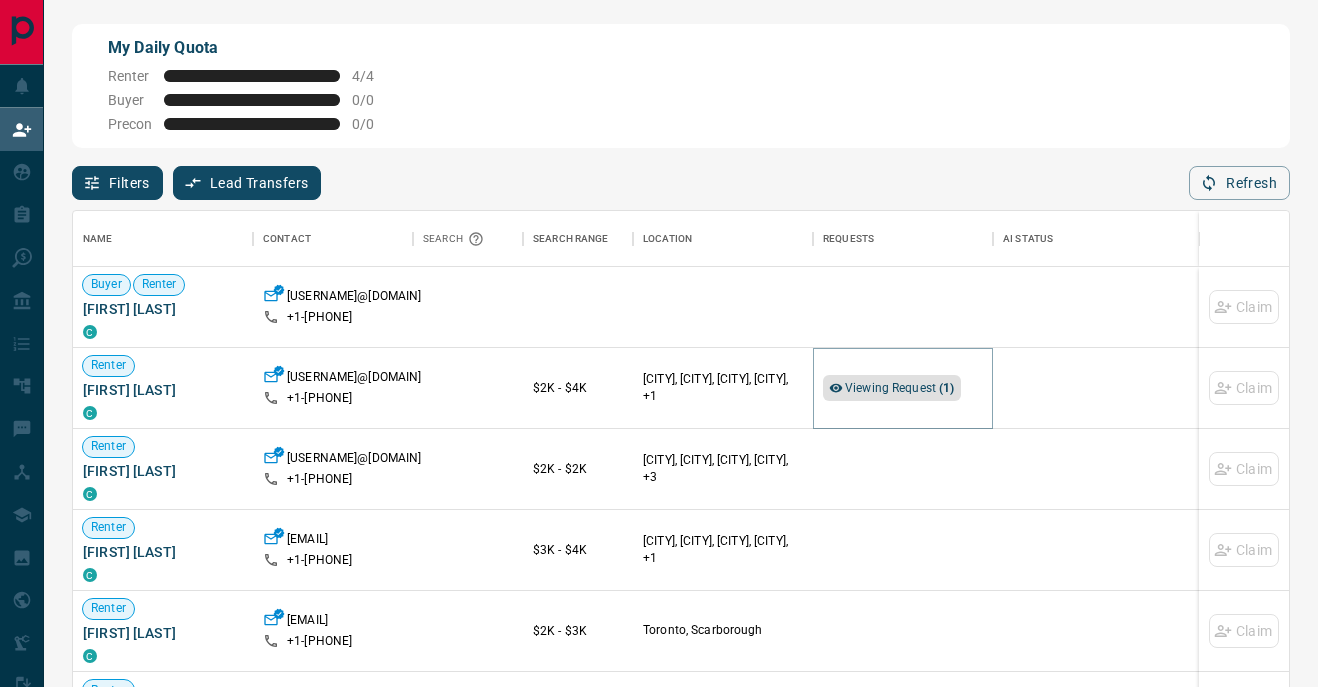 click on "Viewing Request   ( 1 )" at bounding box center [900, 388] 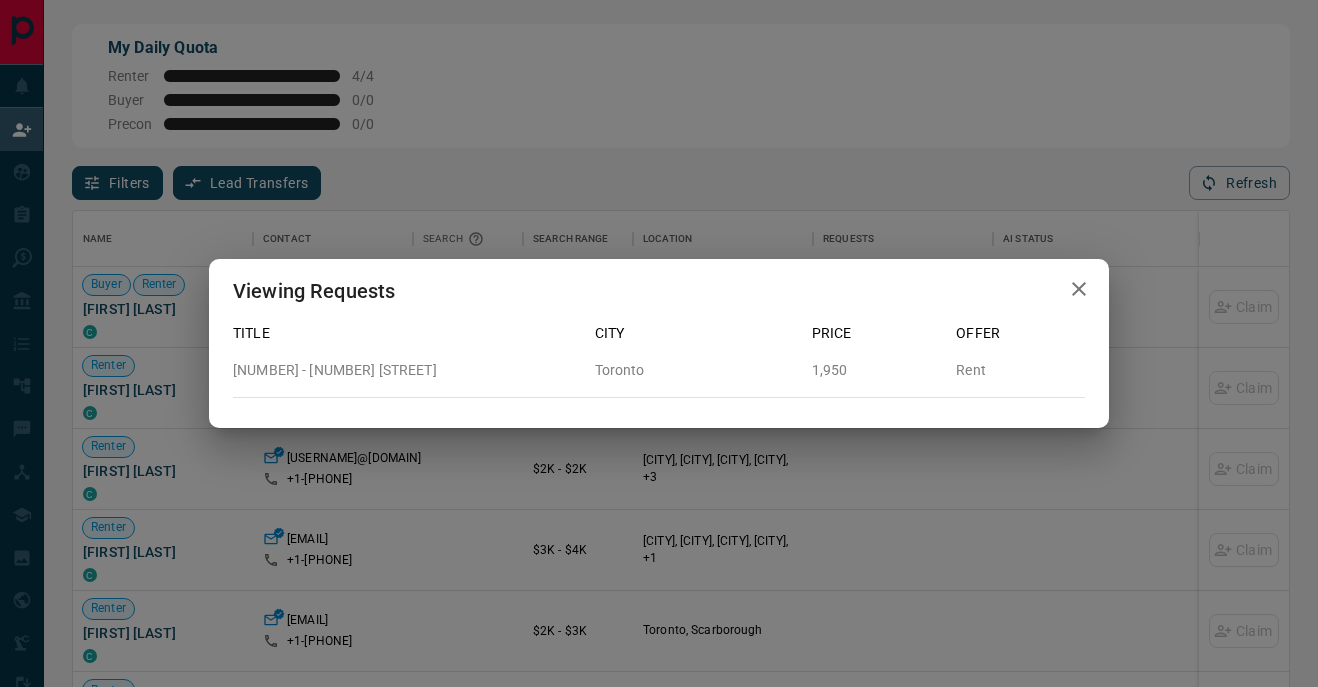 click 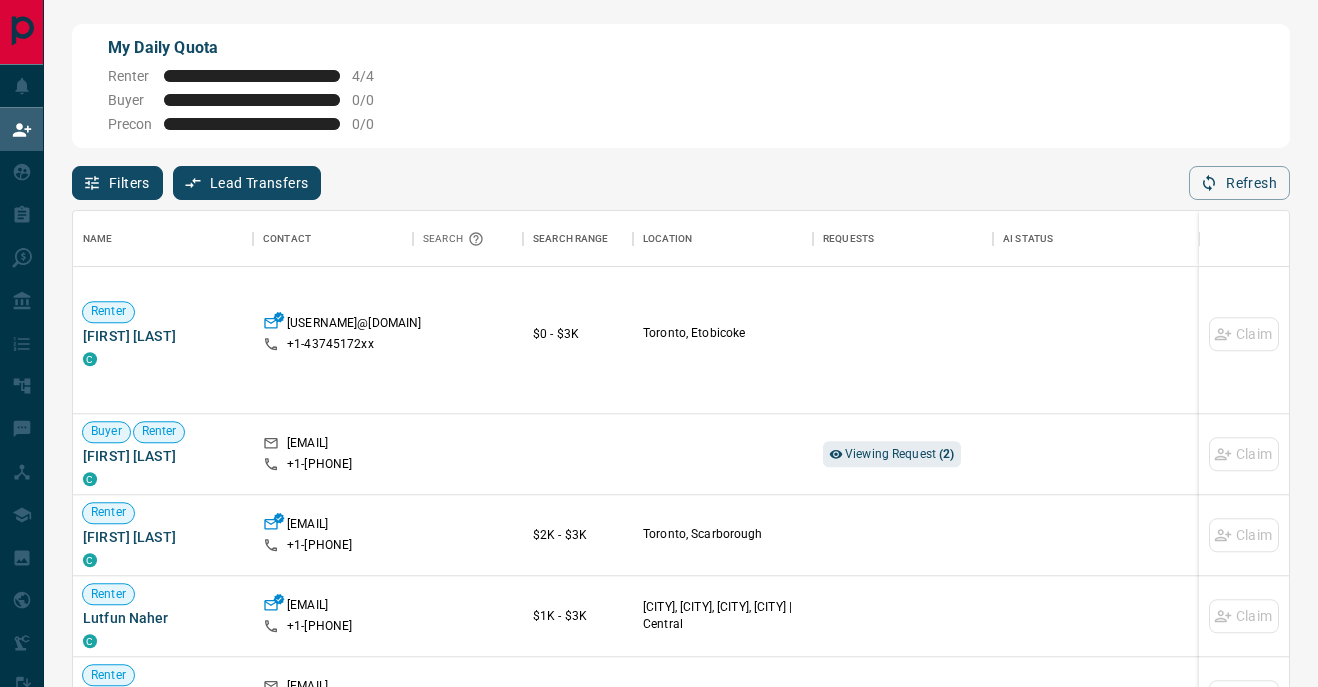 scroll, scrollTop: 1713, scrollLeft: 0, axis: vertical 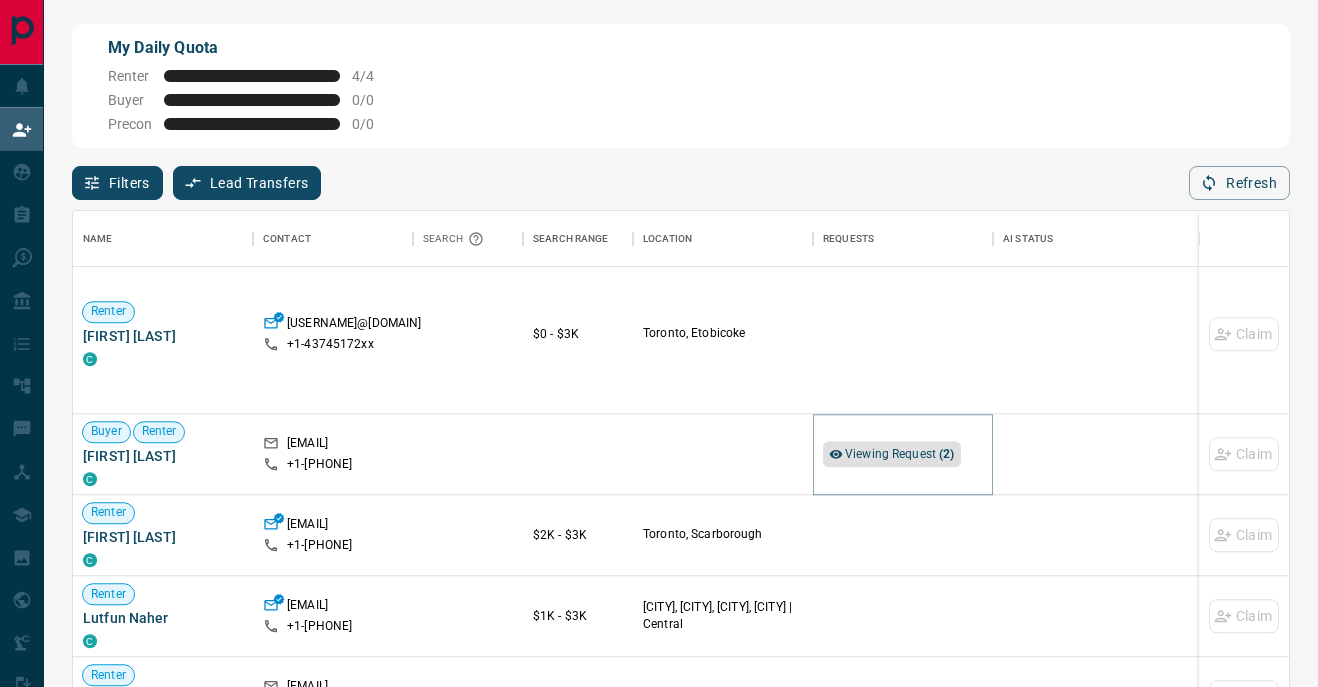 click on "Viewing Request   ( 2 )" at bounding box center (900, 454) 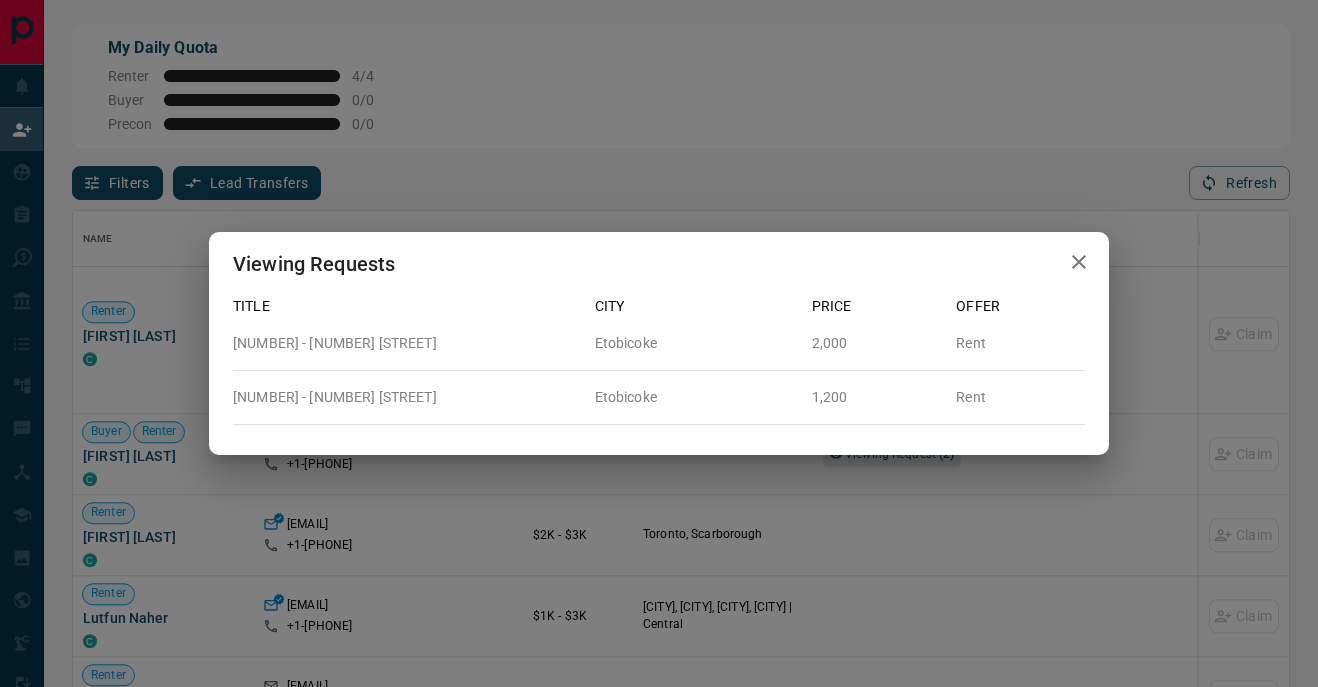 click at bounding box center [1079, 262] 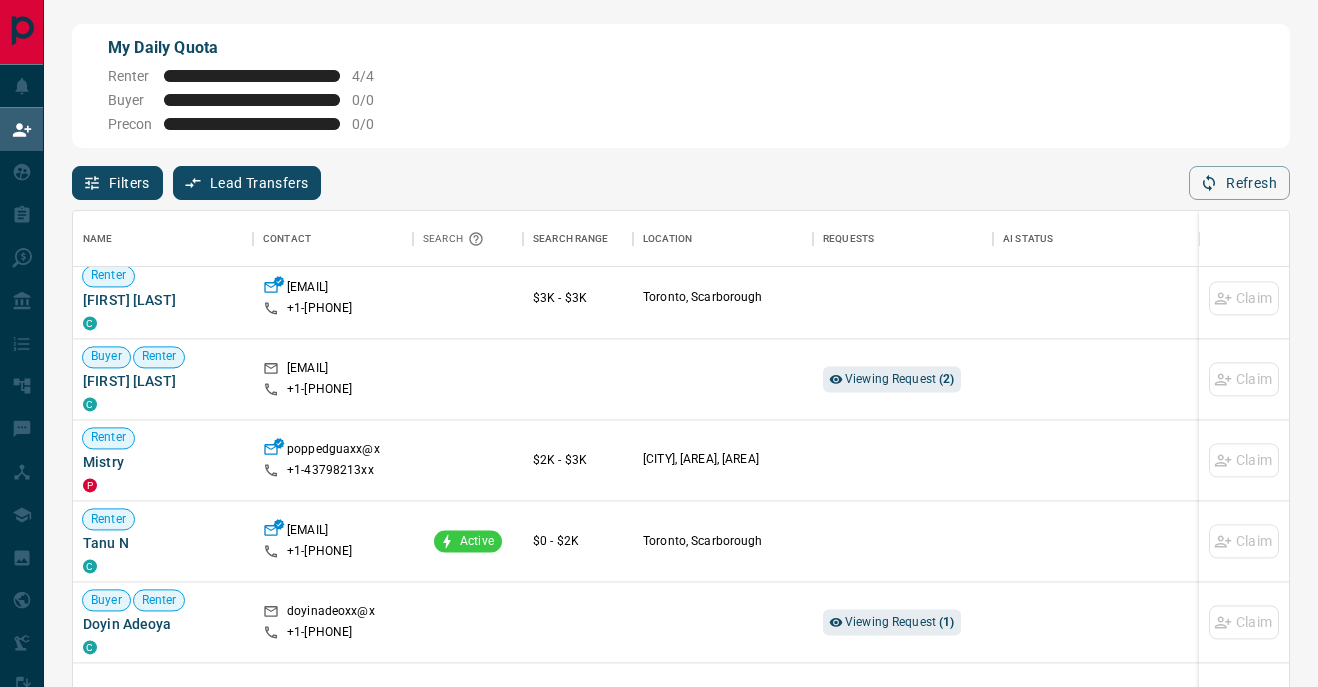 scroll, scrollTop: 2615, scrollLeft: 0, axis: vertical 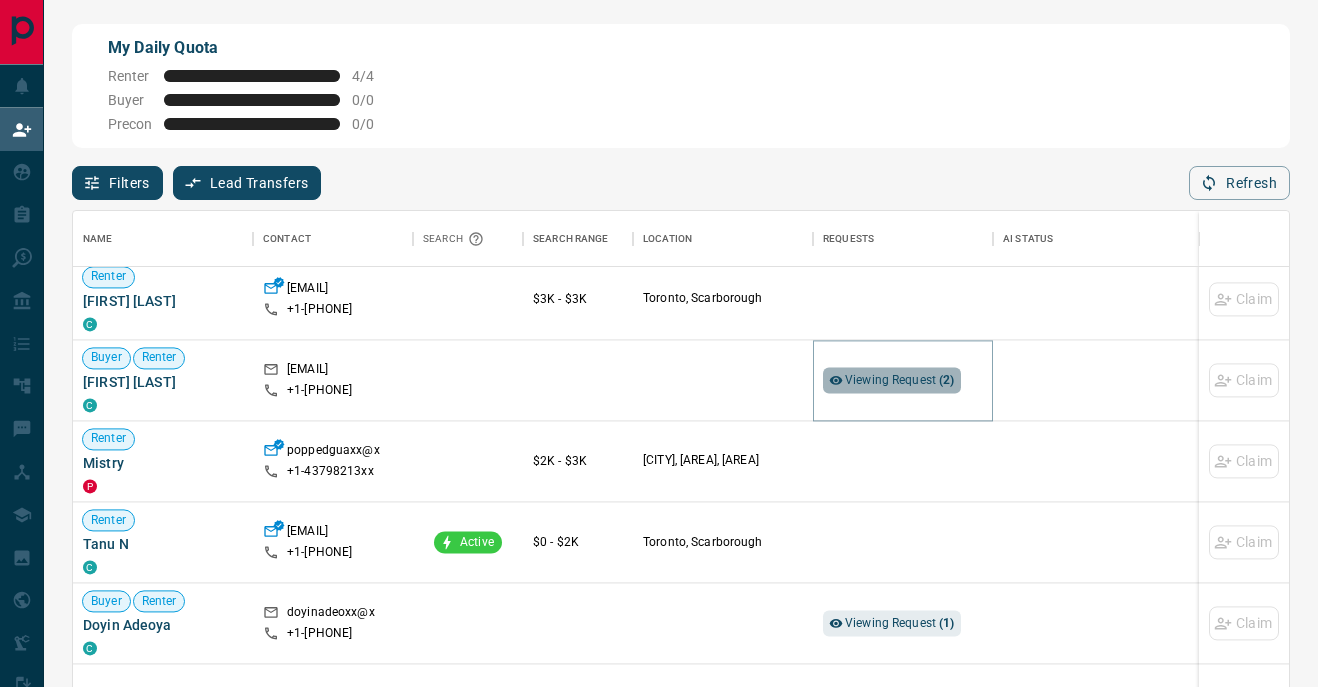 click on "Viewing Request   ( 2 )" at bounding box center [900, 380] 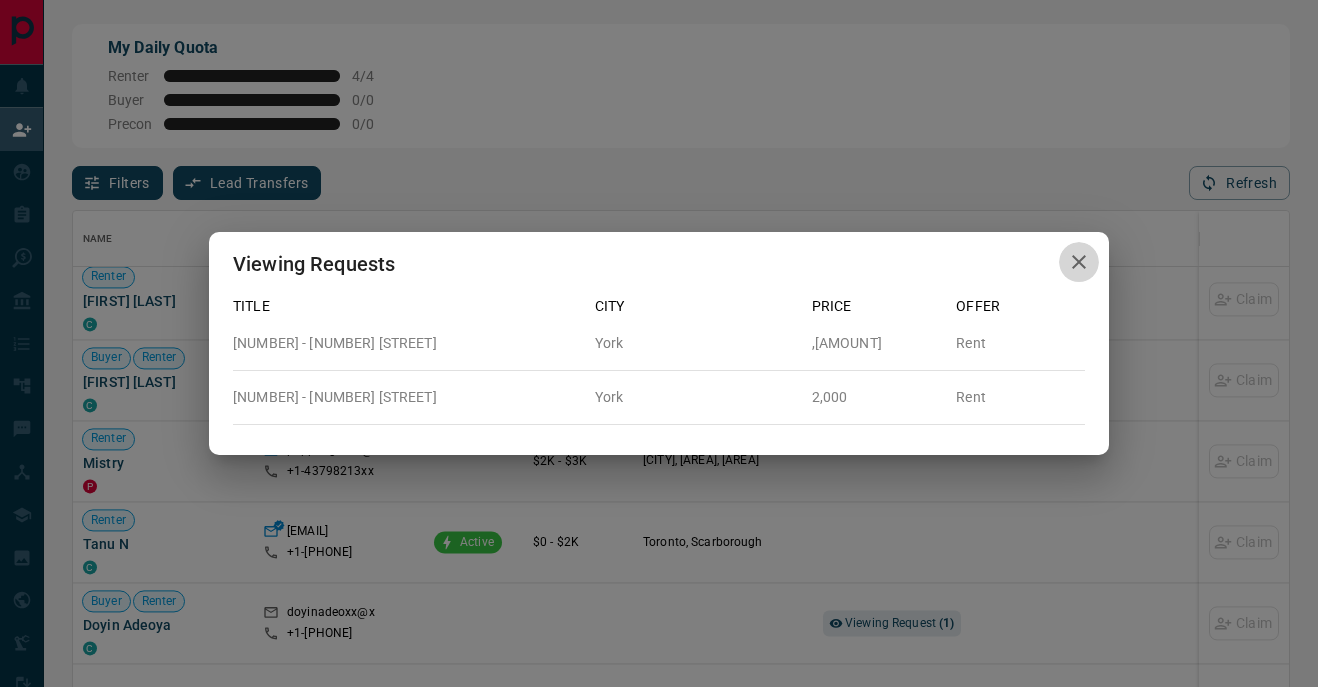 click 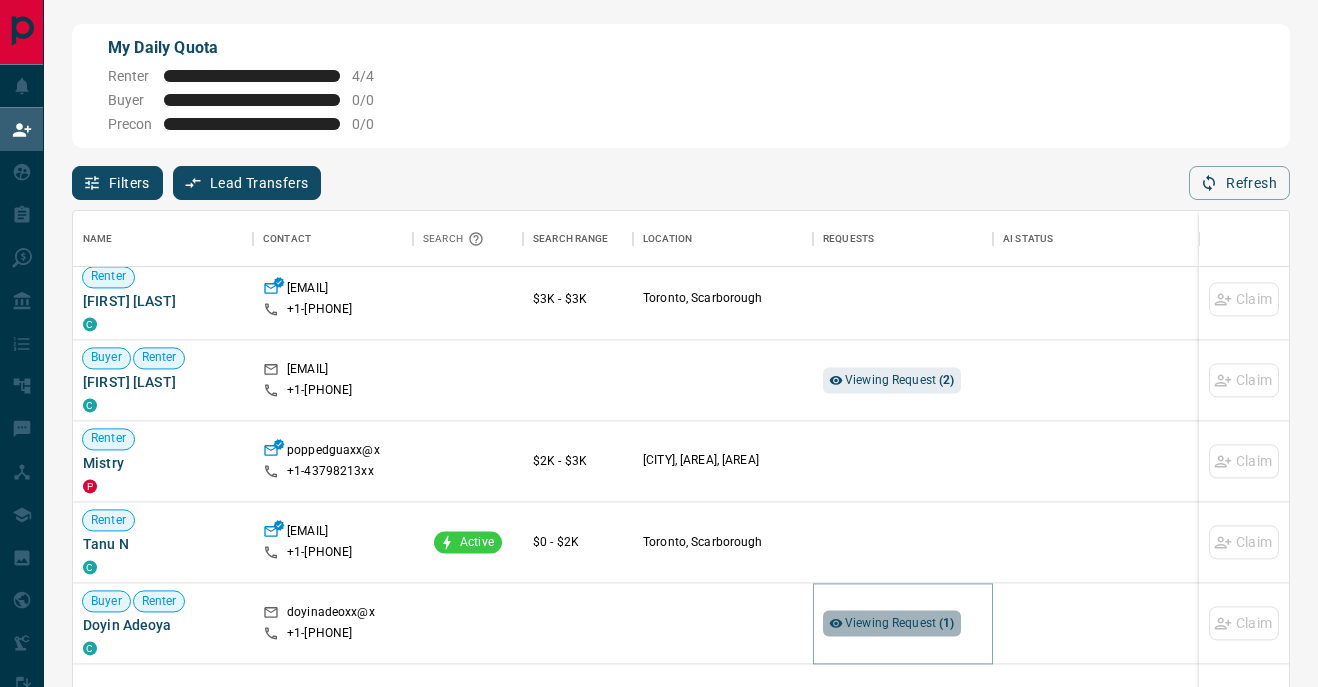 click on "Viewing Request   ( 1 )" at bounding box center [900, 624] 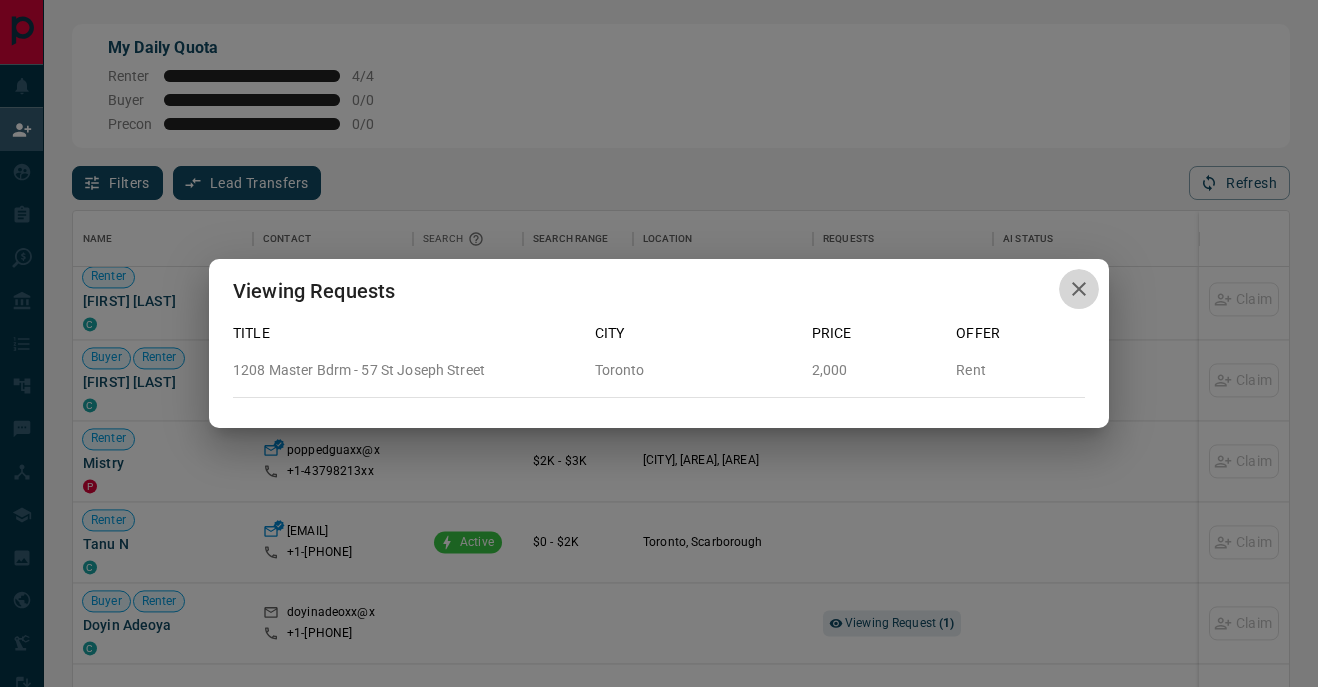 click 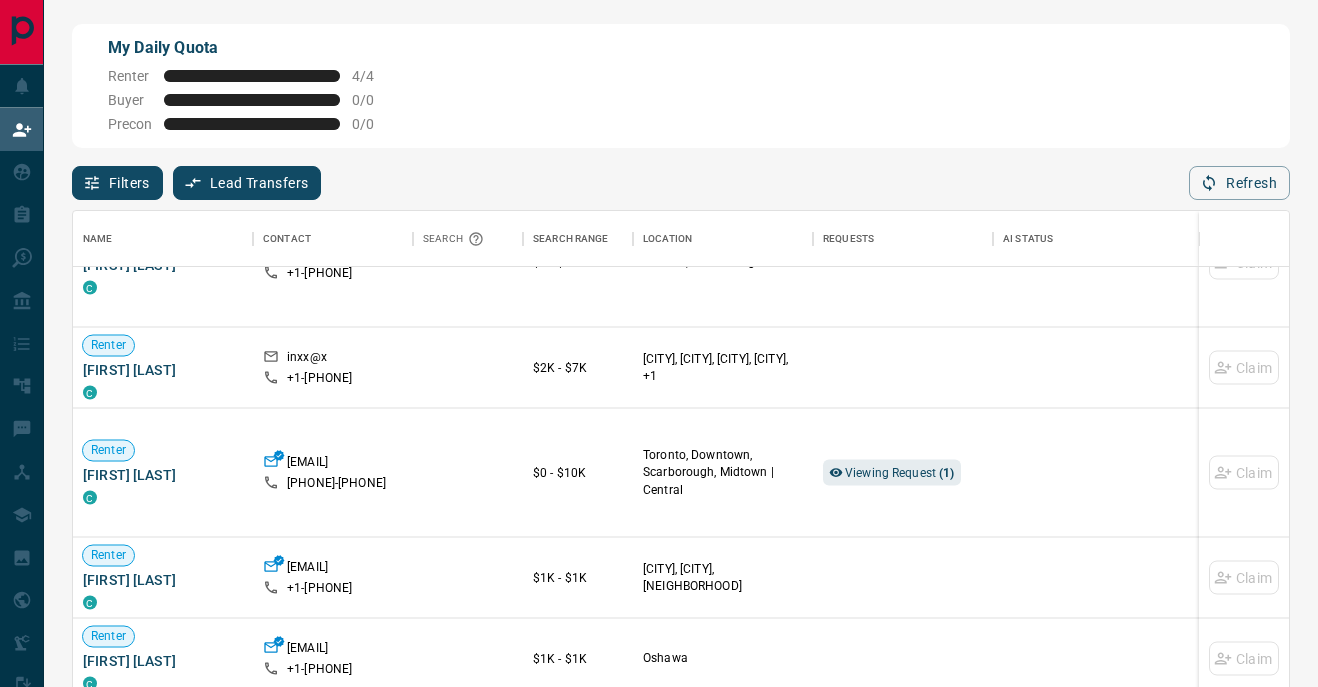 scroll, scrollTop: 3093, scrollLeft: 0, axis: vertical 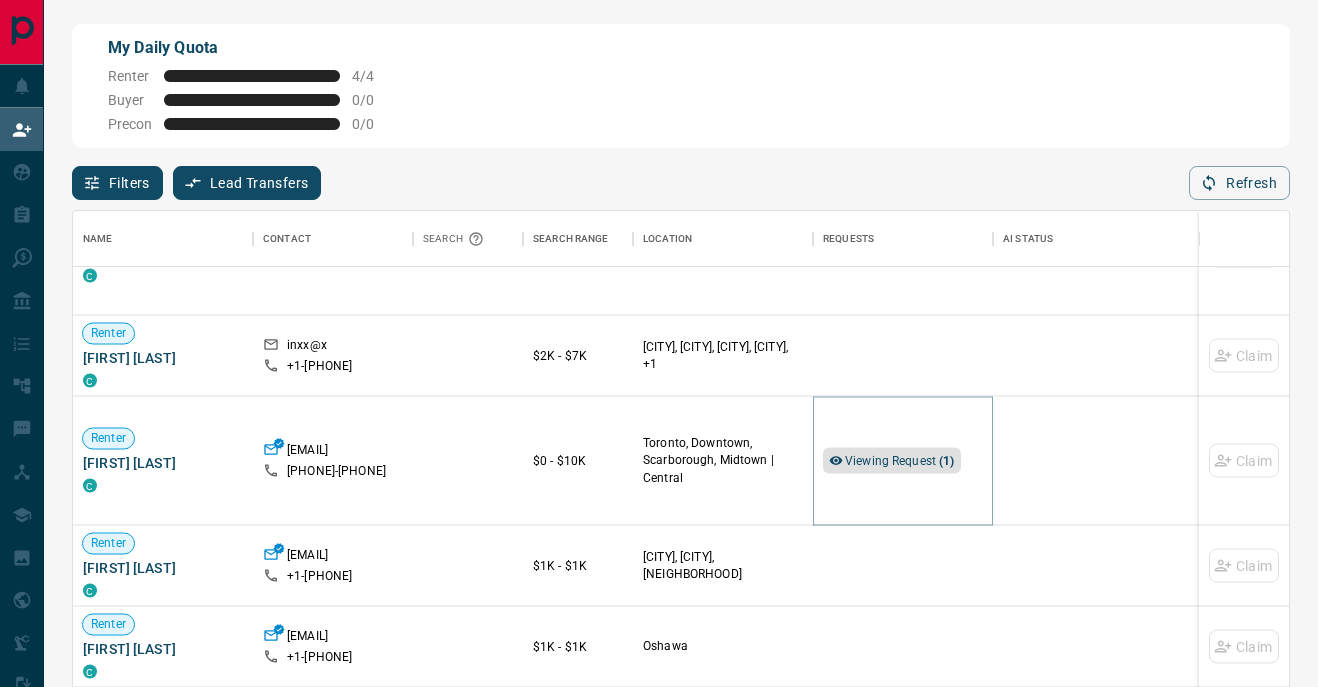 click on "Viewing Request   ( 1 )" at bounding box center (900, 461) 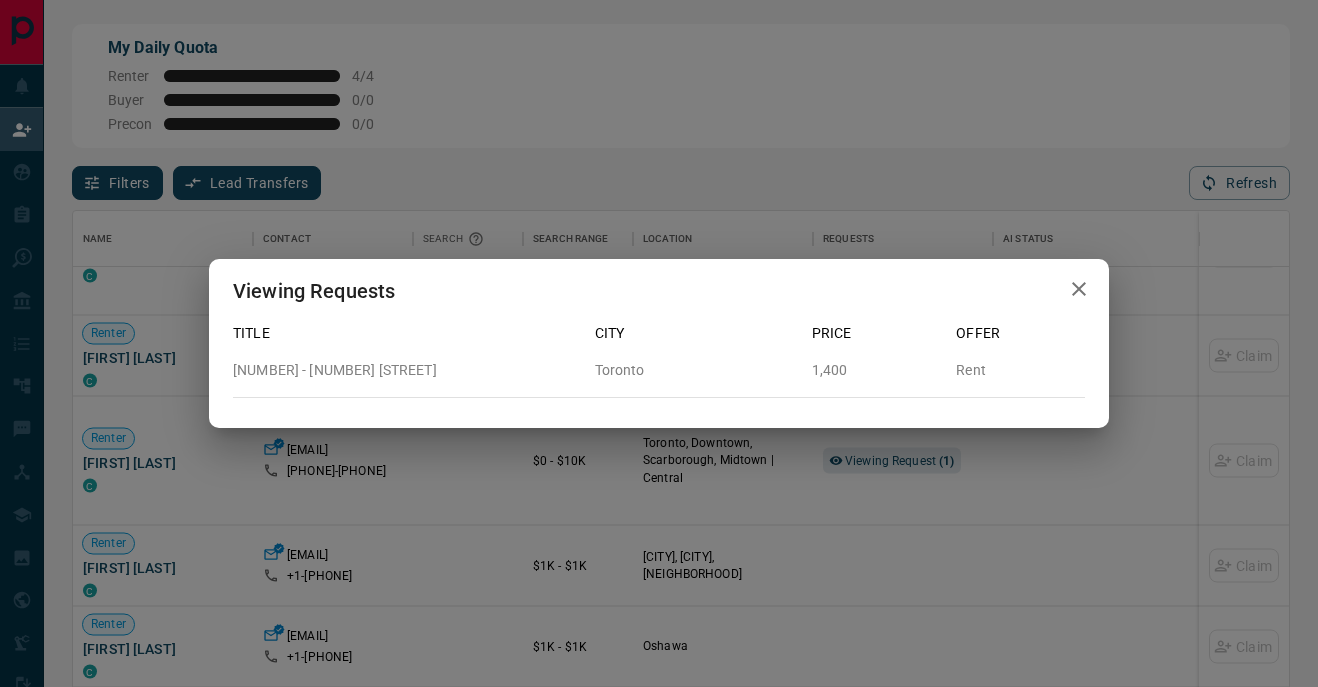 click 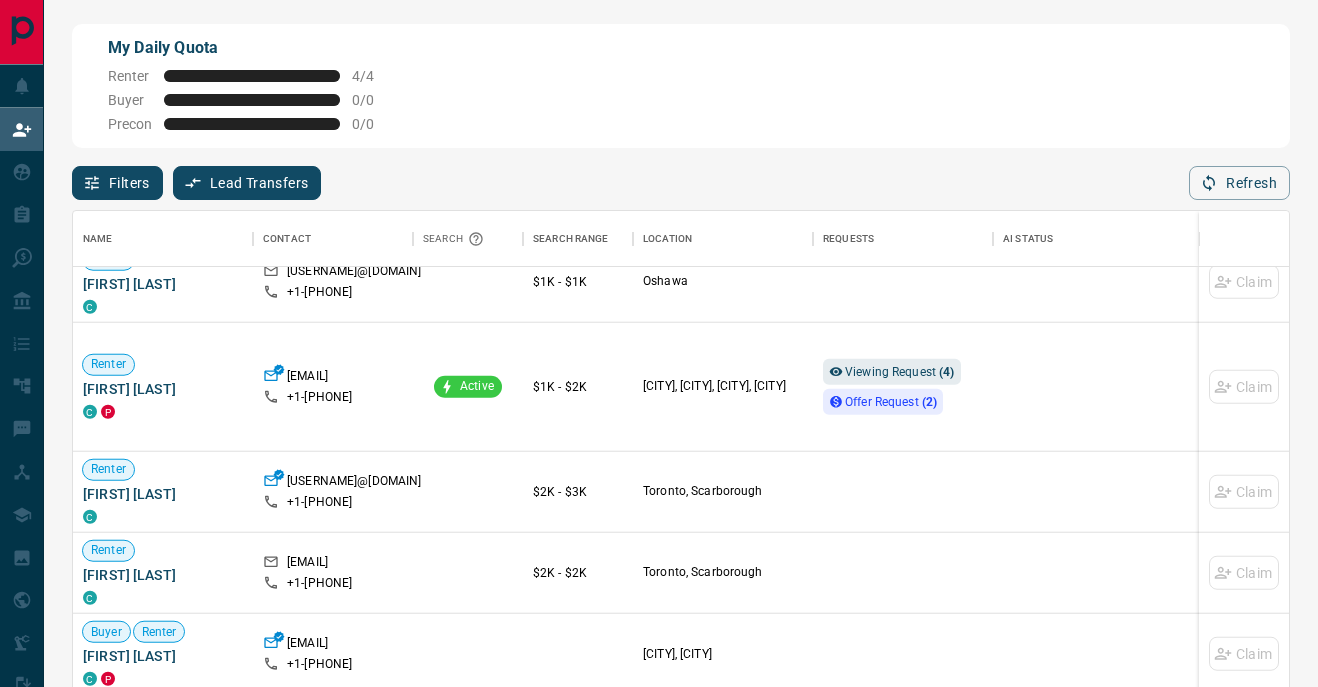 scroll, scrollTop: 4429, scrollLeft: 0, axis: vertical 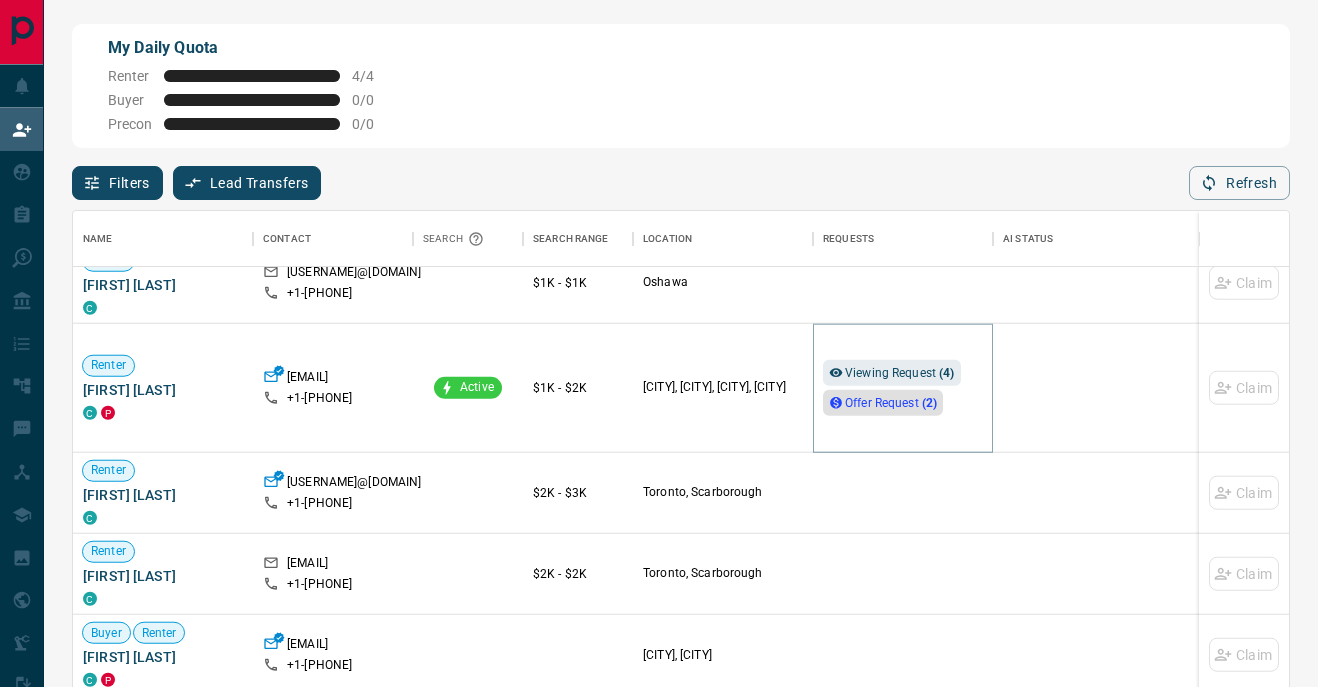 click on "Offer Request   ( 2 )" at bounding box center (891, 403) 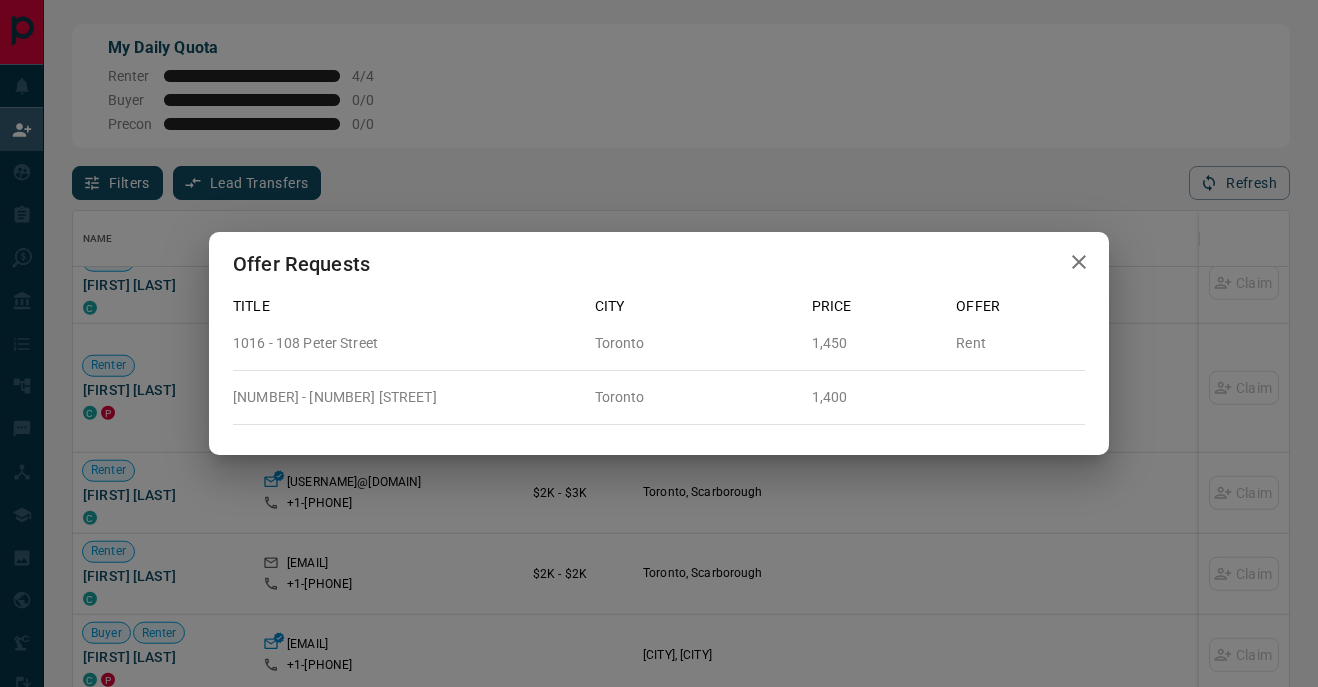 click 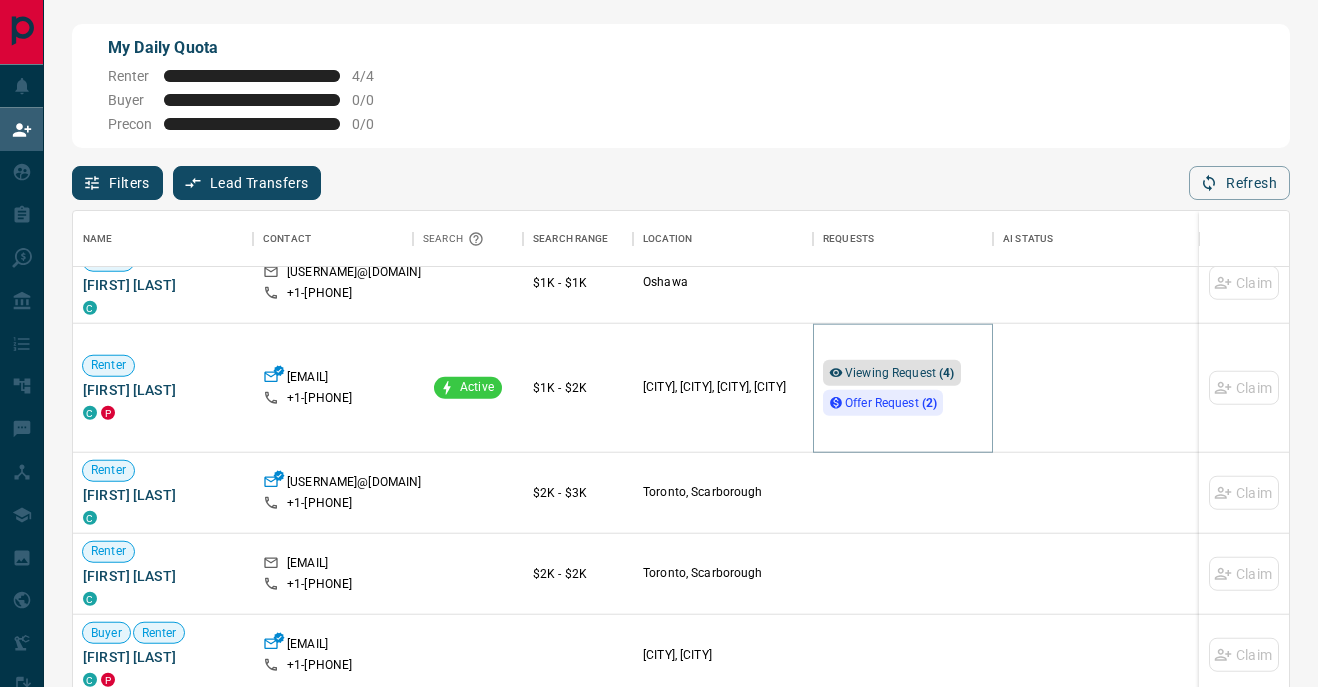 click on "( [NUMBER] )" at bounding box center [946, 373] 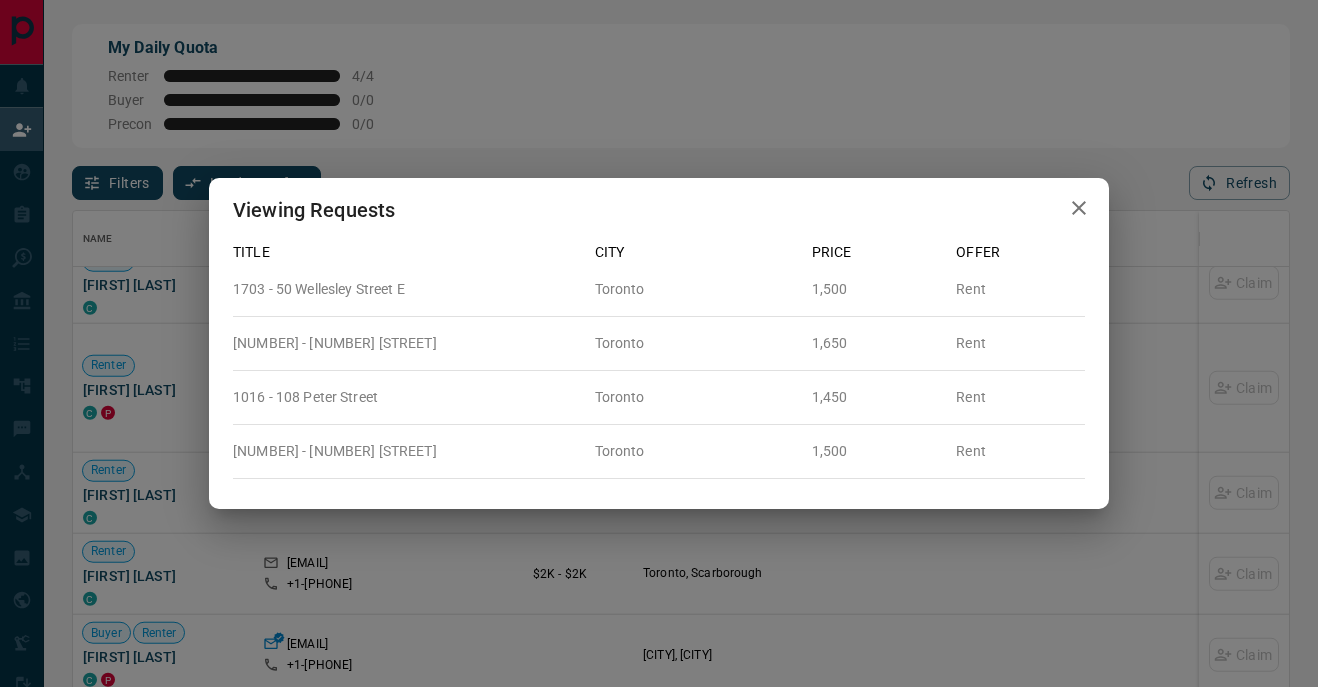 click at bounding box center [1079, 208] 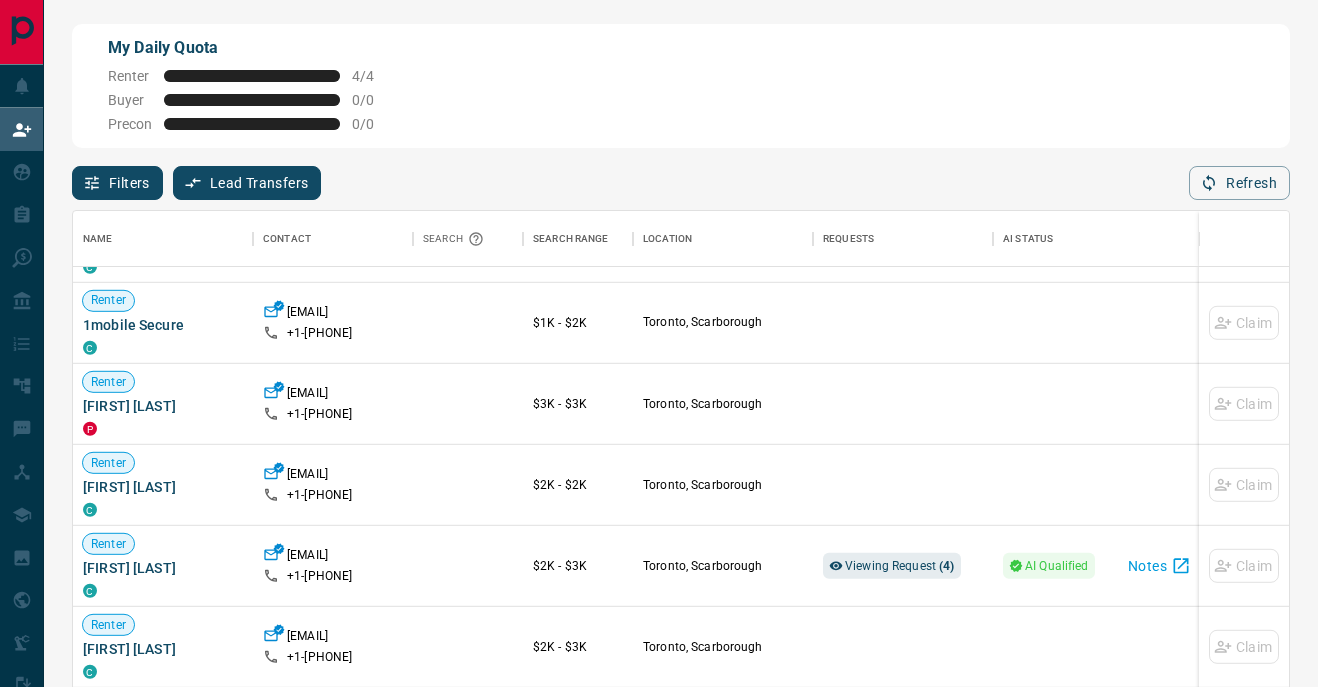 scroll, scrollTop: 5249, scrollLeft: 0, axis: vertical 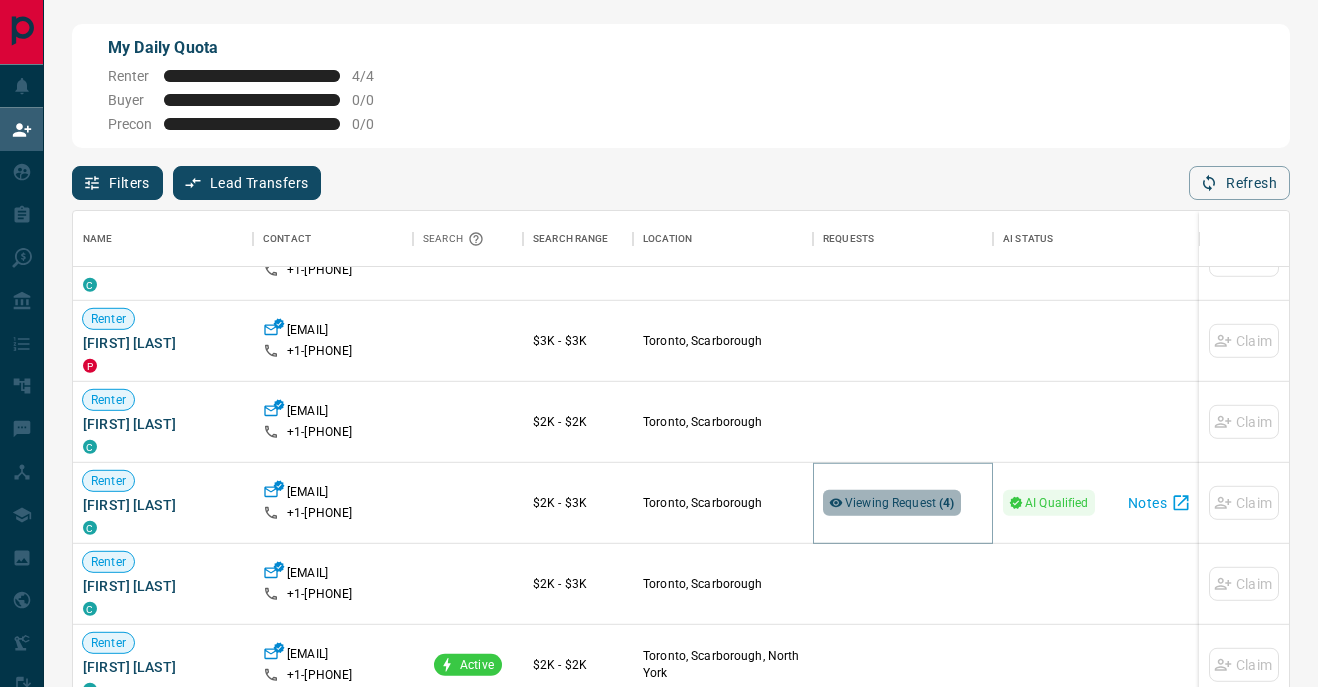 click on "Viewing Request   ( 4 )" at bounding box center (900, 503) 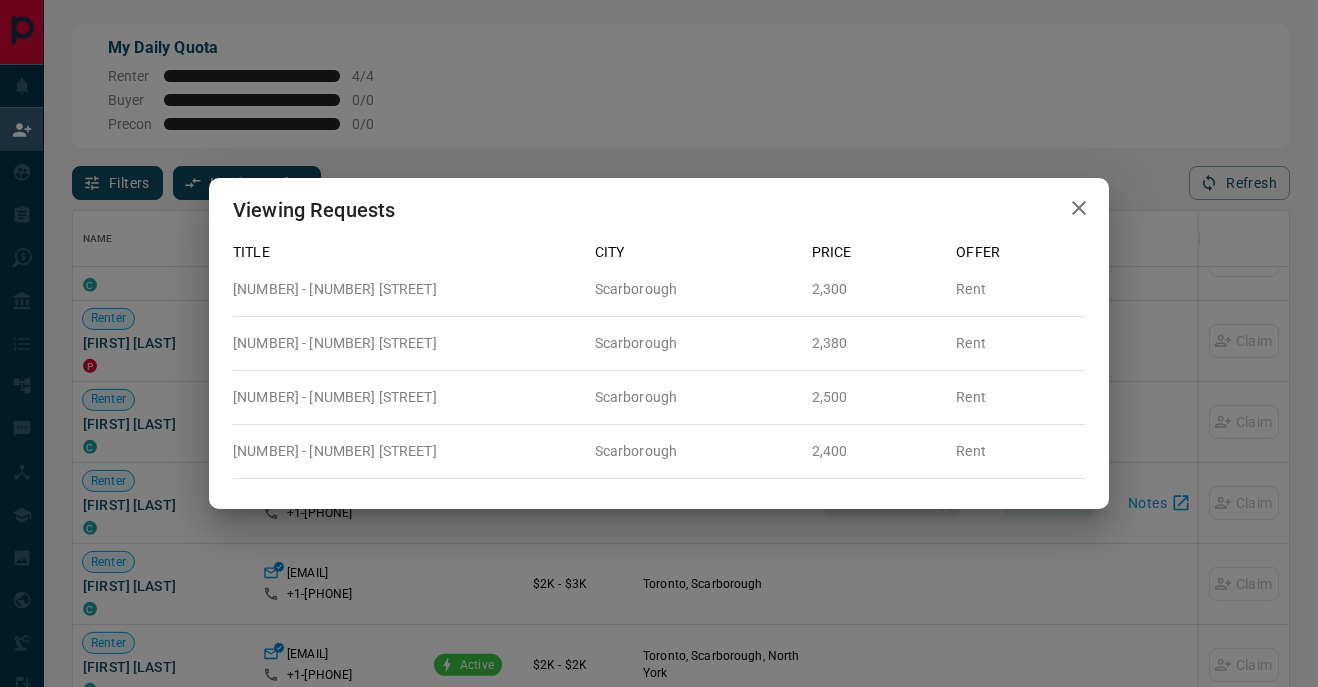 click 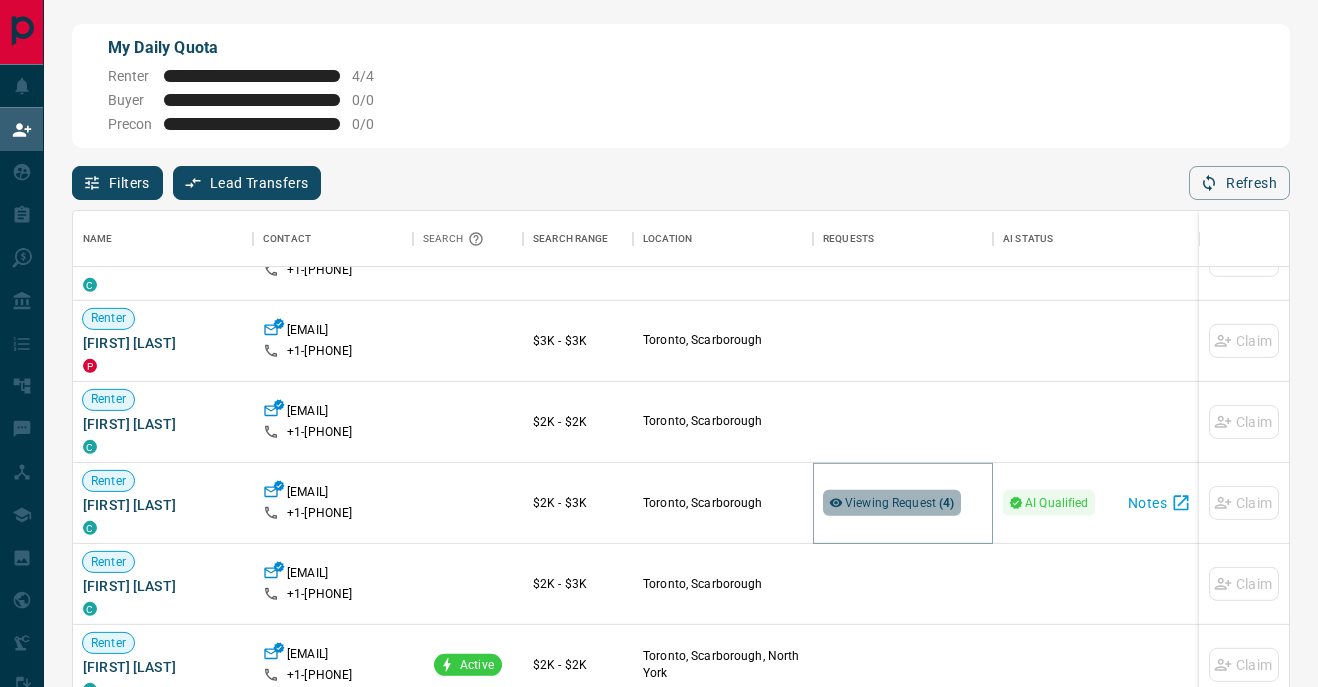 click on "Viewing Request   ( 4 )" at bounding box center (892, 503) 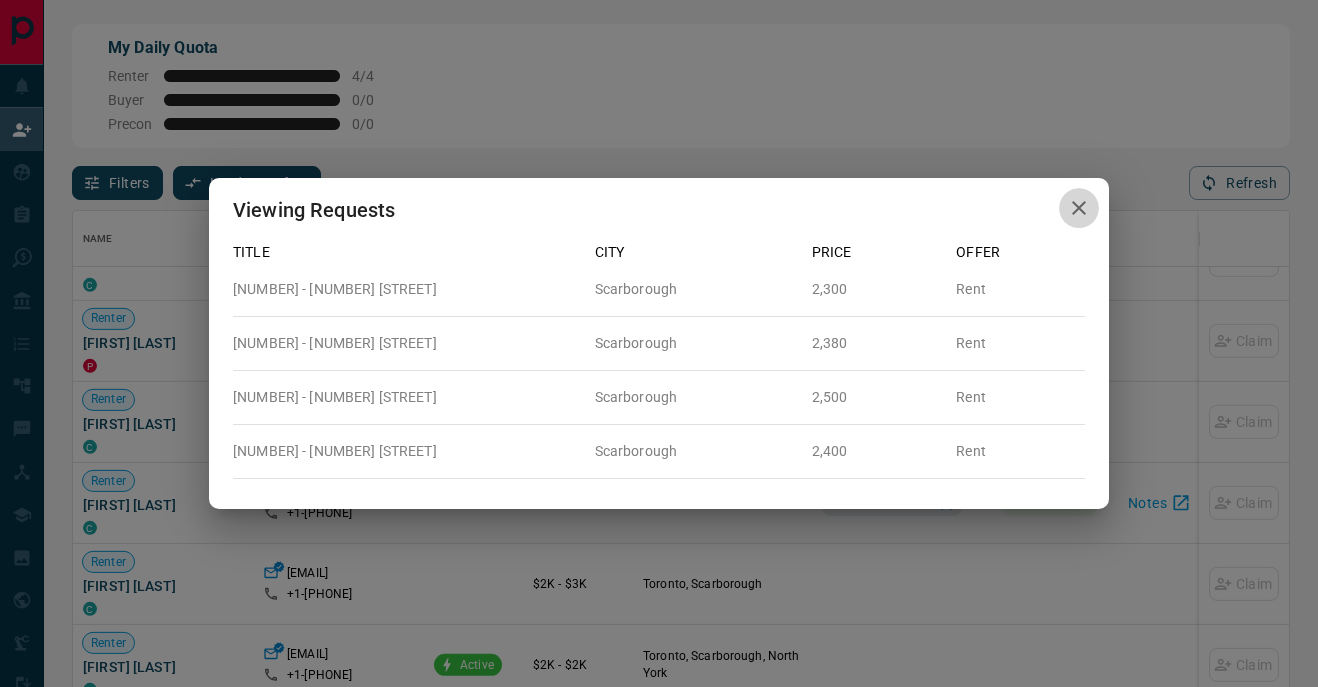 click 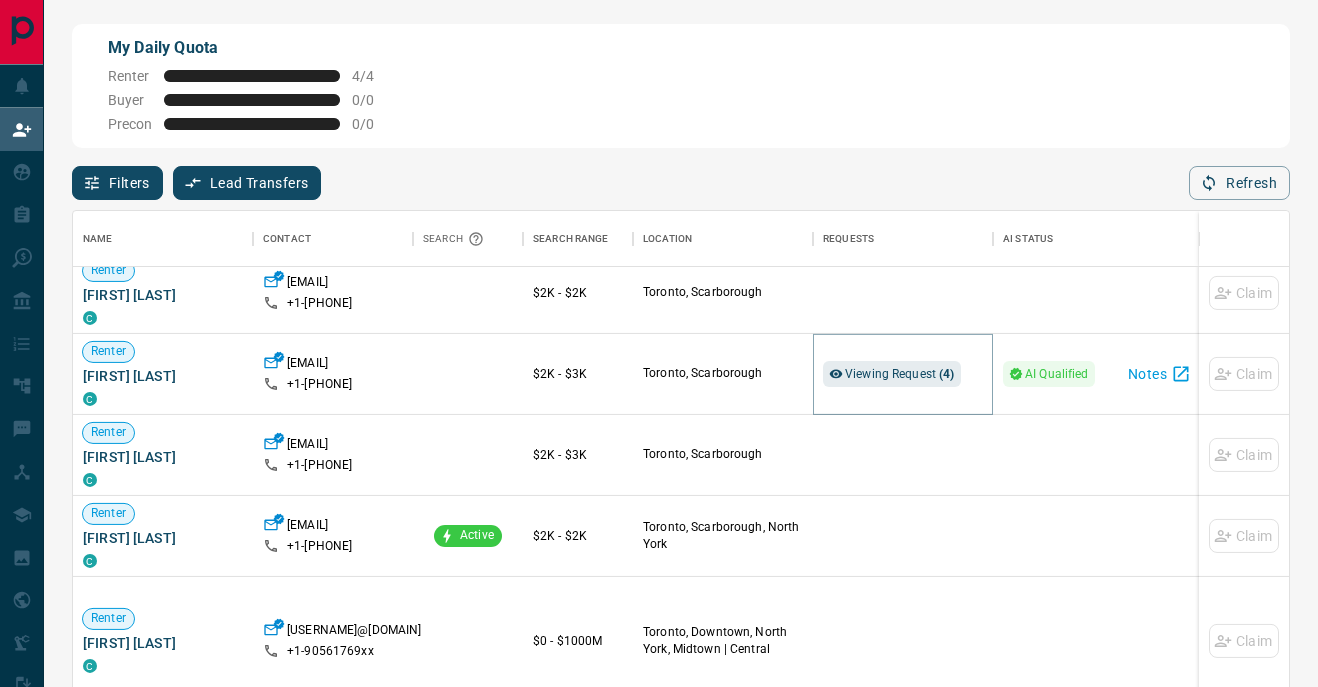 scroll, scrollTop: 5351, scrollLeft: 0, axis: vertical 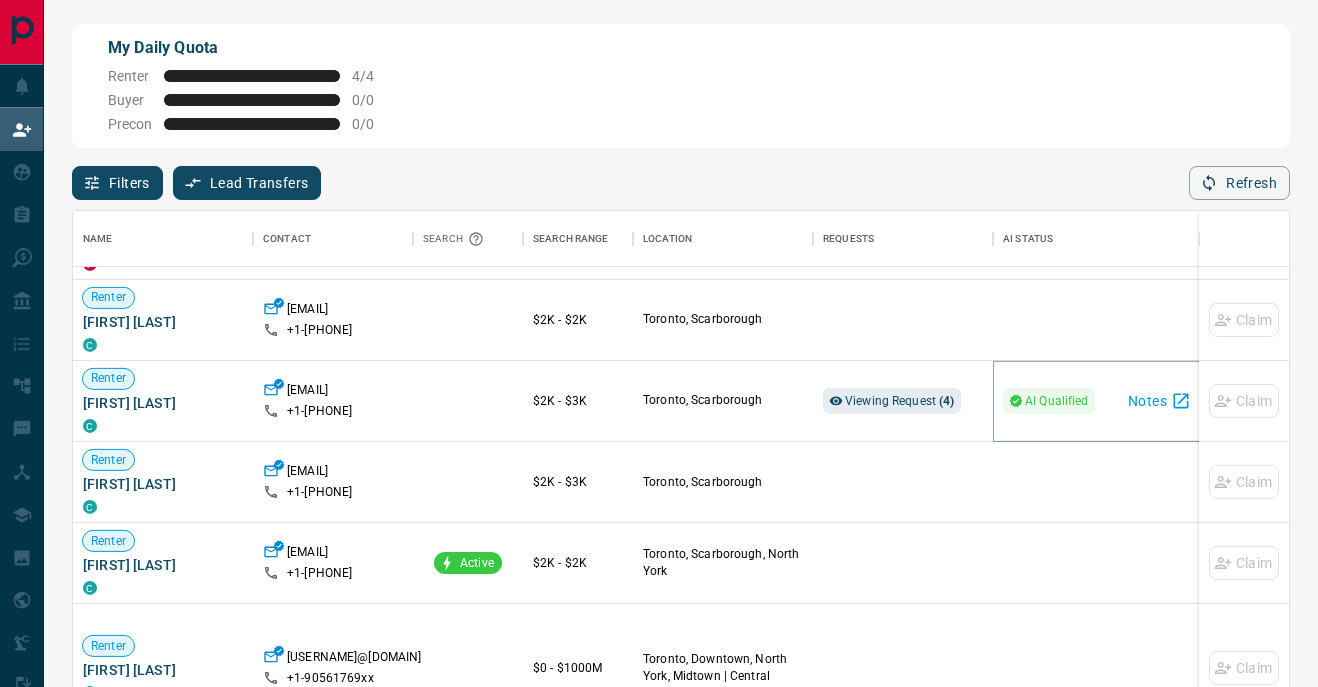 click on "Notes" at bounding box center [1159, 401] 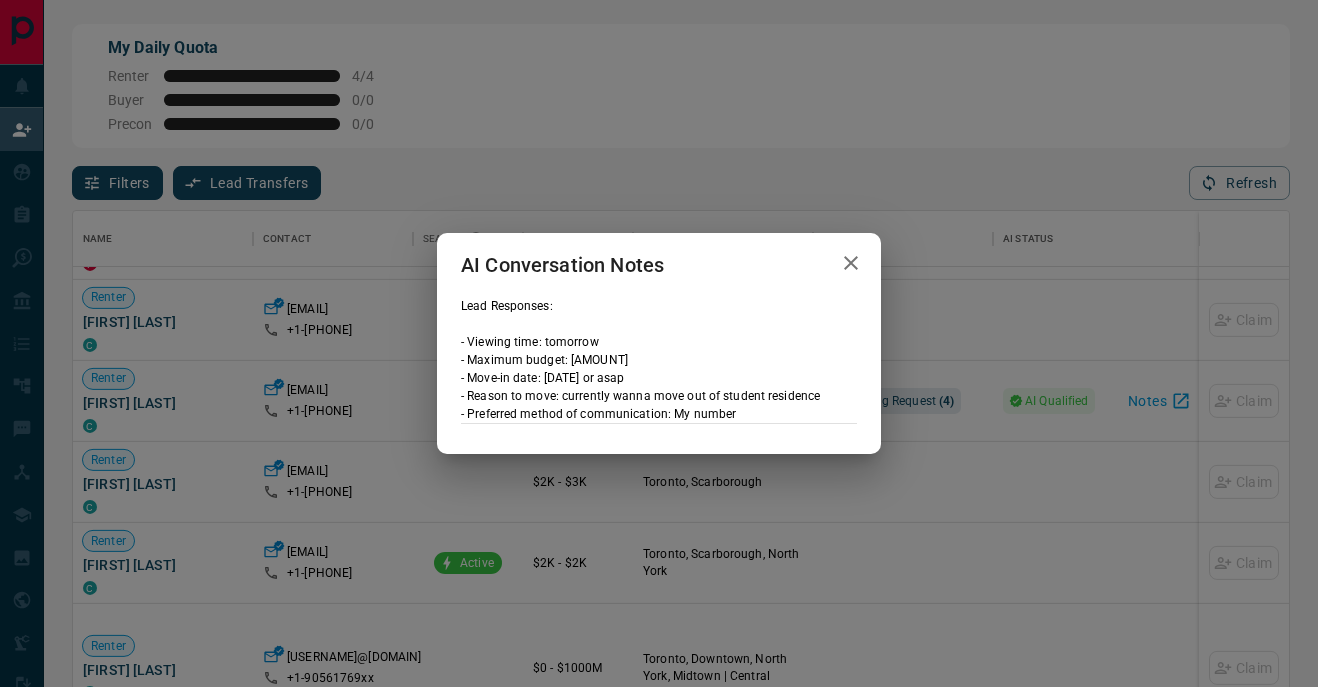 click 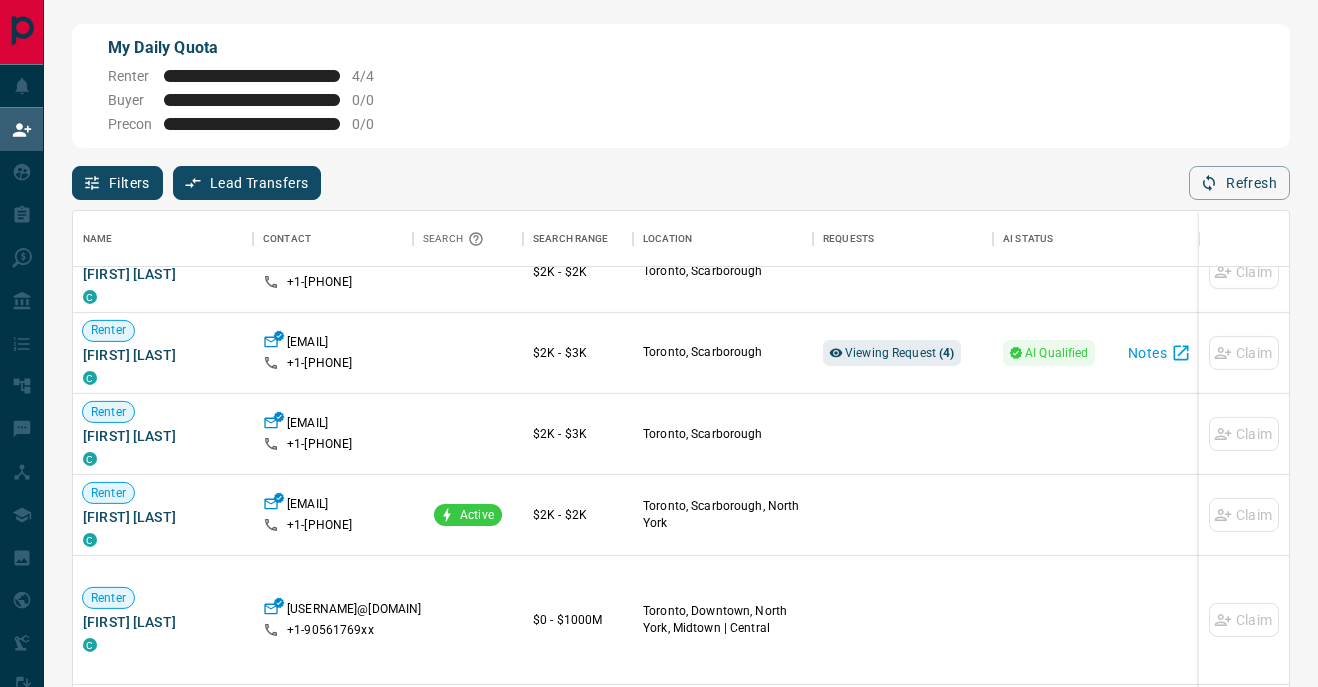 scroll, scrollTop: 5191, scrollLeft: 0, axis: vertical 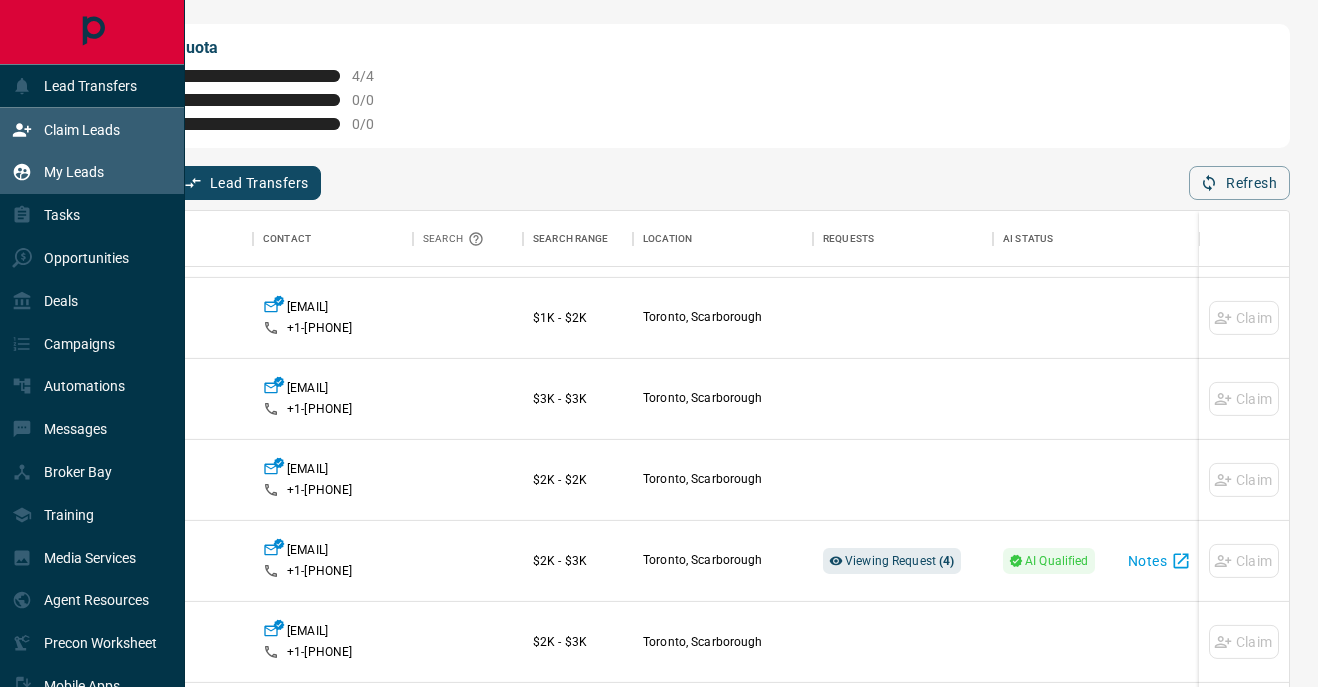 click on "My Leads" at bounding box center (74, 172) 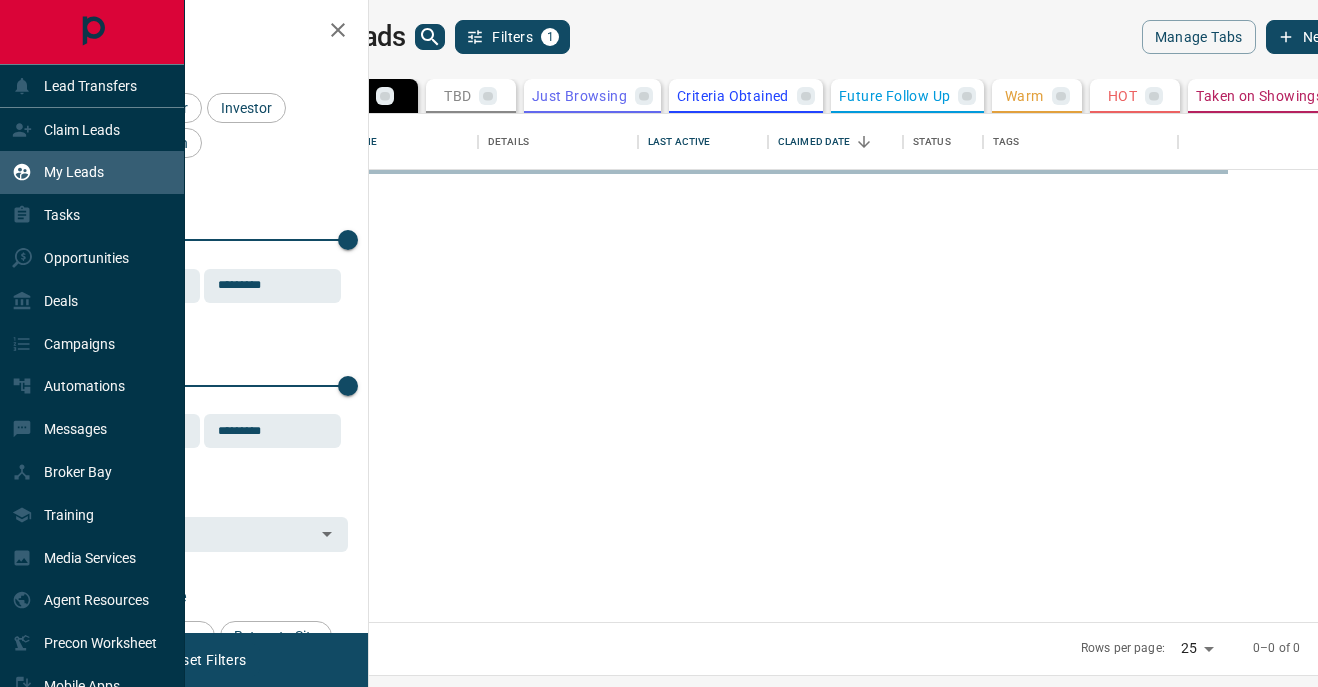 scroll, scrollTop: 1, scrollLeft: 1, axis: both 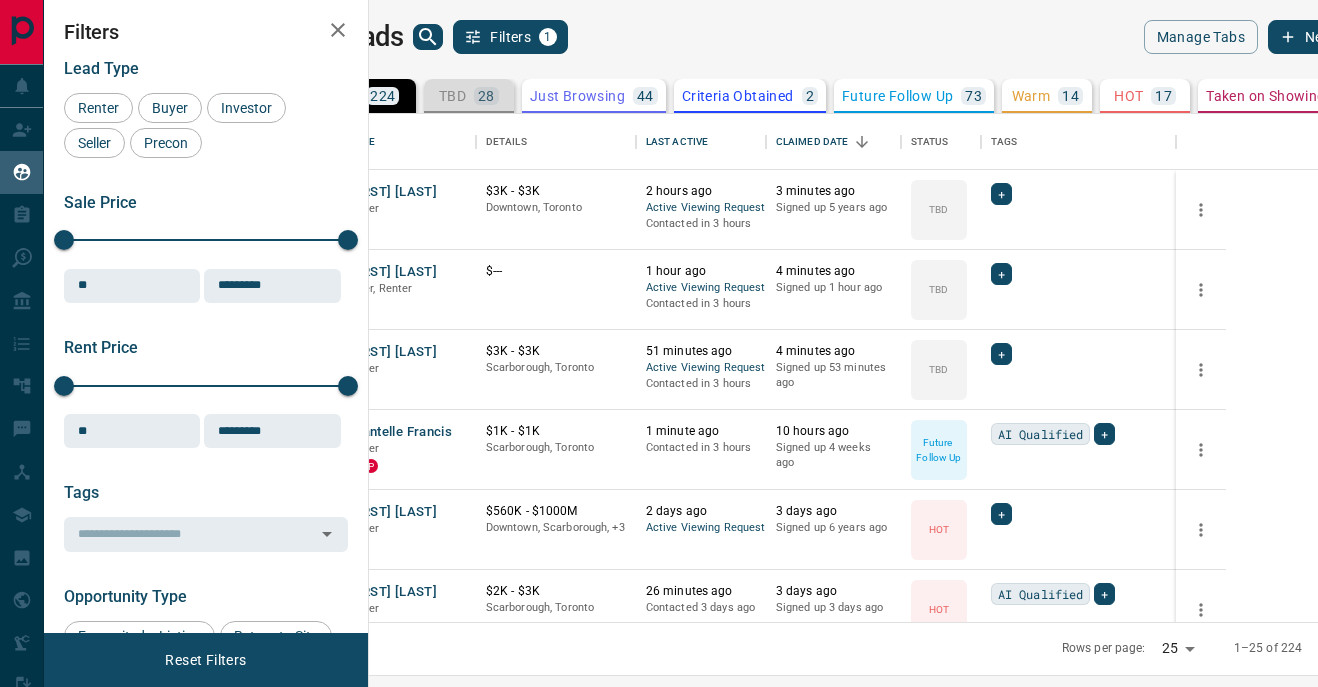 click on "28" at bounding box center (486, 96) 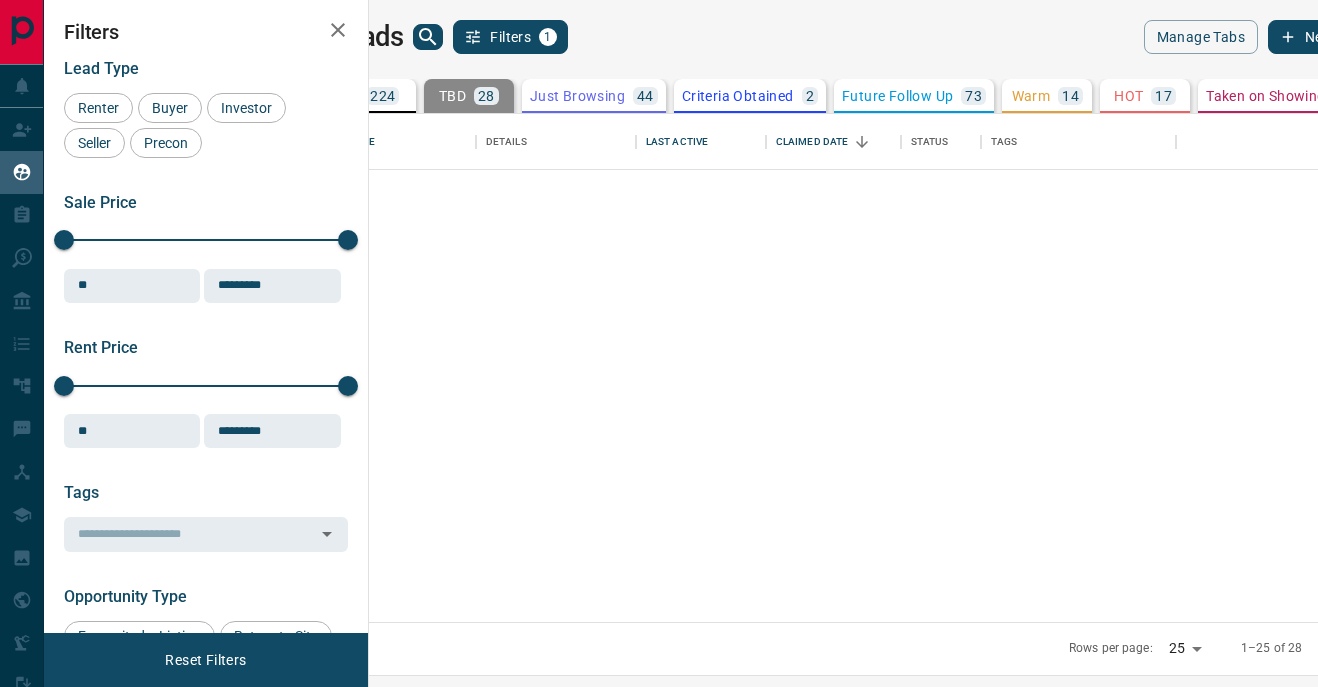 scroll, scrollTop: 0, scrollLeft: 0, axis: both 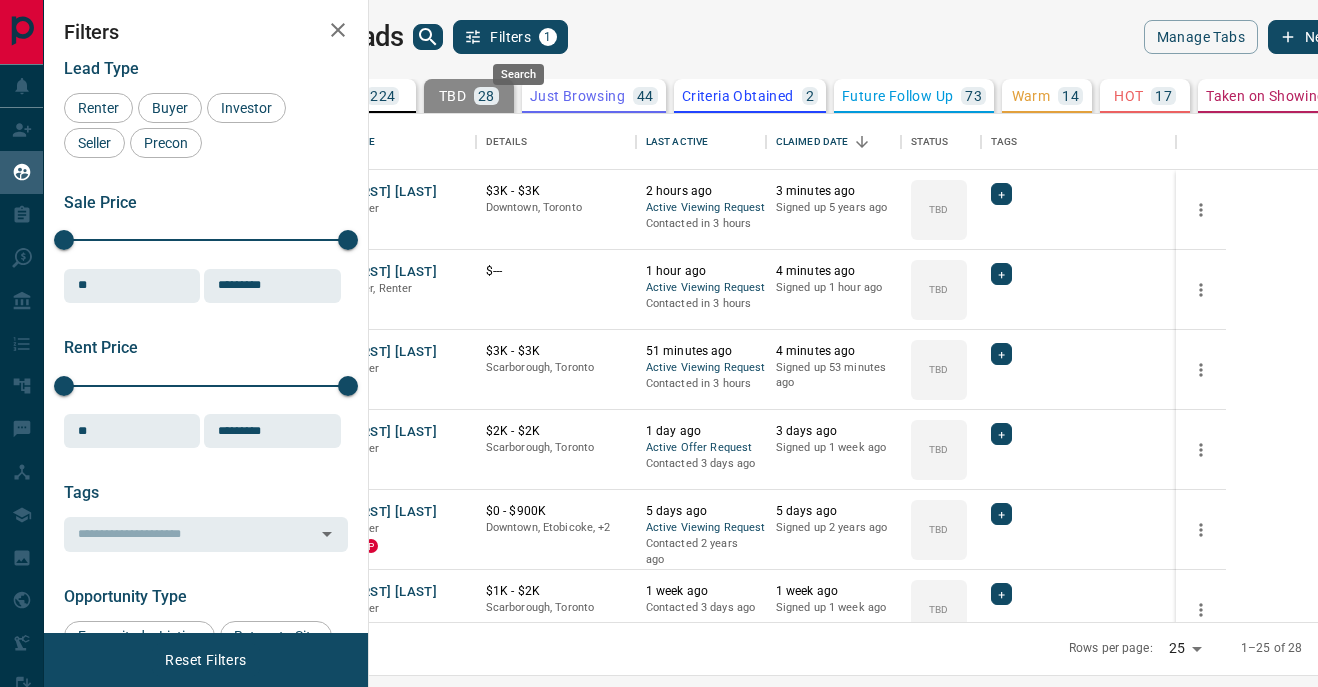 click 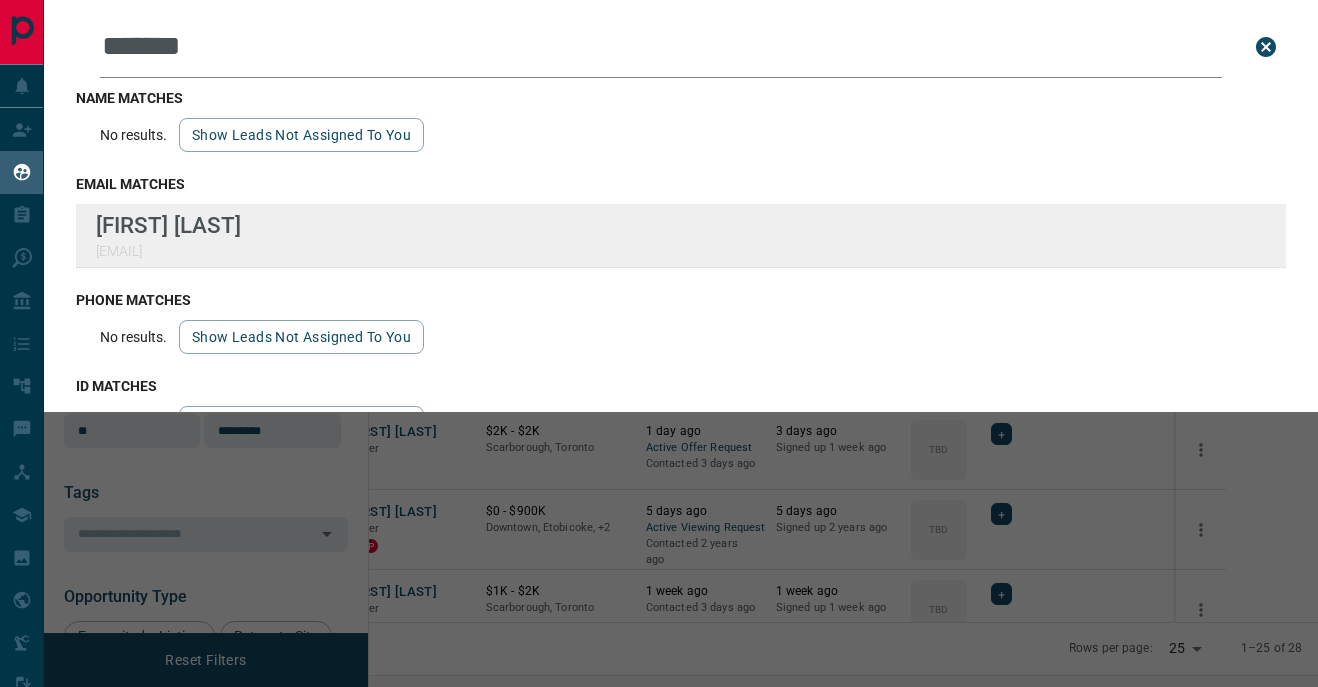 type on "*******" 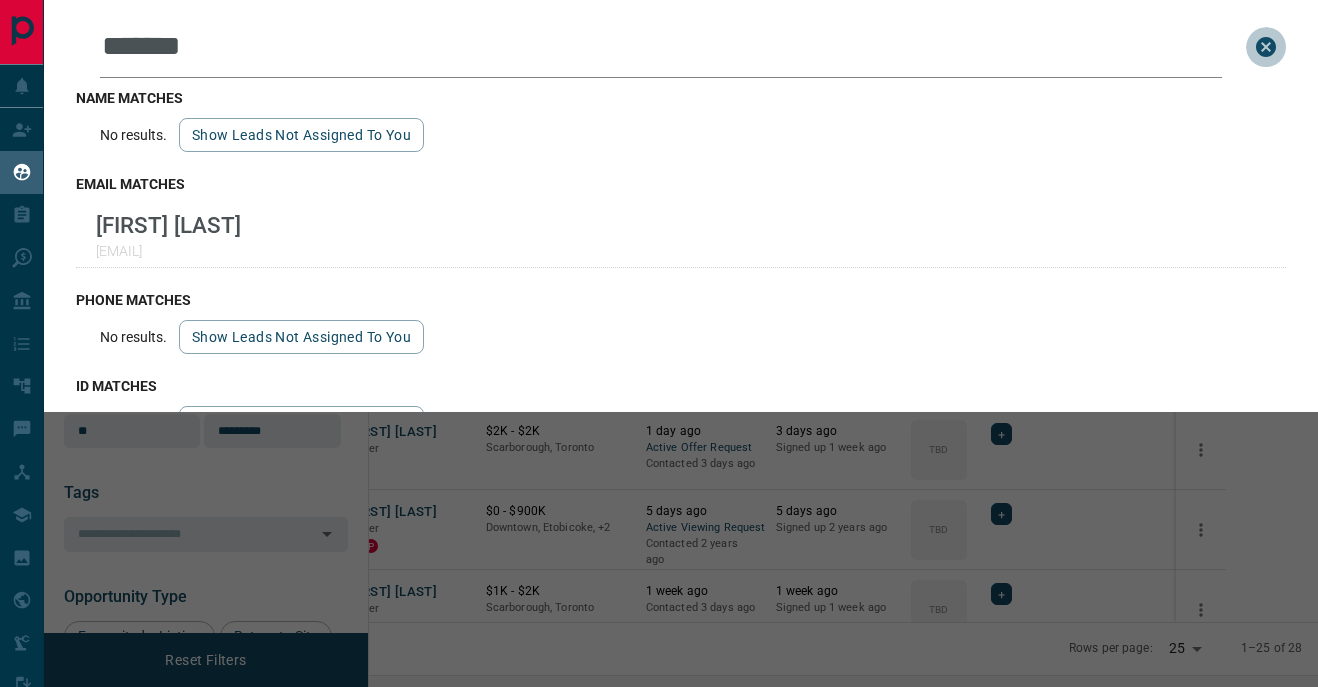 click 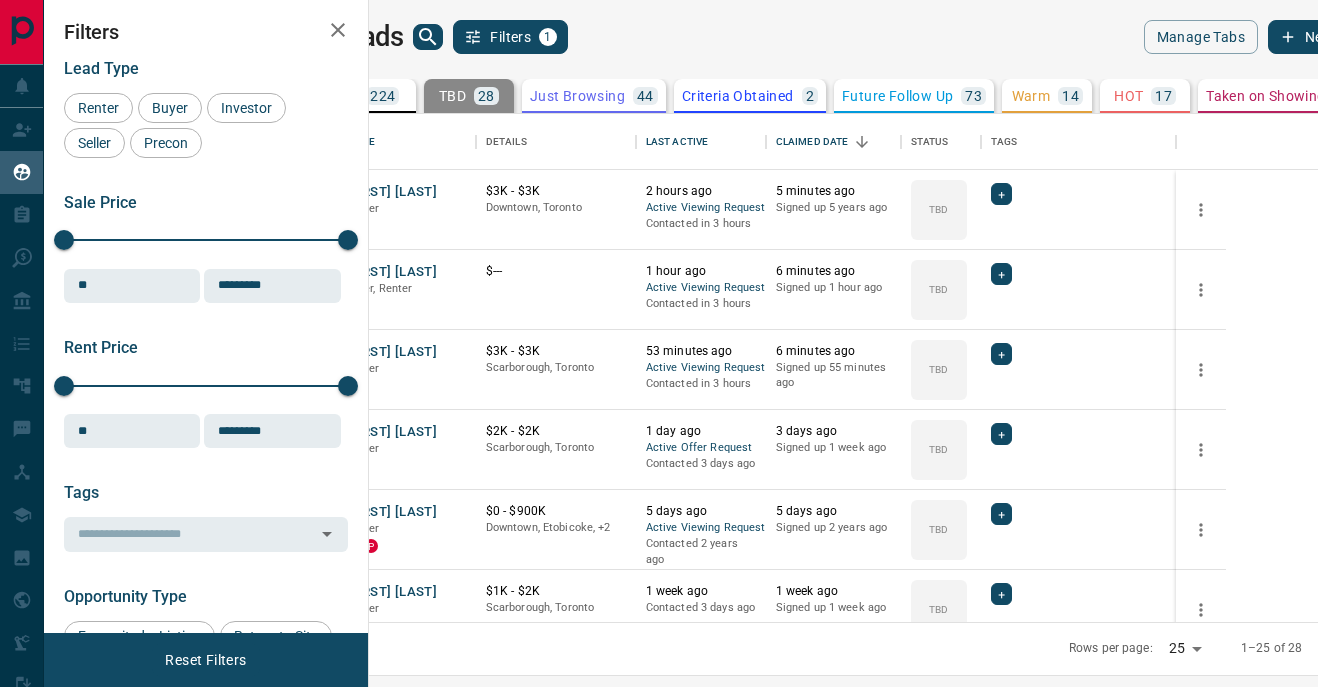 click on "HOT 17" at bounding box center (1145, 96) 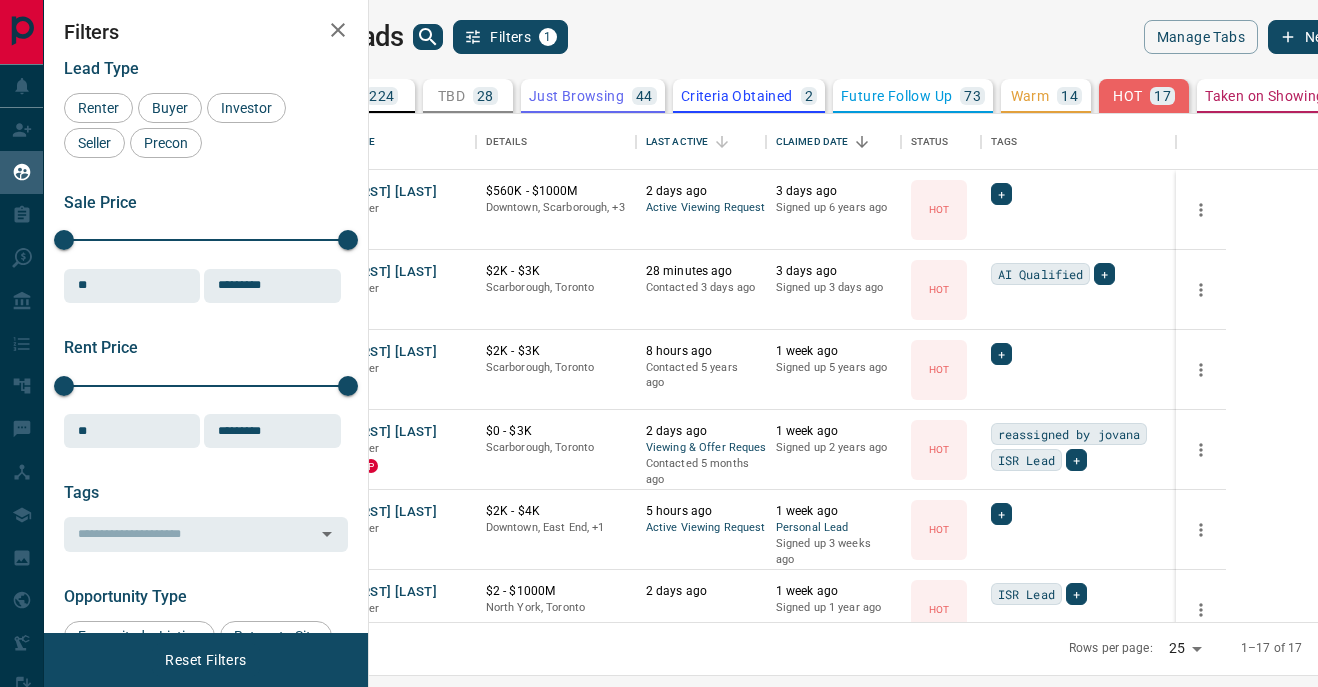 scroll, scrollTop: 0, scrollLeft: 2, axis: horizontal 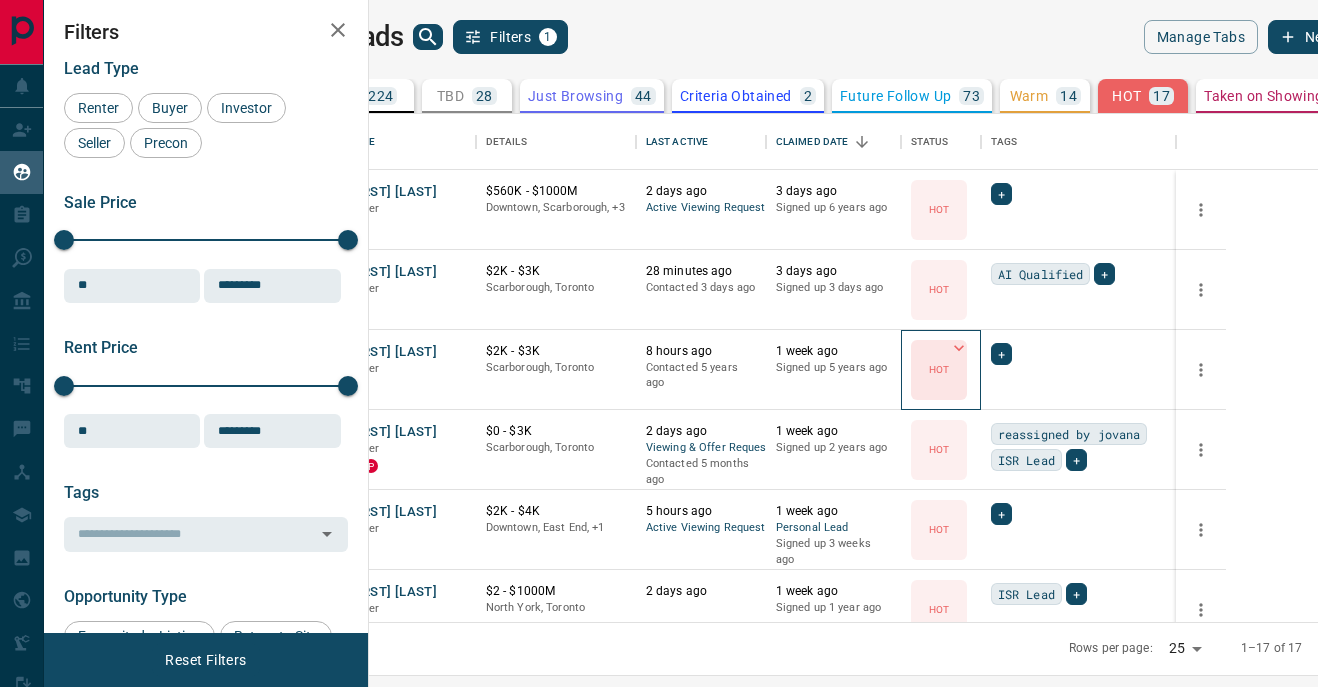 click 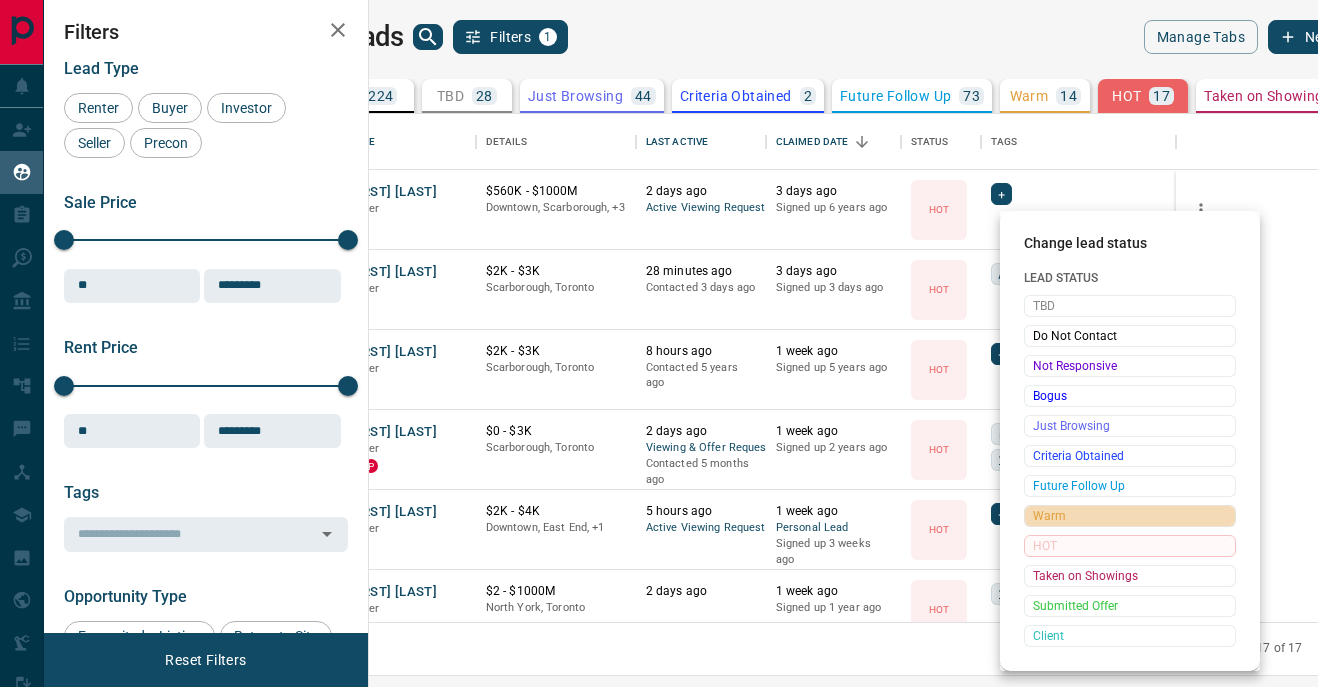 click on "Warm" at bounding box center (1130, 516) 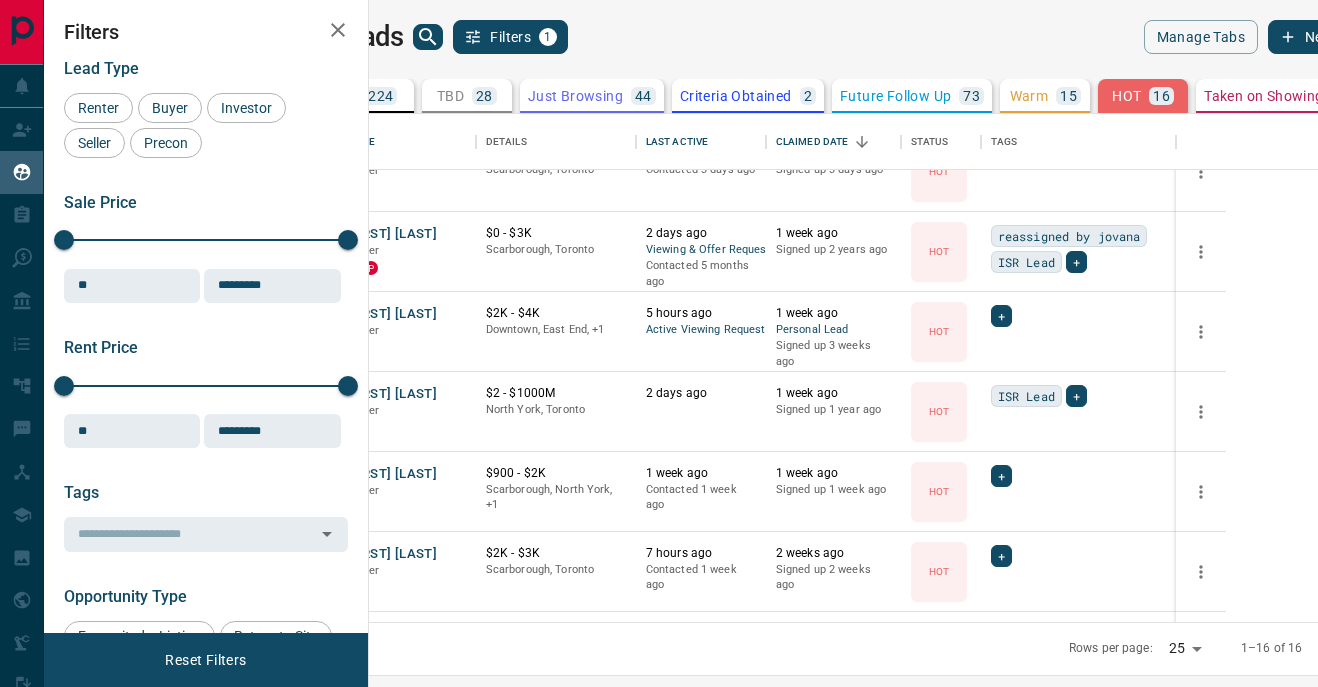 scroll, scrollTop: 121, scrollLeft: 0, axis: vertical 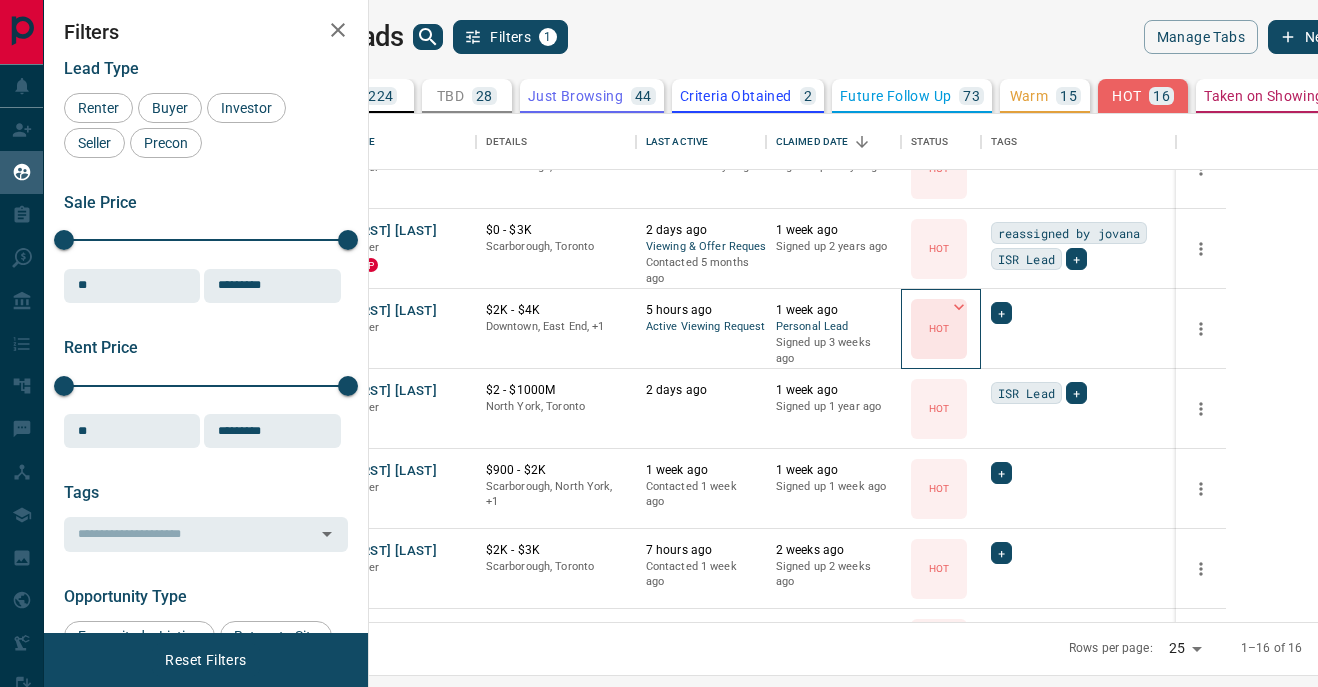 click 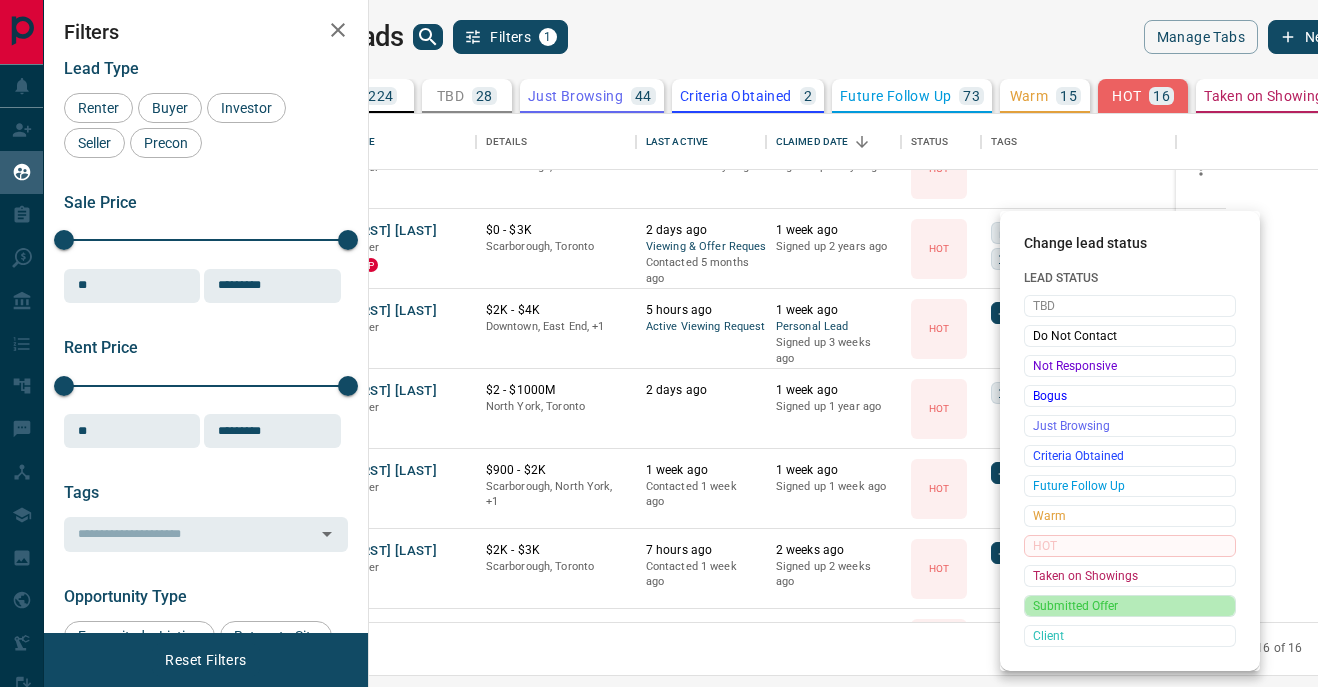 click on "Submitted Offer" at bounding box center (1130, 606) 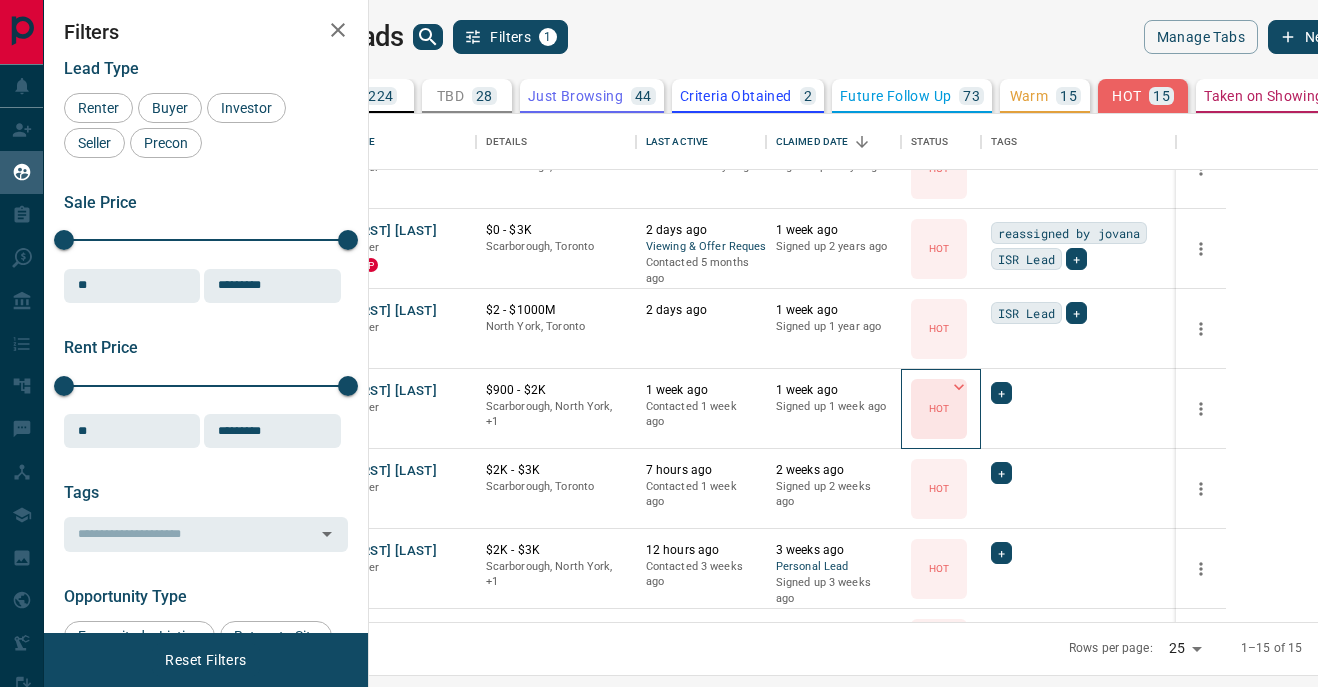 click 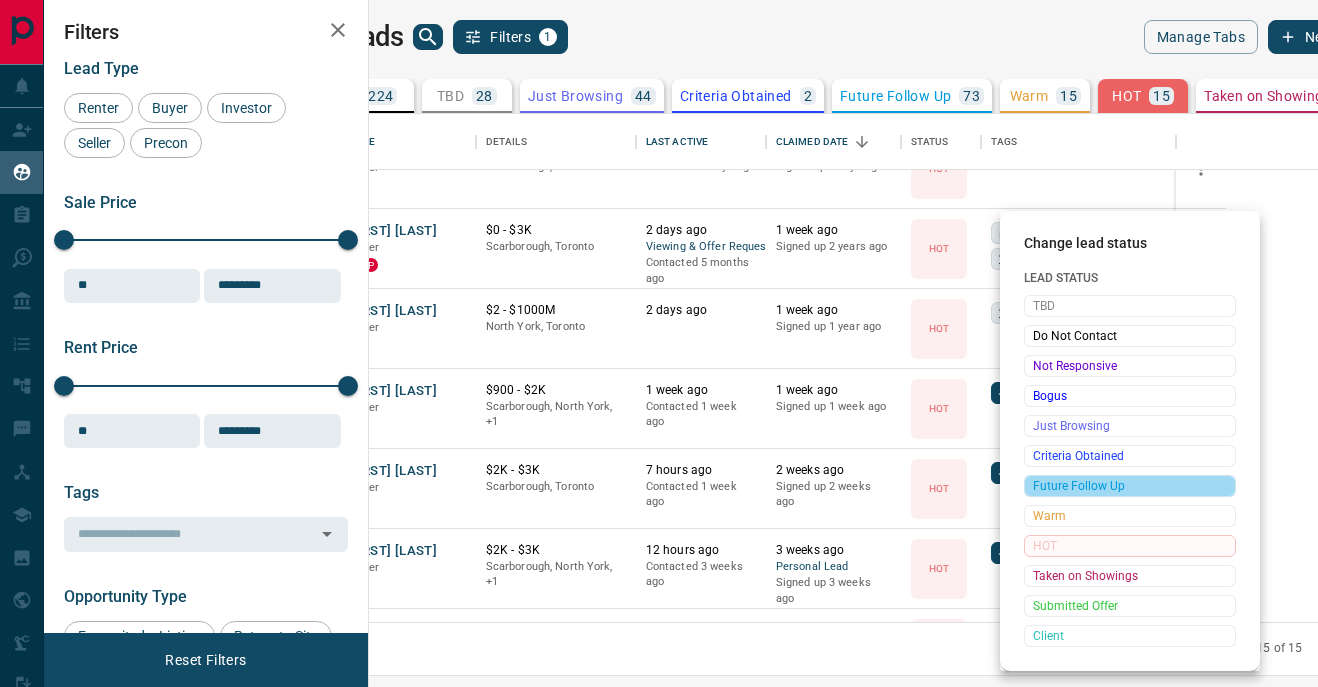 click on "Future Follow Up" at bounding box center [1130, 486] 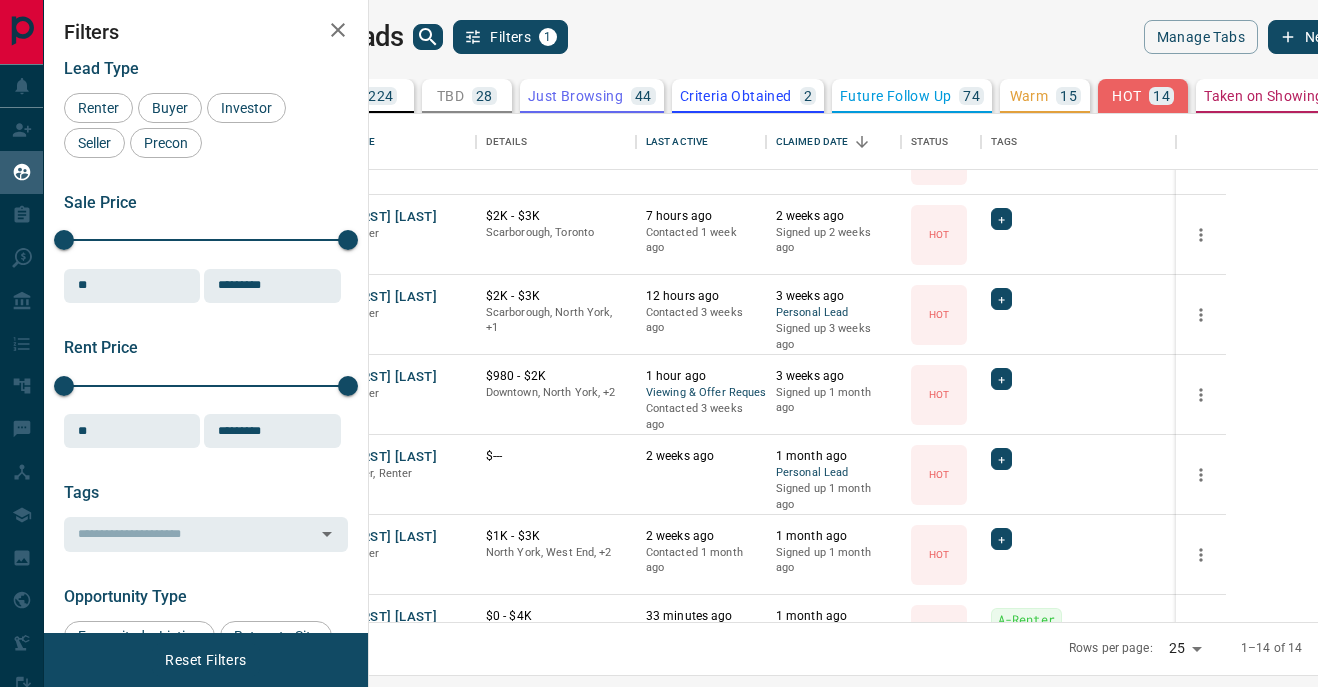 scroll, scrollTop: 333, scrollLeft: 0, axis: vertical 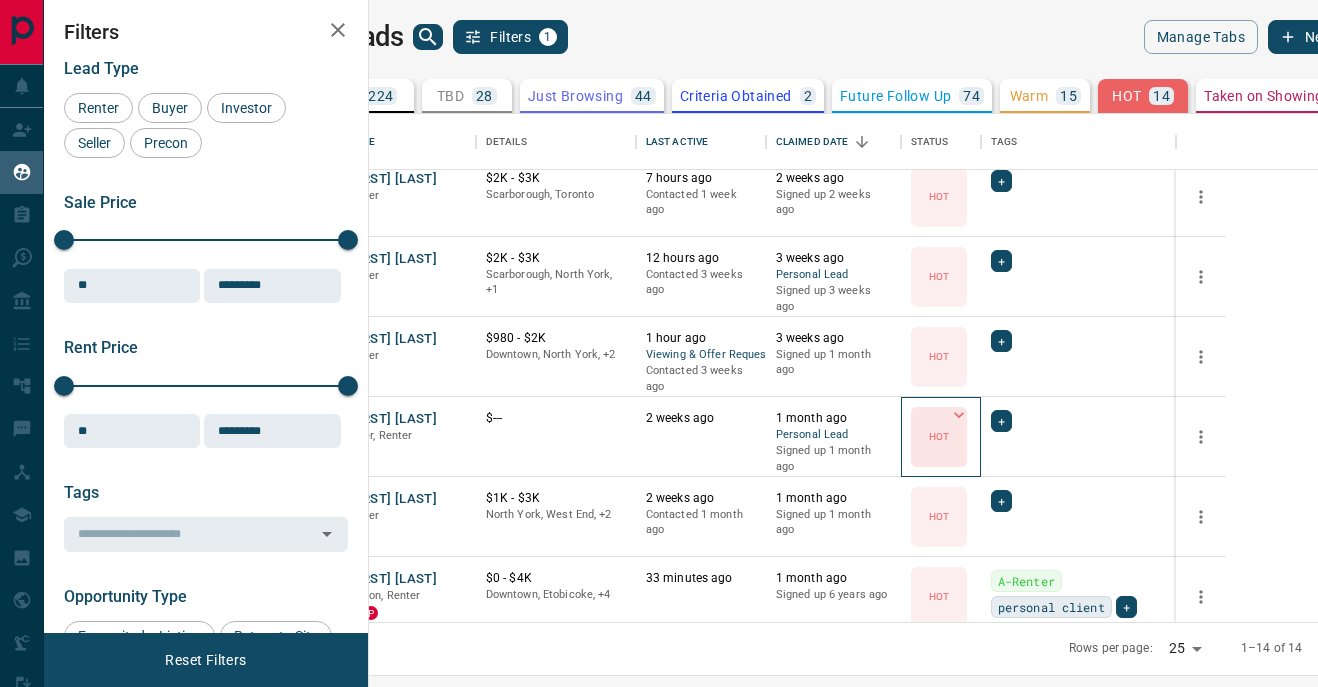 click 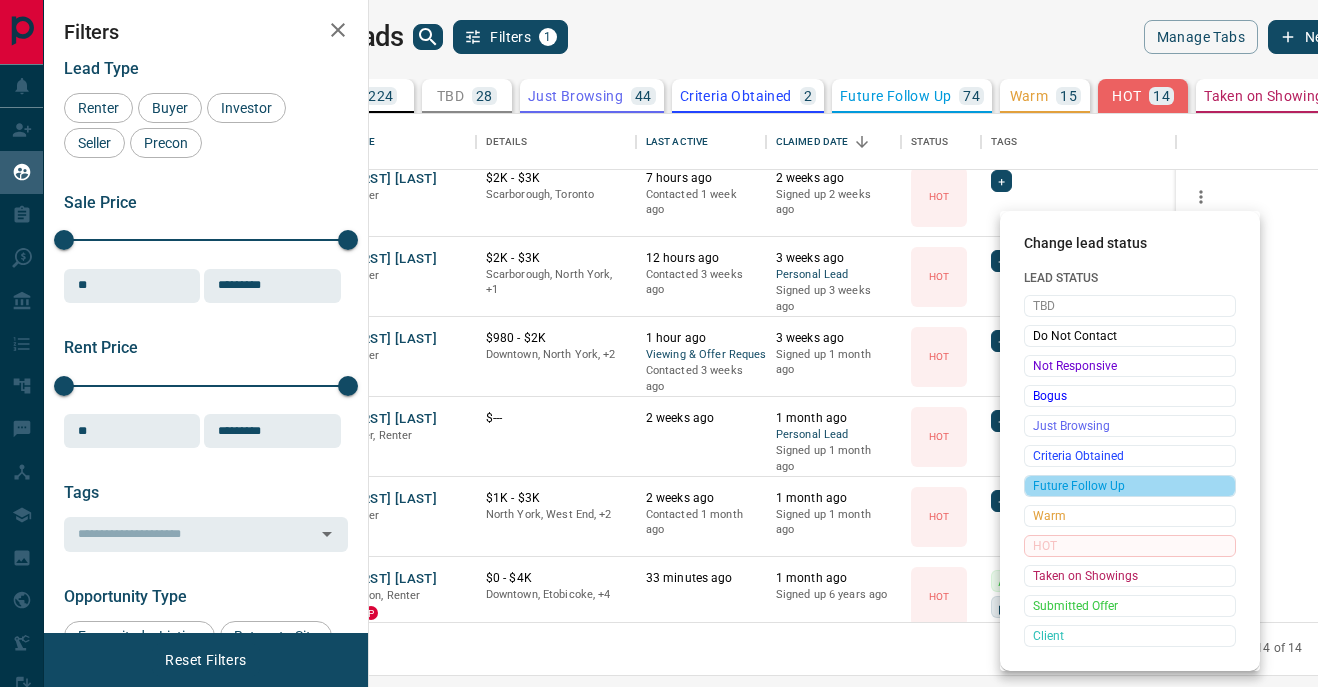 click on "Future Follow Up" at bounding box center [1130, 486] 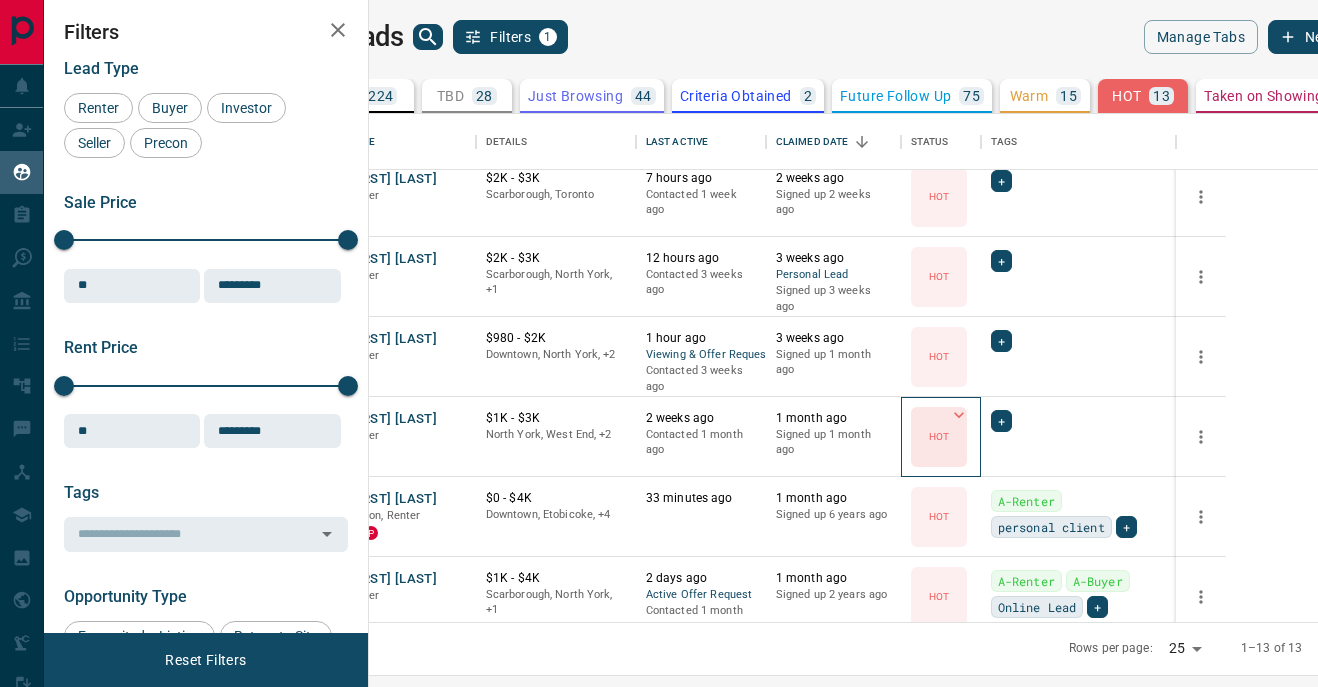 click 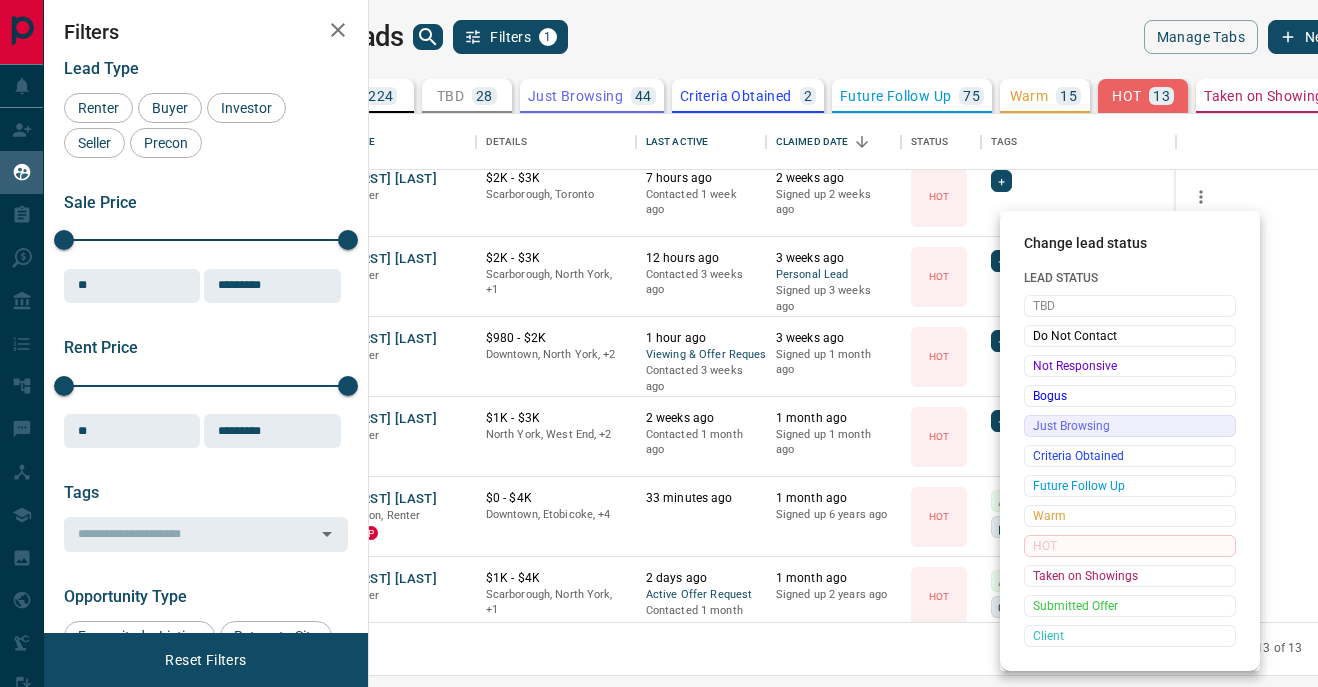 click on "Just Browsing" at bounding box center (1130, 426) 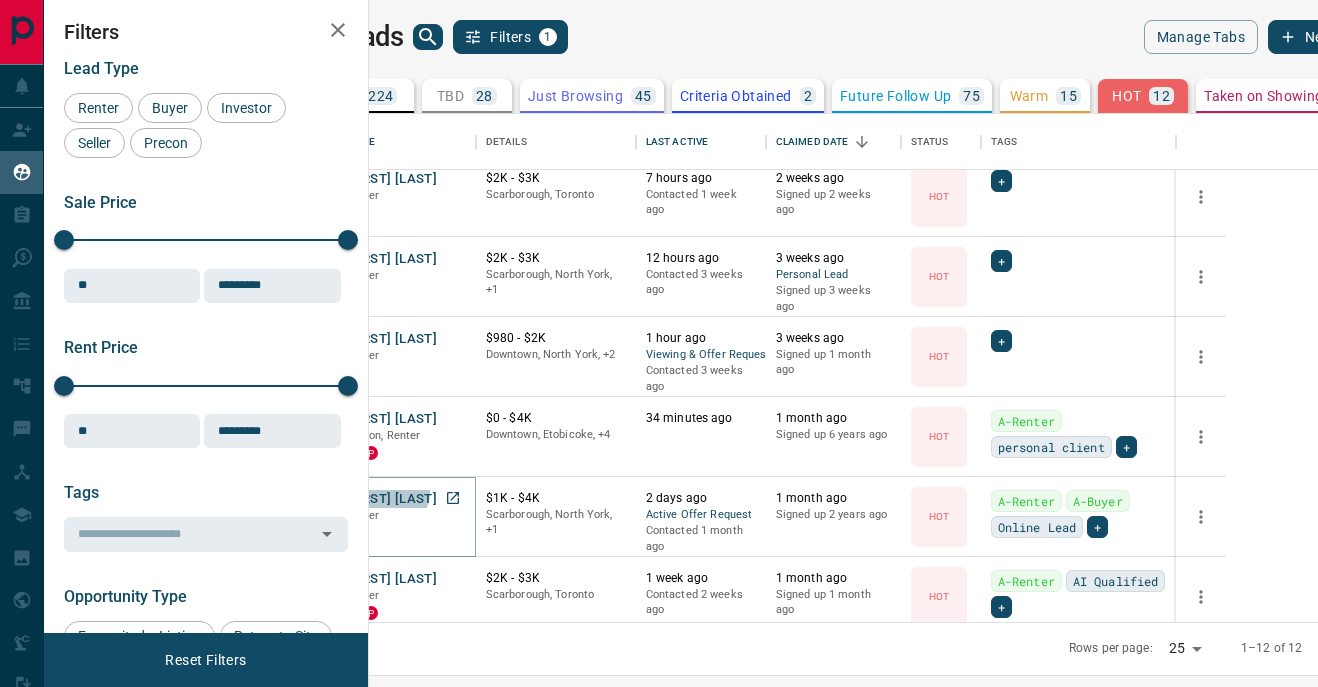 click on "[FIRST] [LAST]" at bounding box center (391, 499) 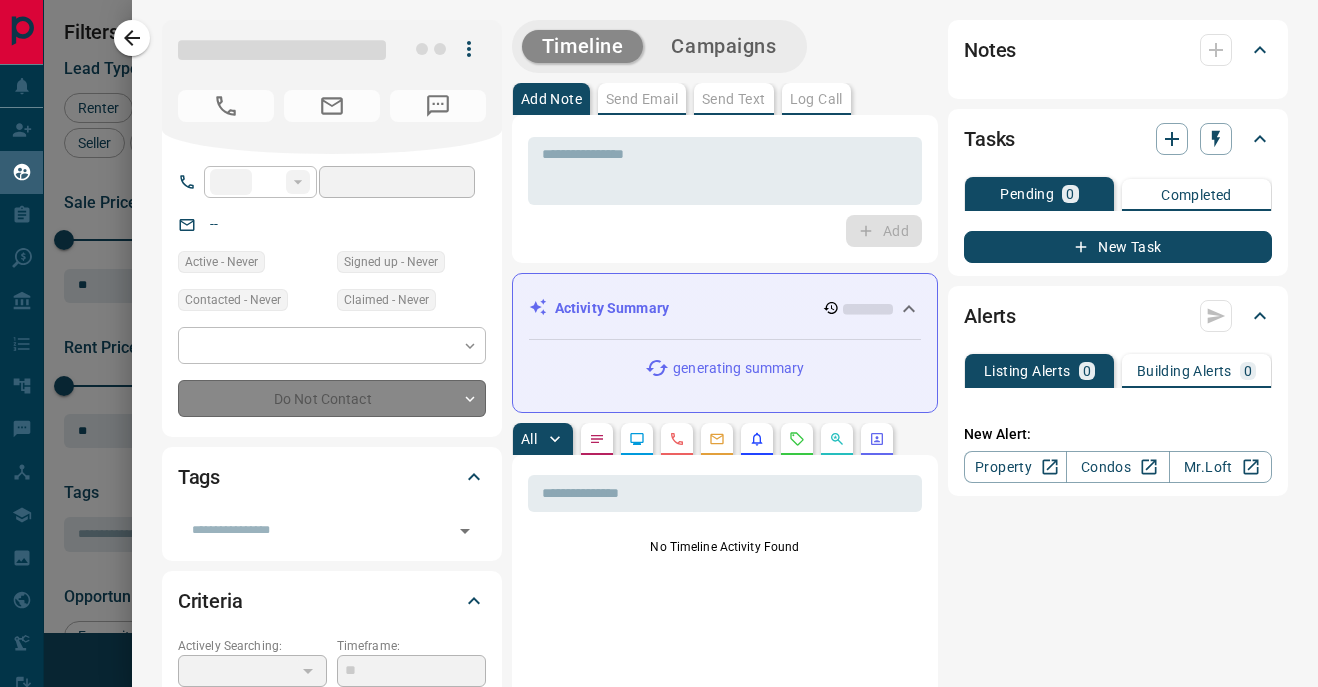 type on "**" 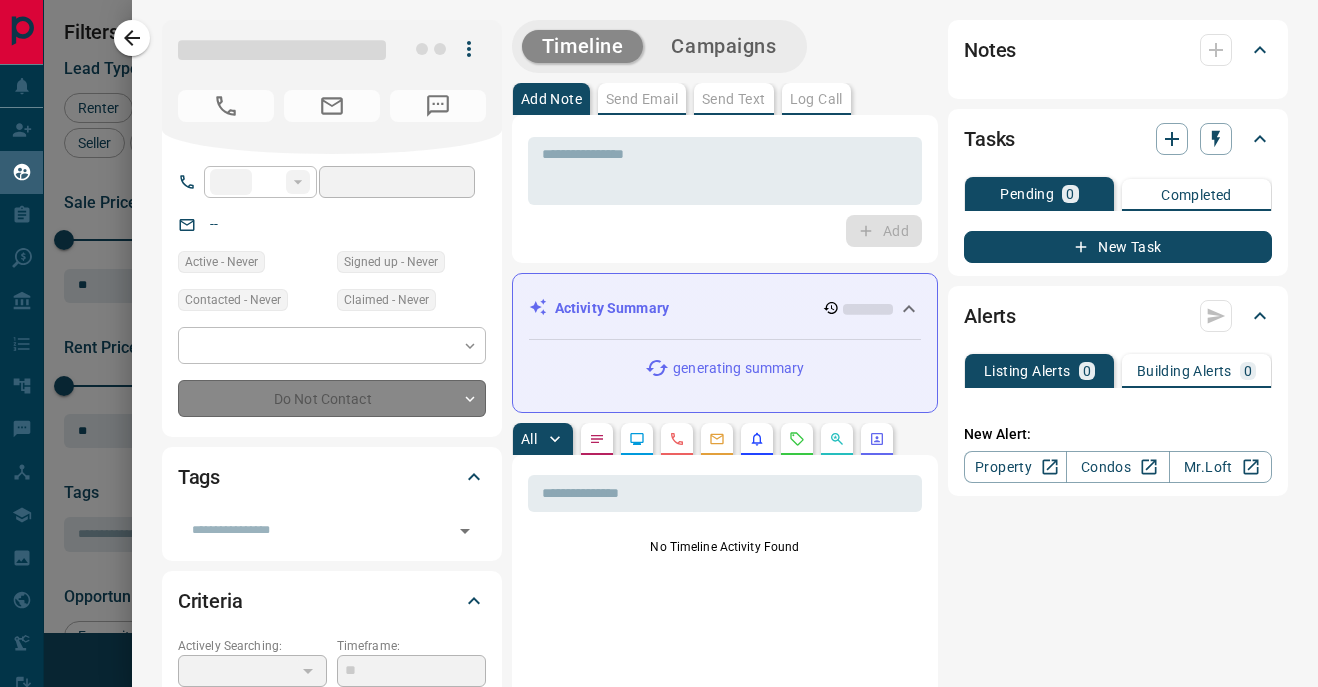type on "**********" 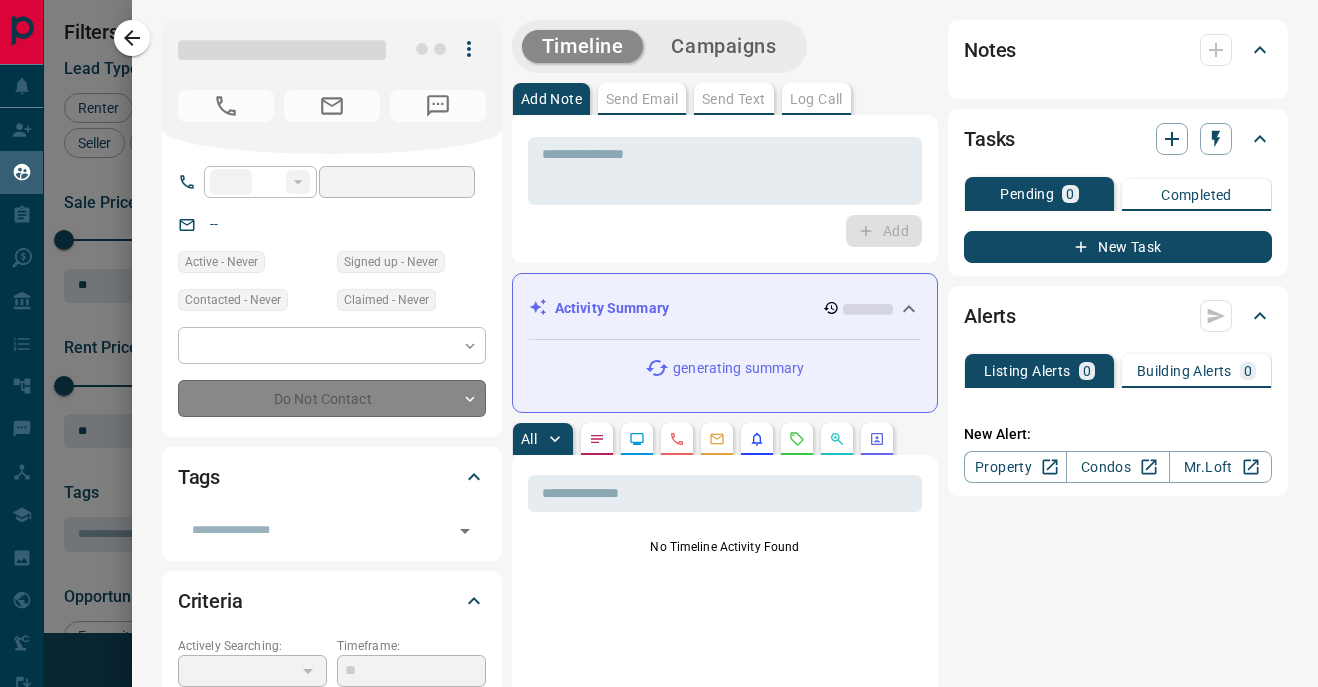 type on "**********" 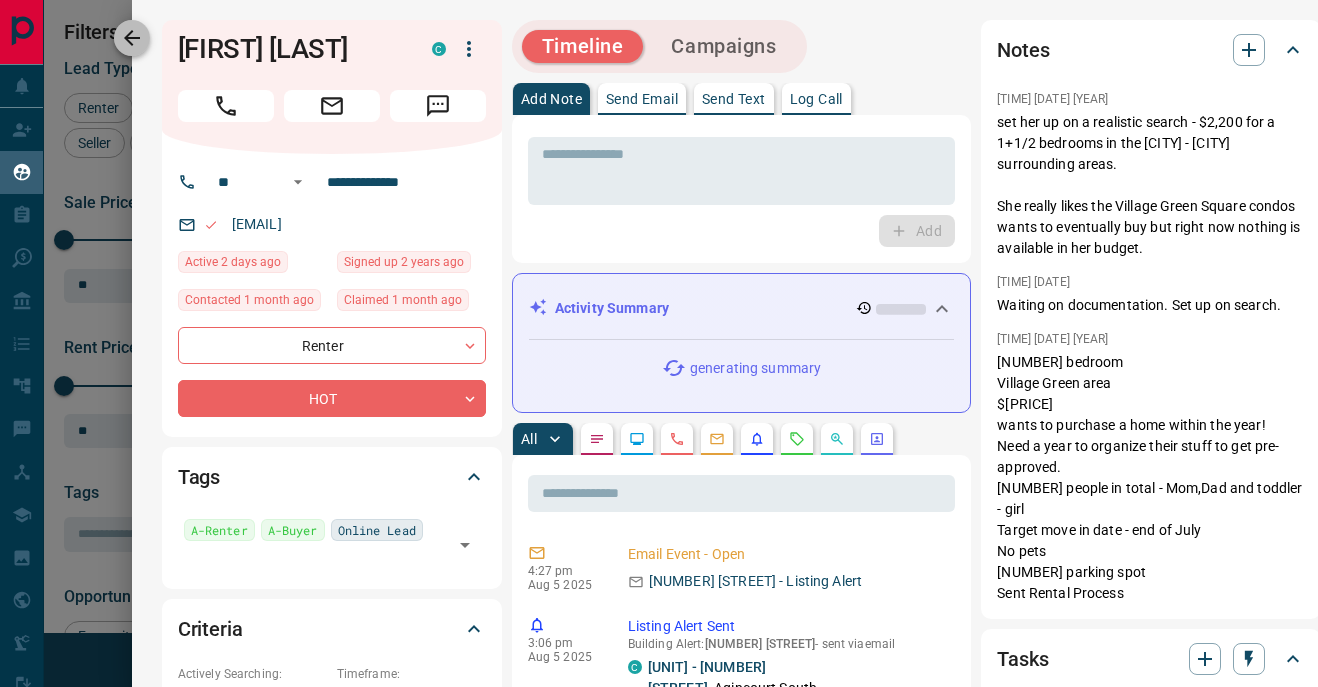 click 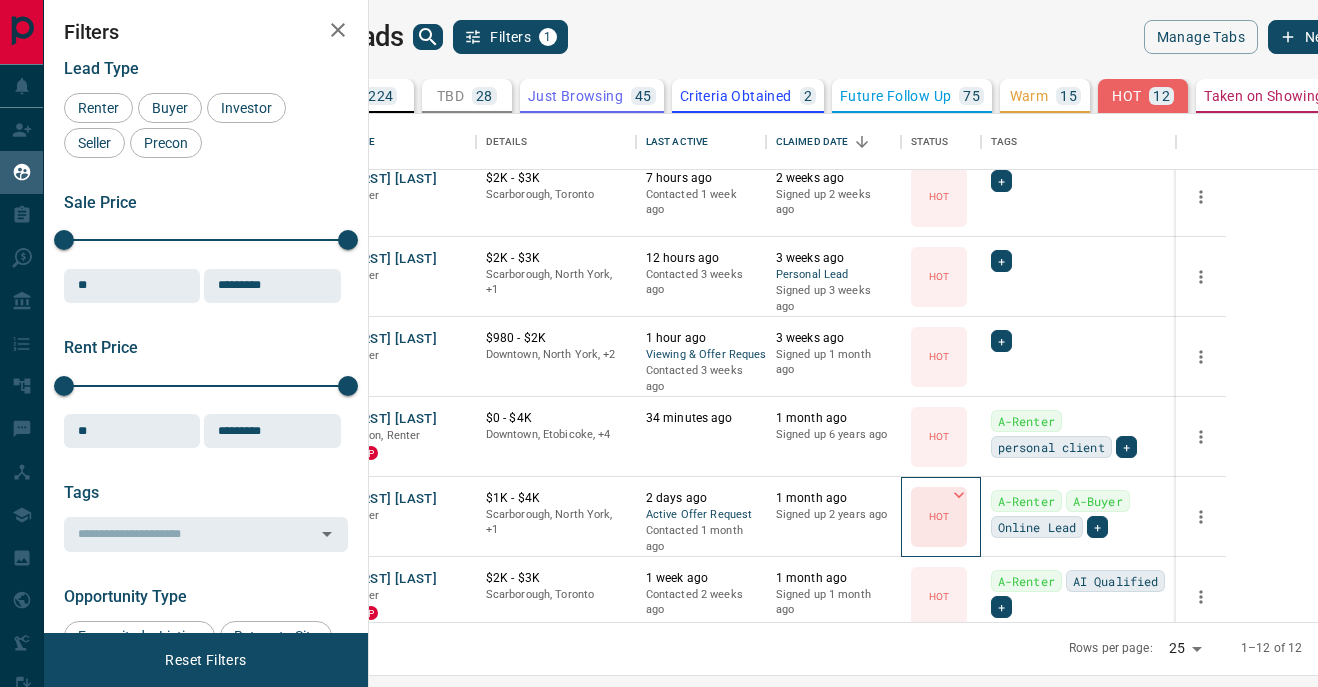 click 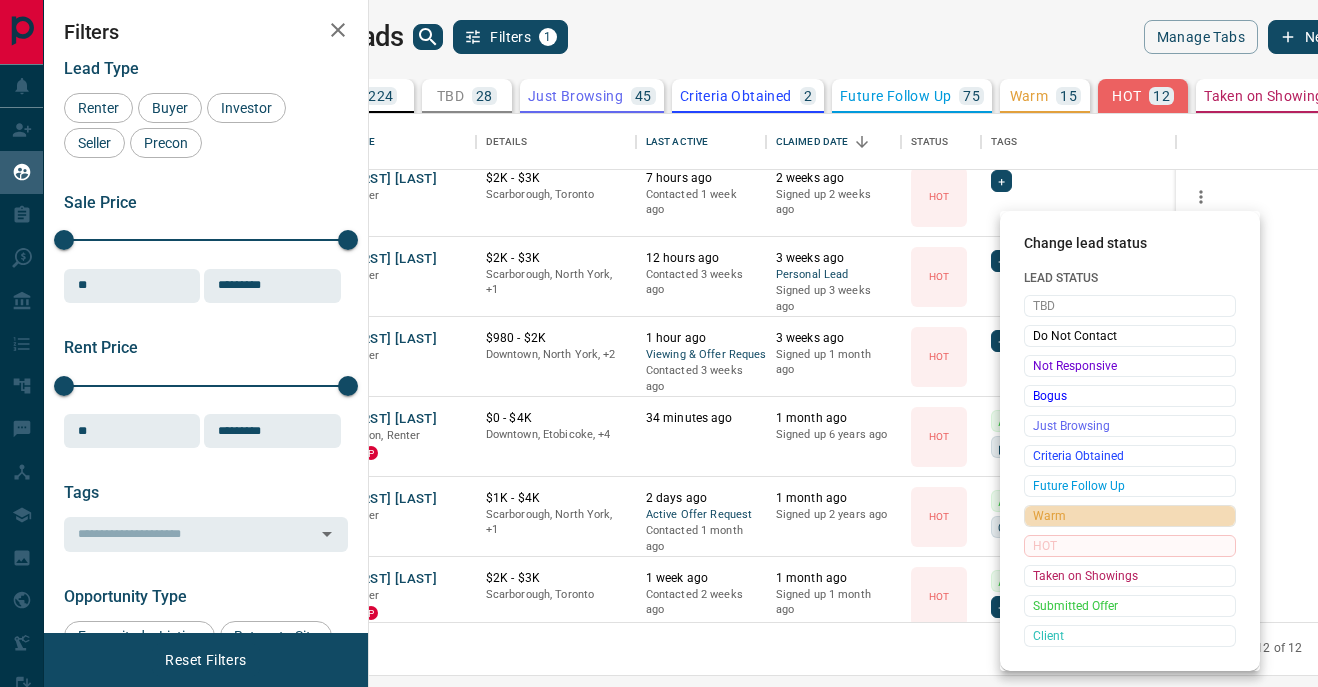 click on "Warm" at bounding box center [1130, 516] 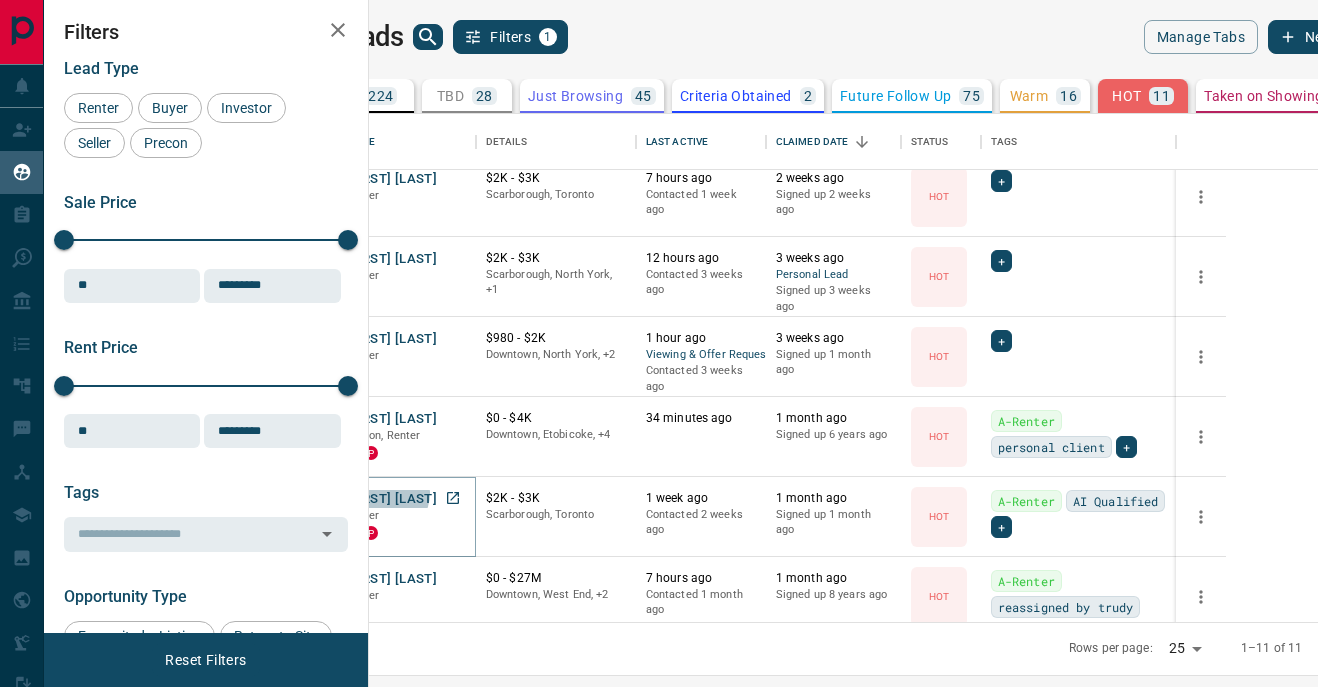 click on "[FIRST] [LAST]" at bounding box center [391, 499] 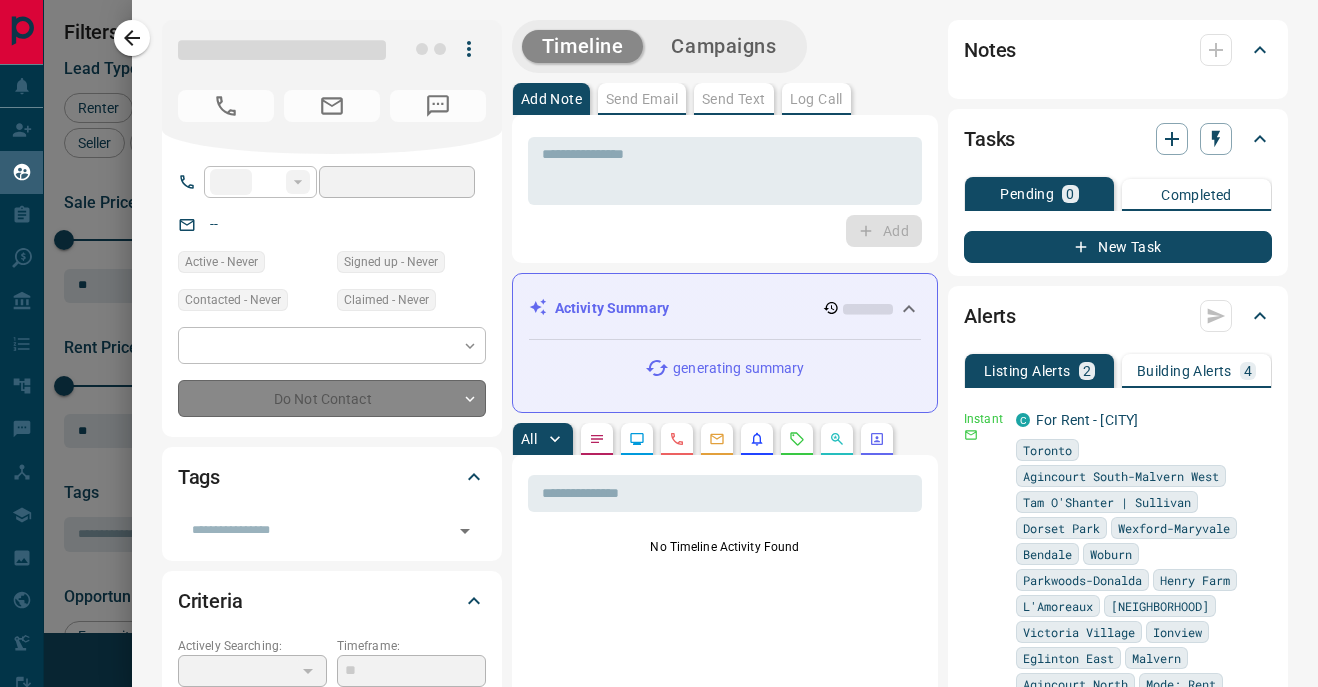 type on "**" 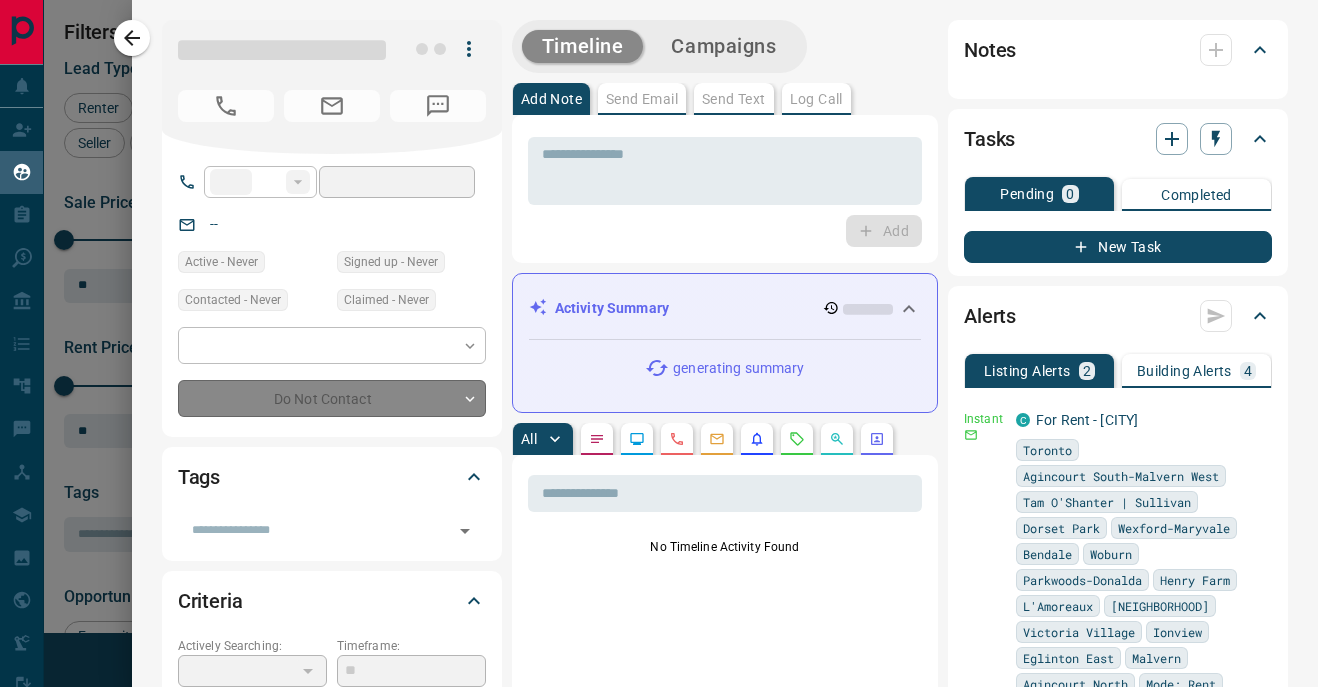 type on "**********" 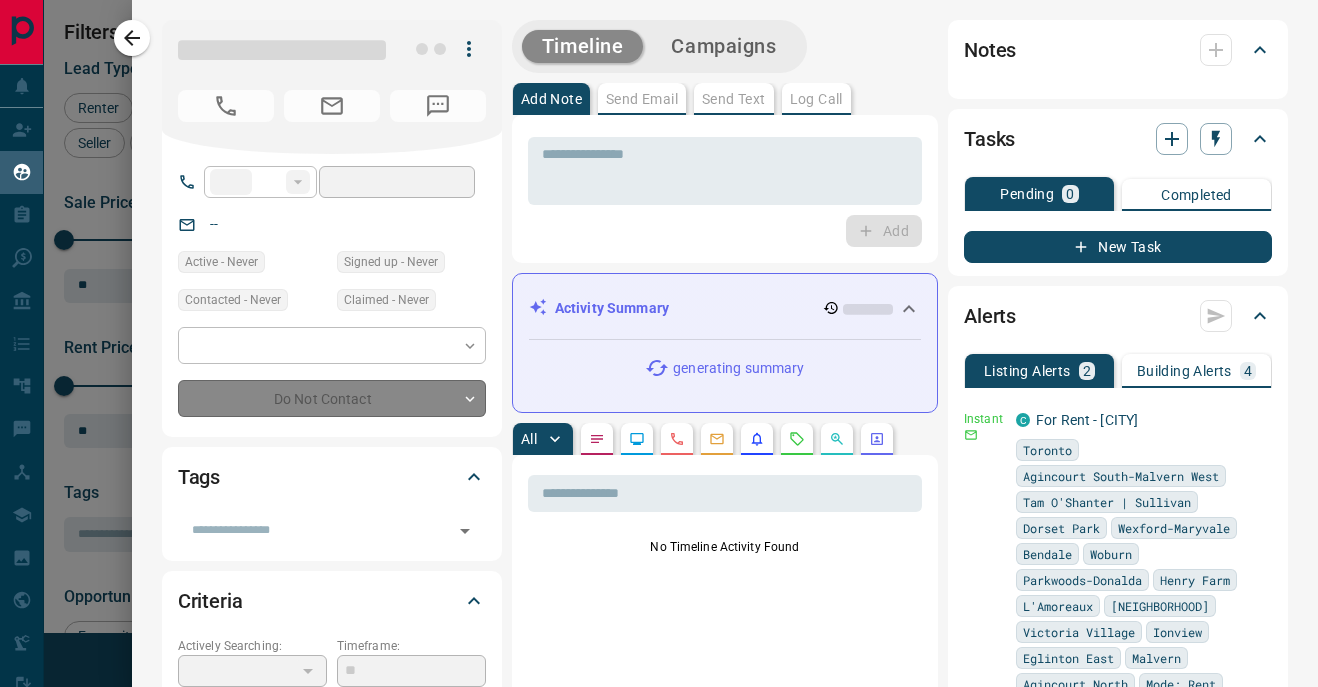 type on "**********" 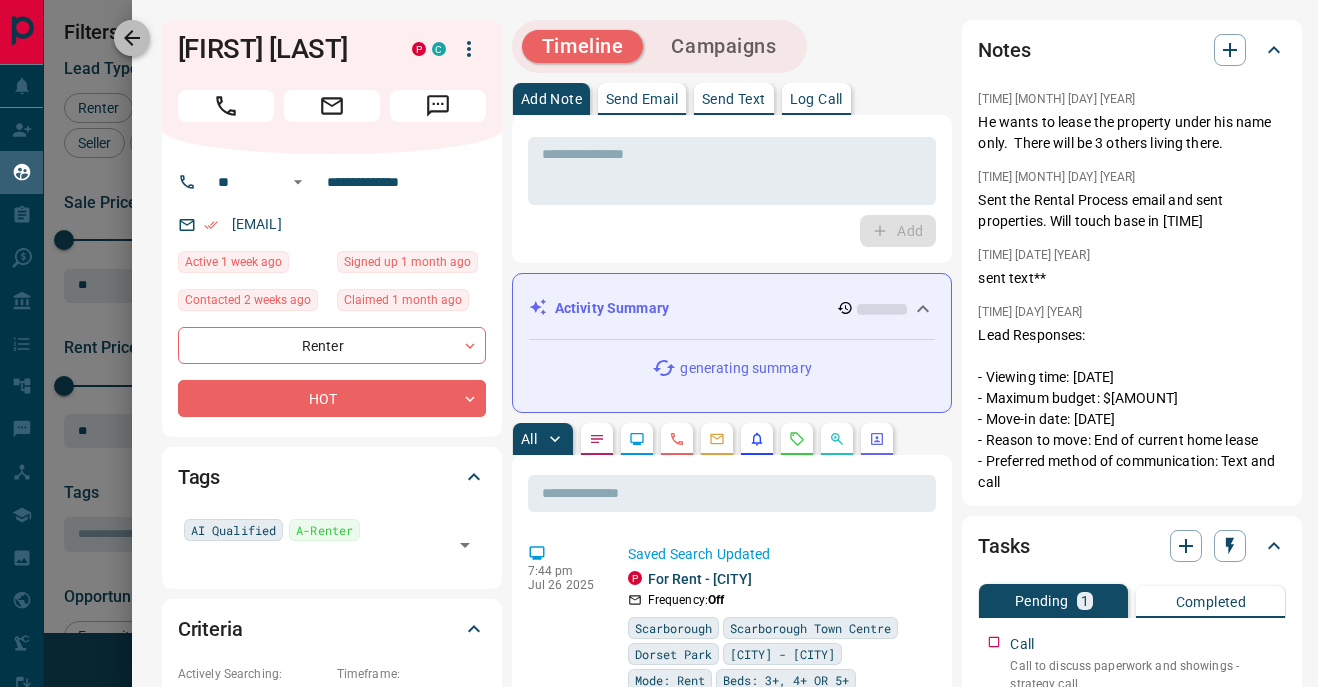 click 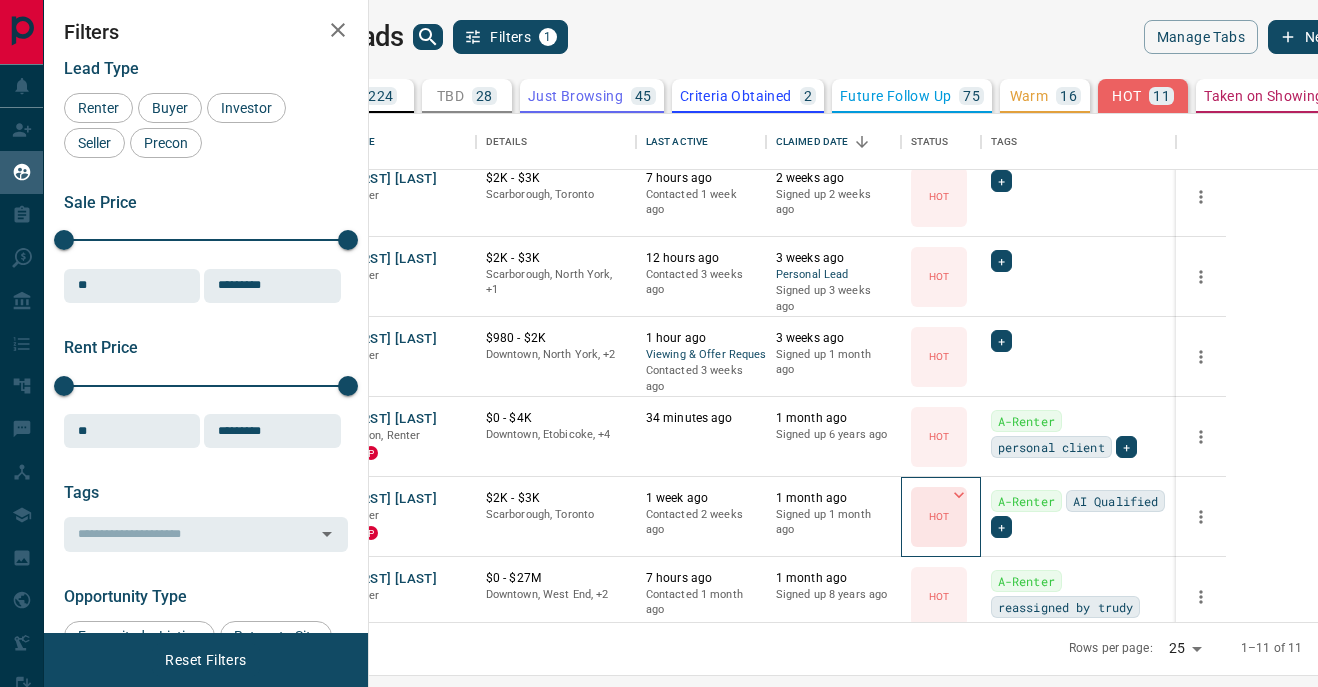 click 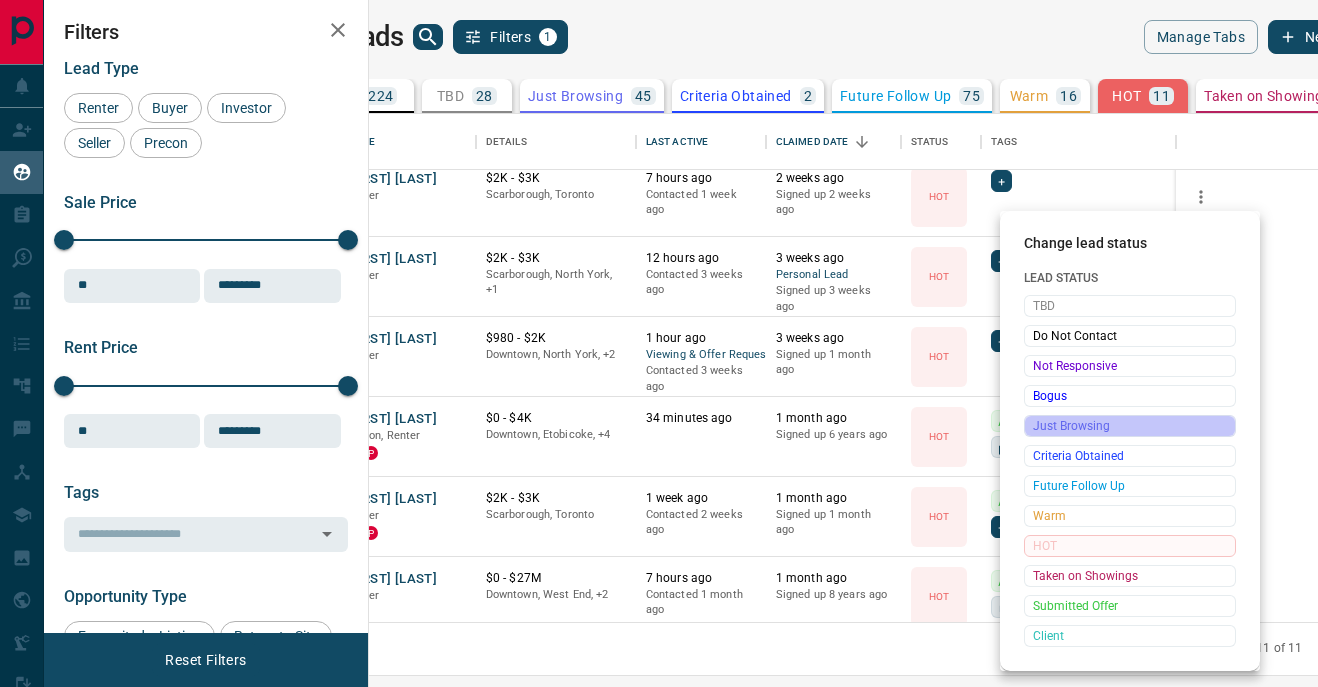 click on "Just Browsing" at bounding box center (1130, 426) 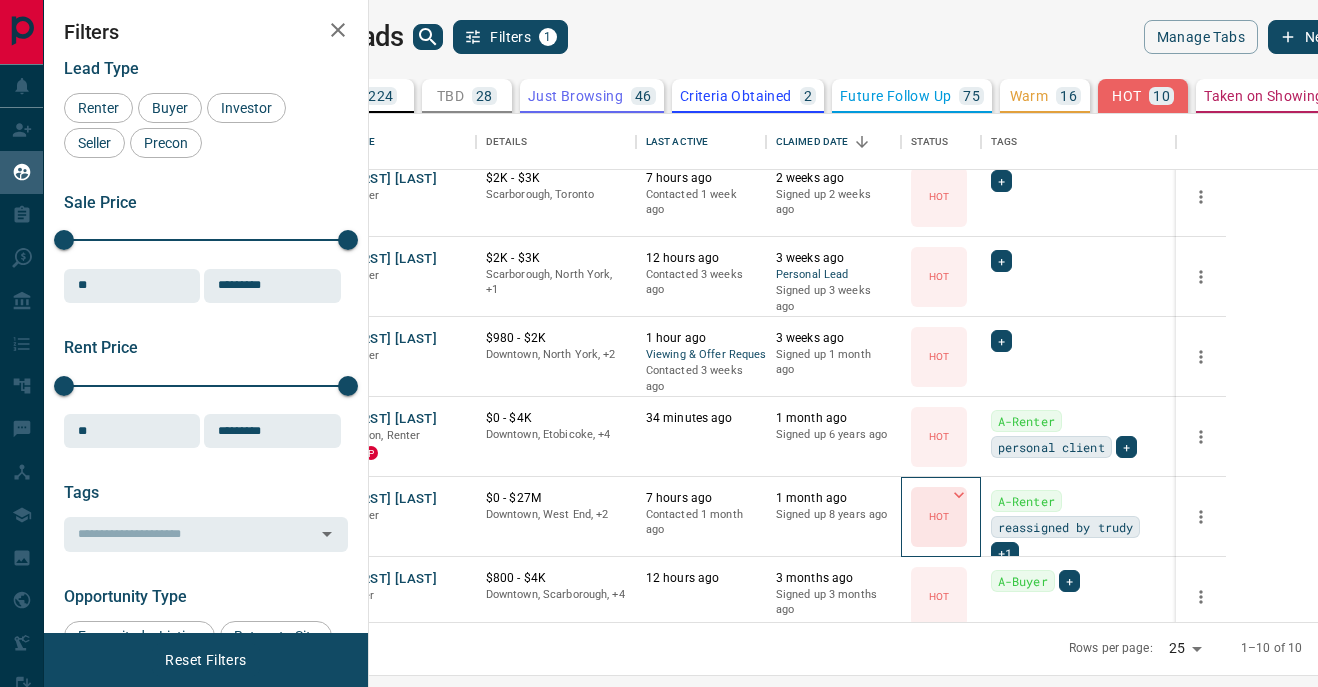 click 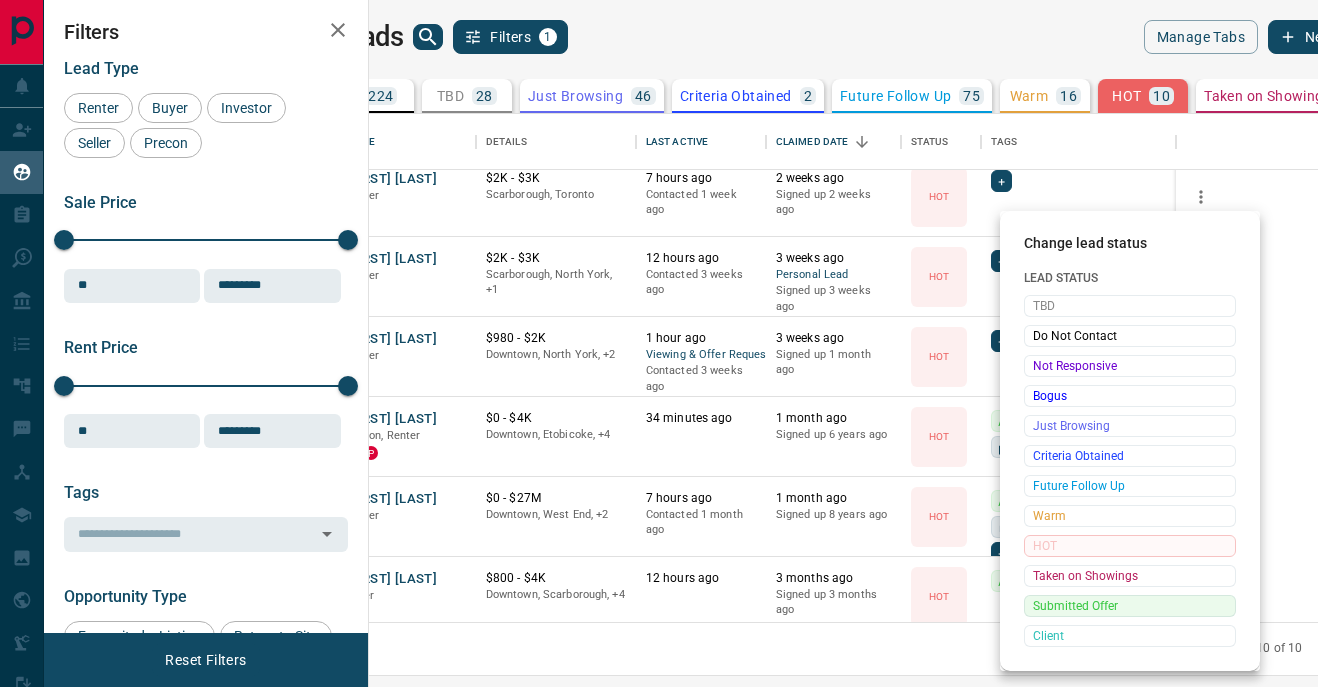 click on "Submitted Offer" at bounding box center [1130, 606] 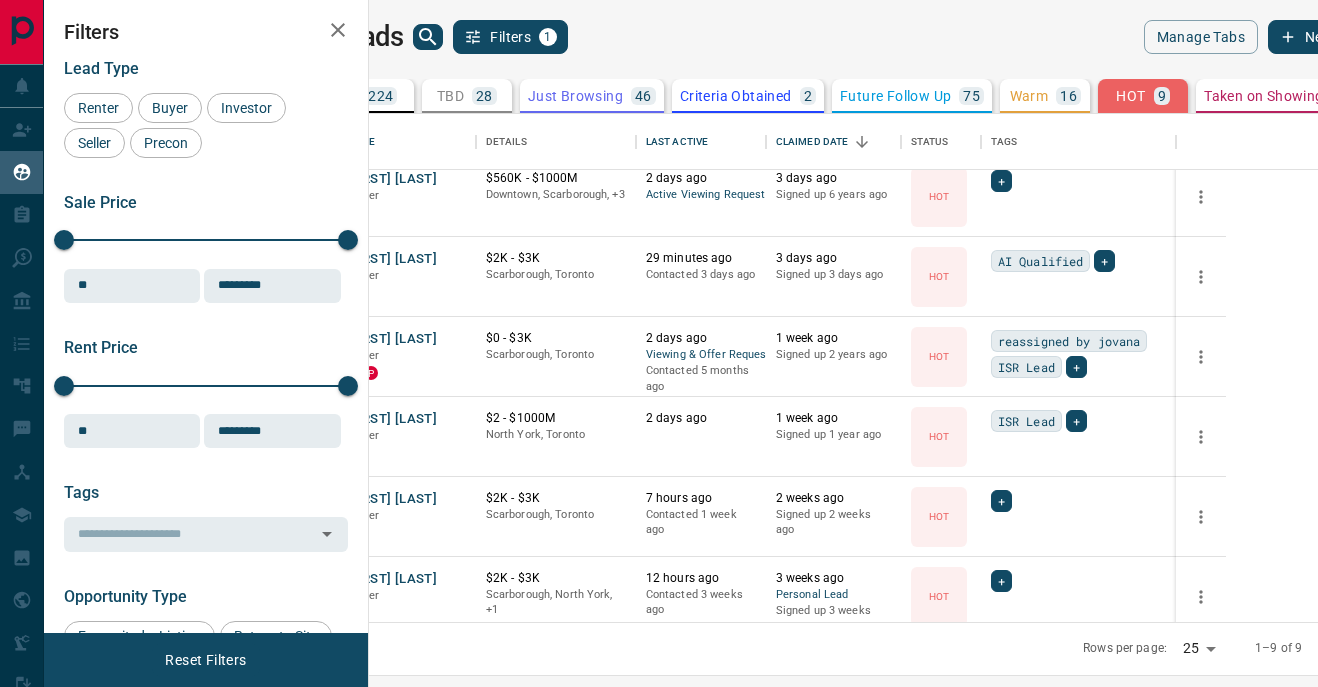 scroll, scrollTop: 0, scrollLeft: 0, axis: both 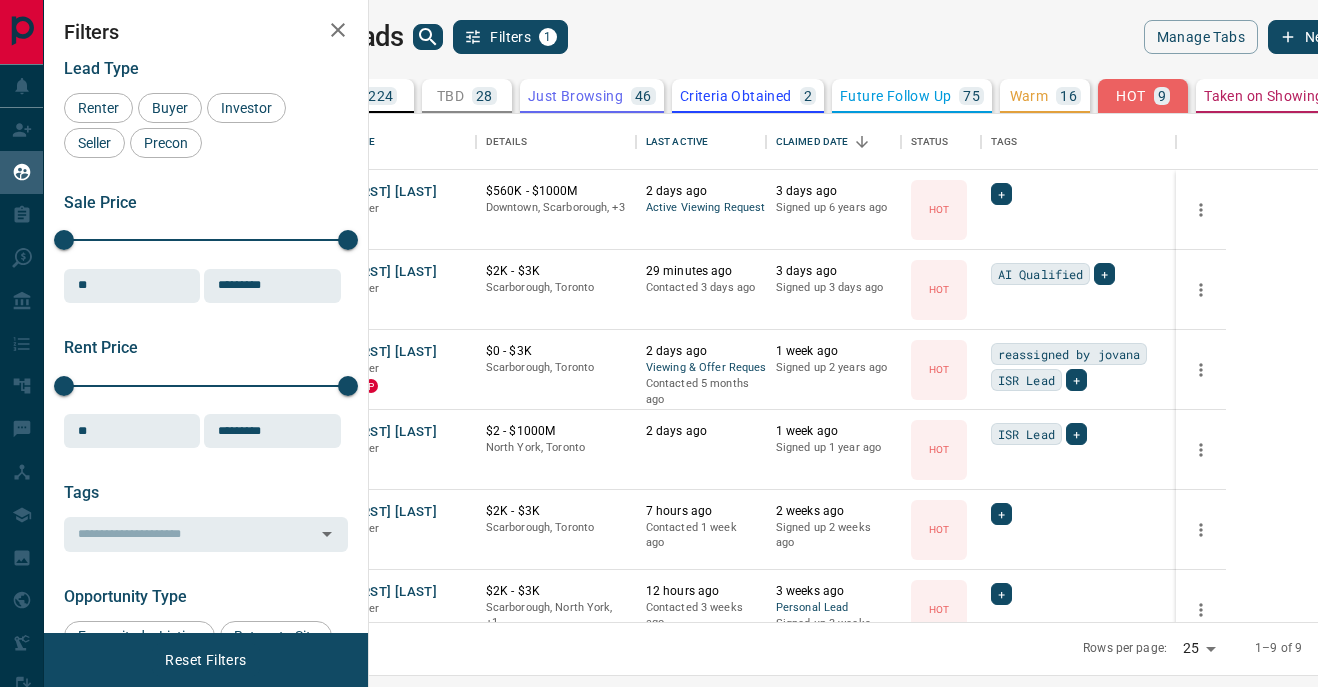 click on "Warm 16" at bounding box center (1045, 96) 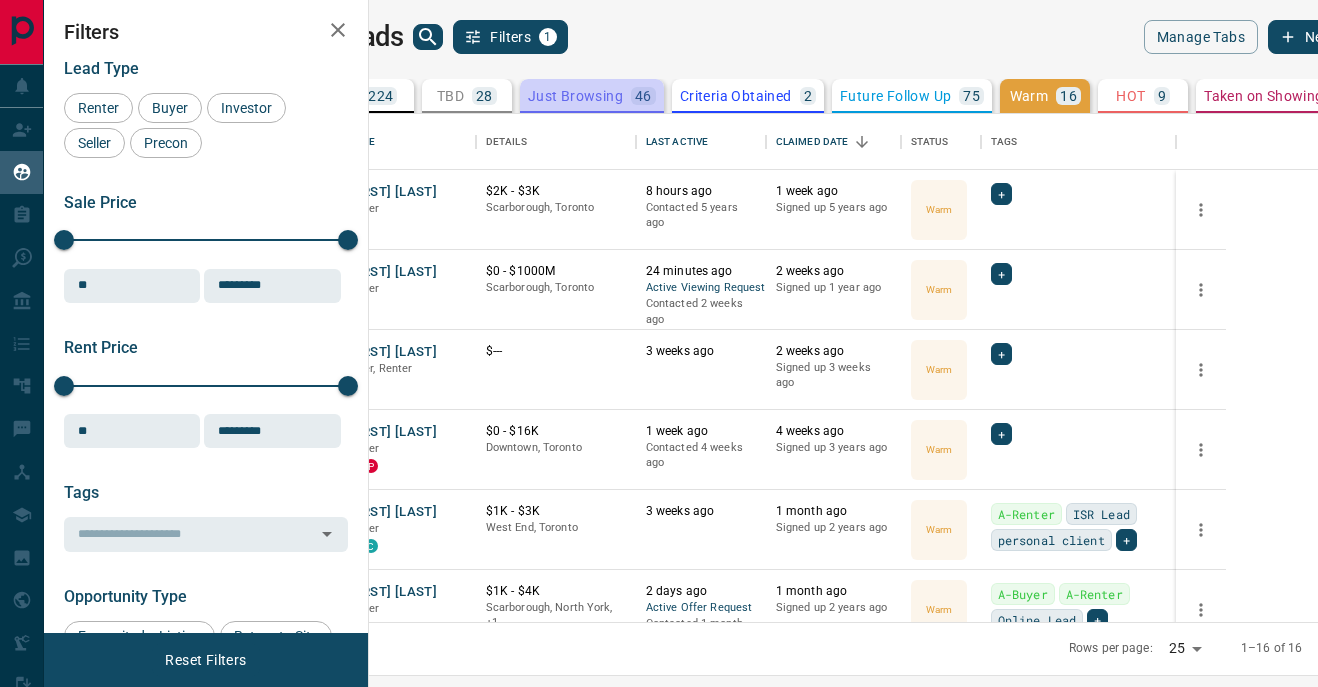 click on "Just Browsing" at bounding box center [575, 96] 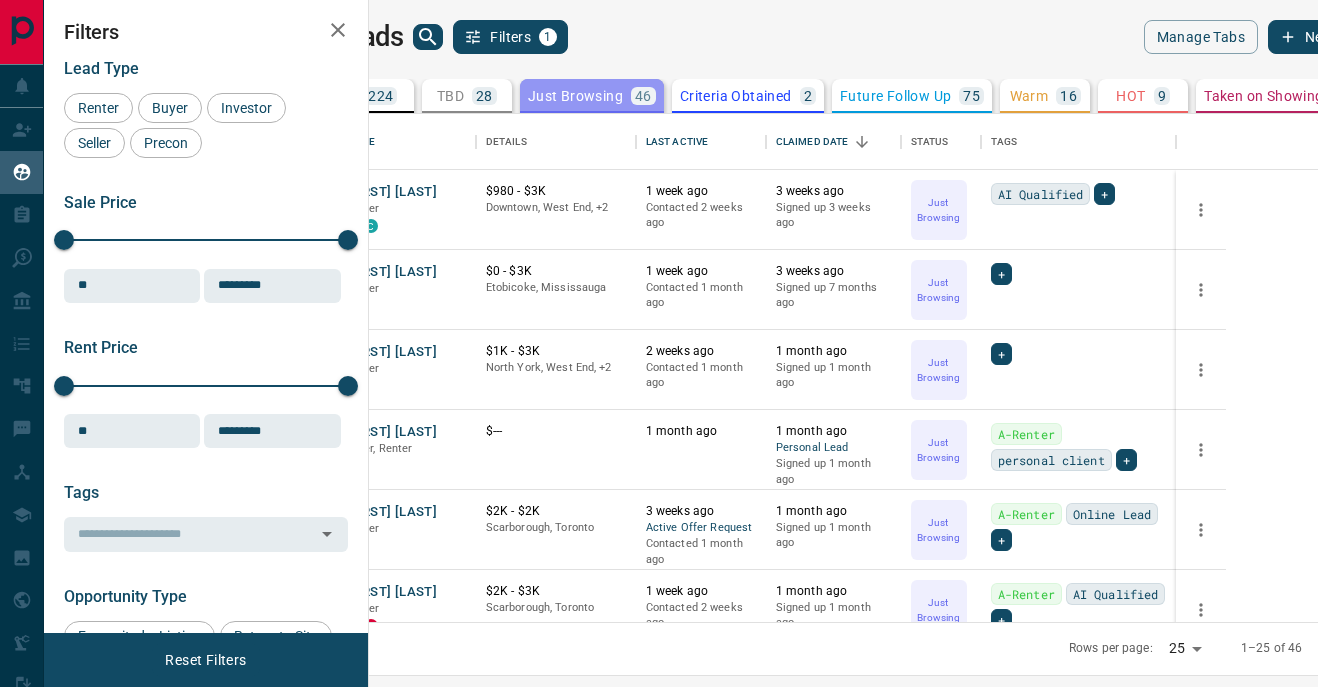 click on "Just Browsing" at bounding box center (575, 96) 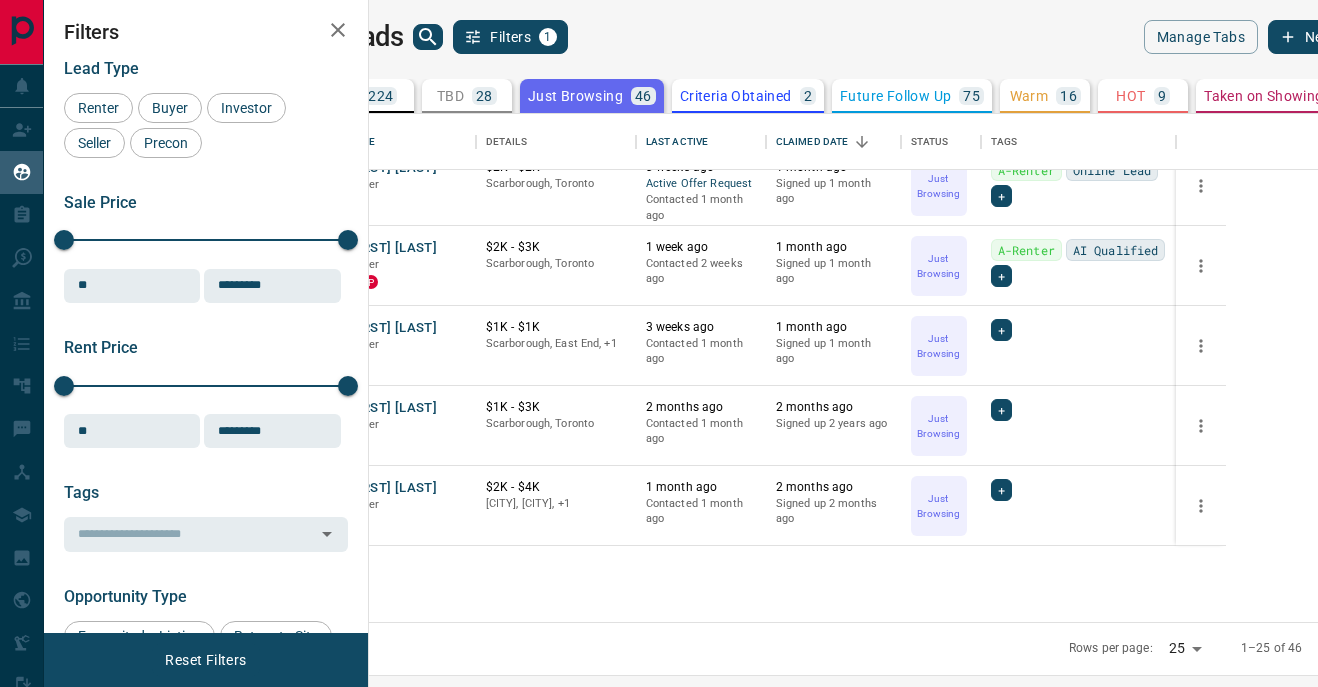 scroll, scrollTop: 0, scrollLeft: 0, axis: both 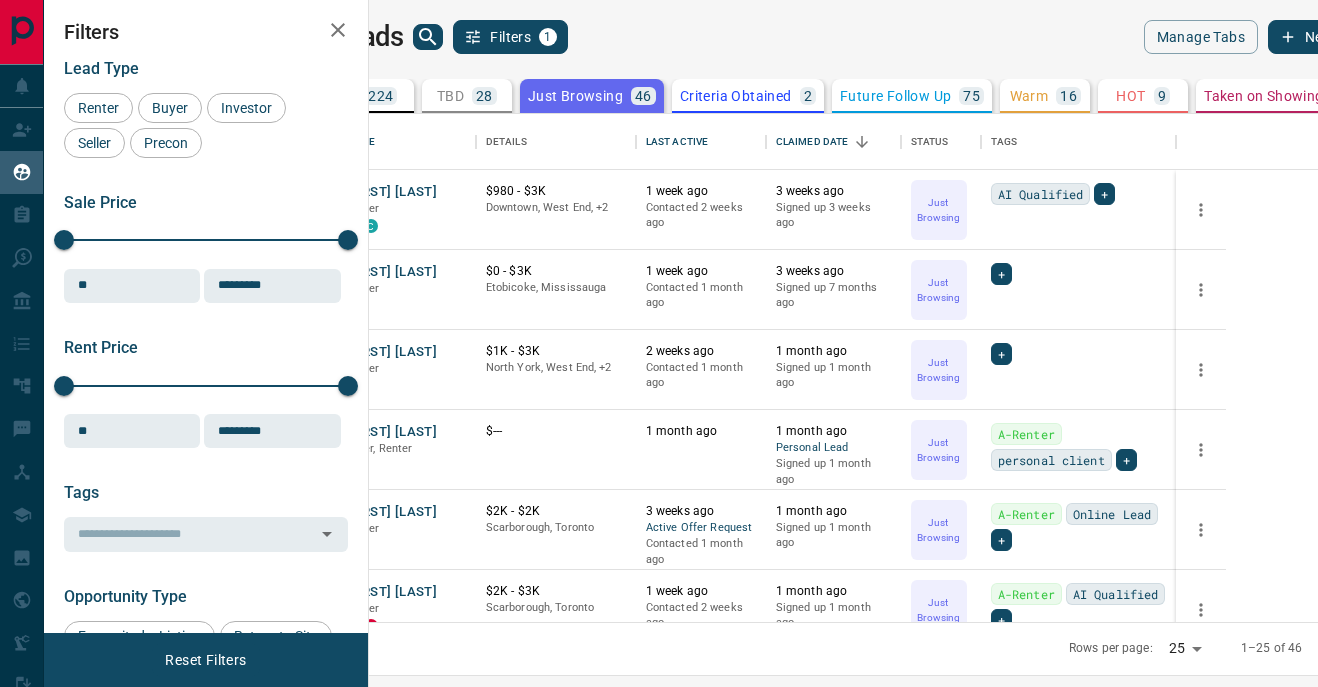 click on "Criteria Obtained" at bounding box center (736, 96) 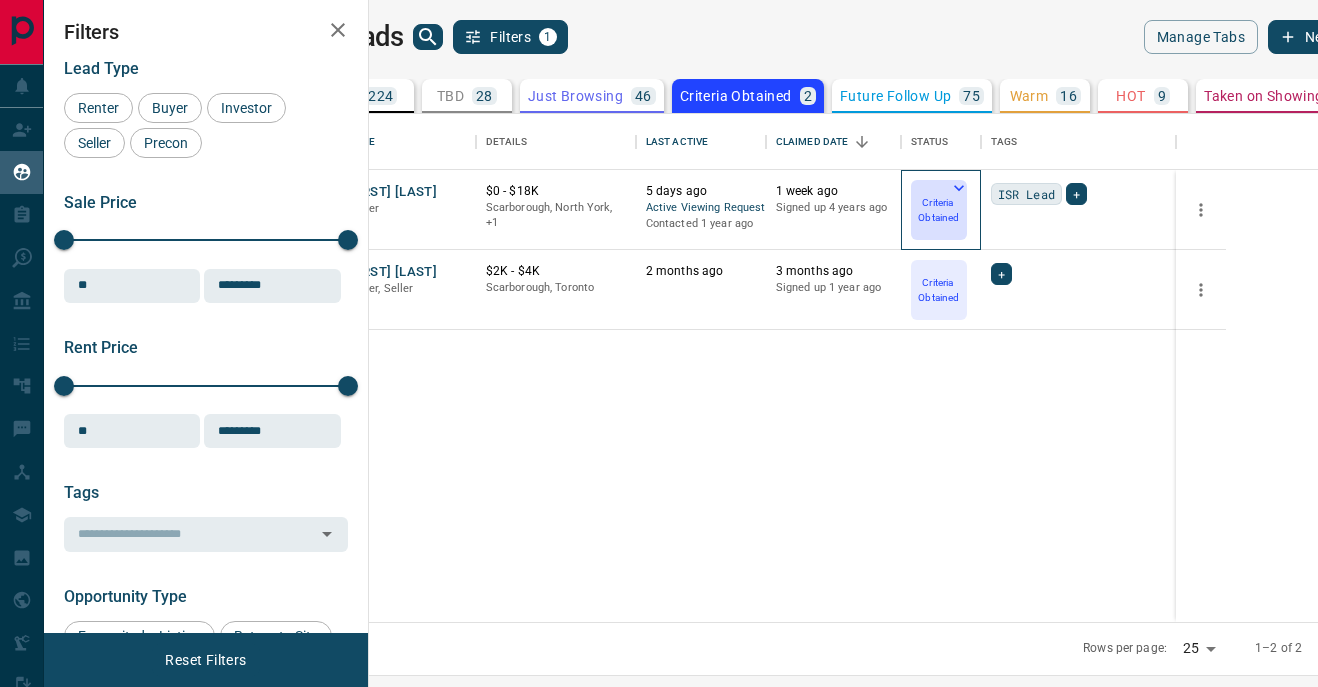 click 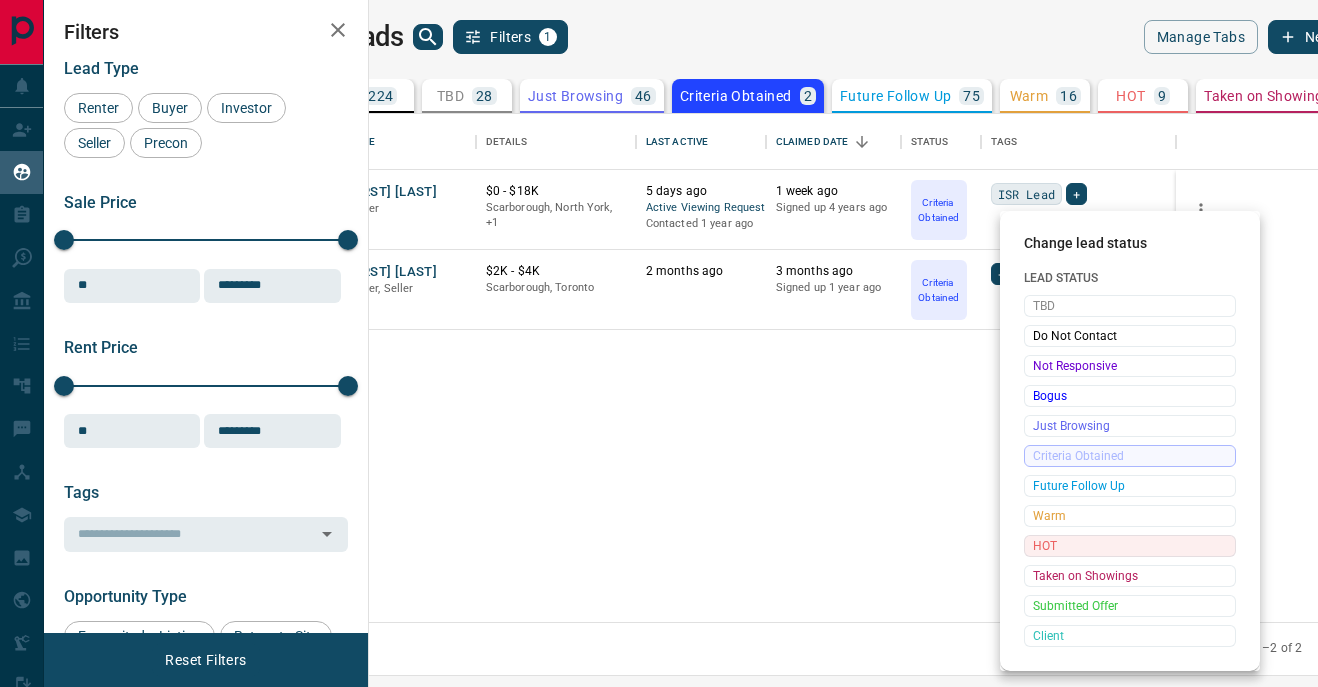 click on "HOT" at bounding box center [1130, 546] 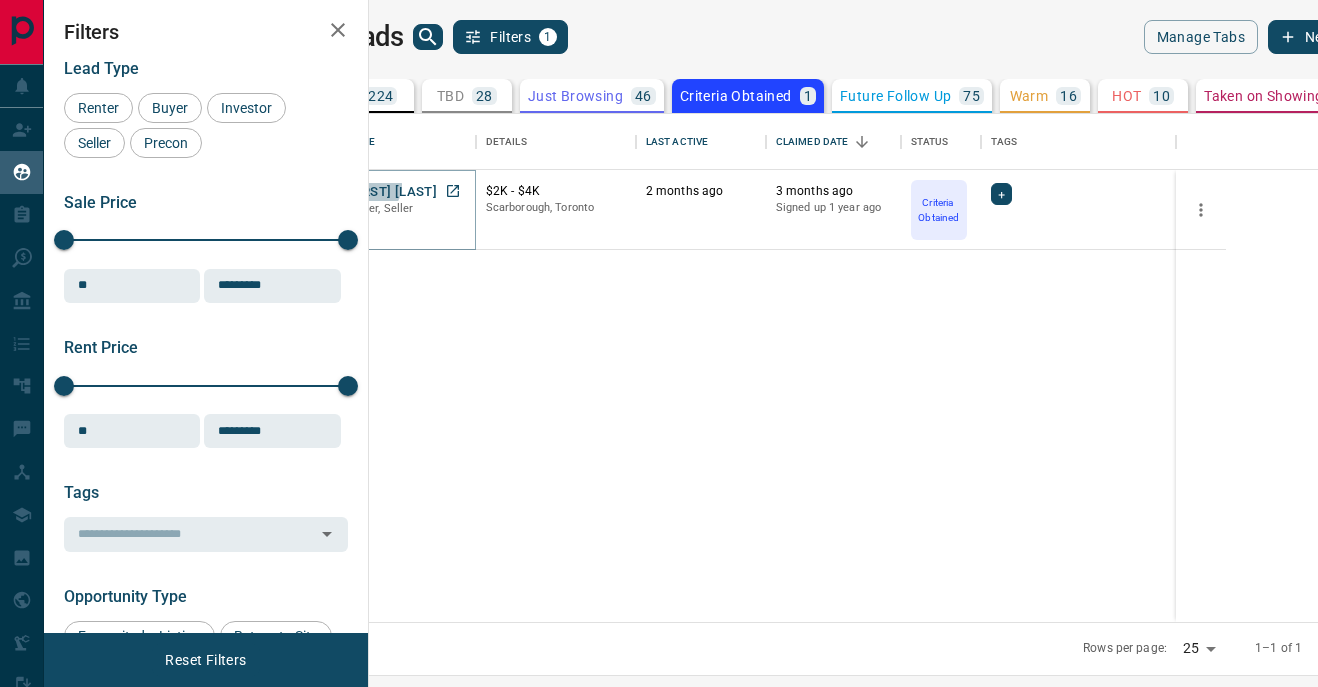 click on "[FIRST] [LAST]" at bounding box center (391, 192) 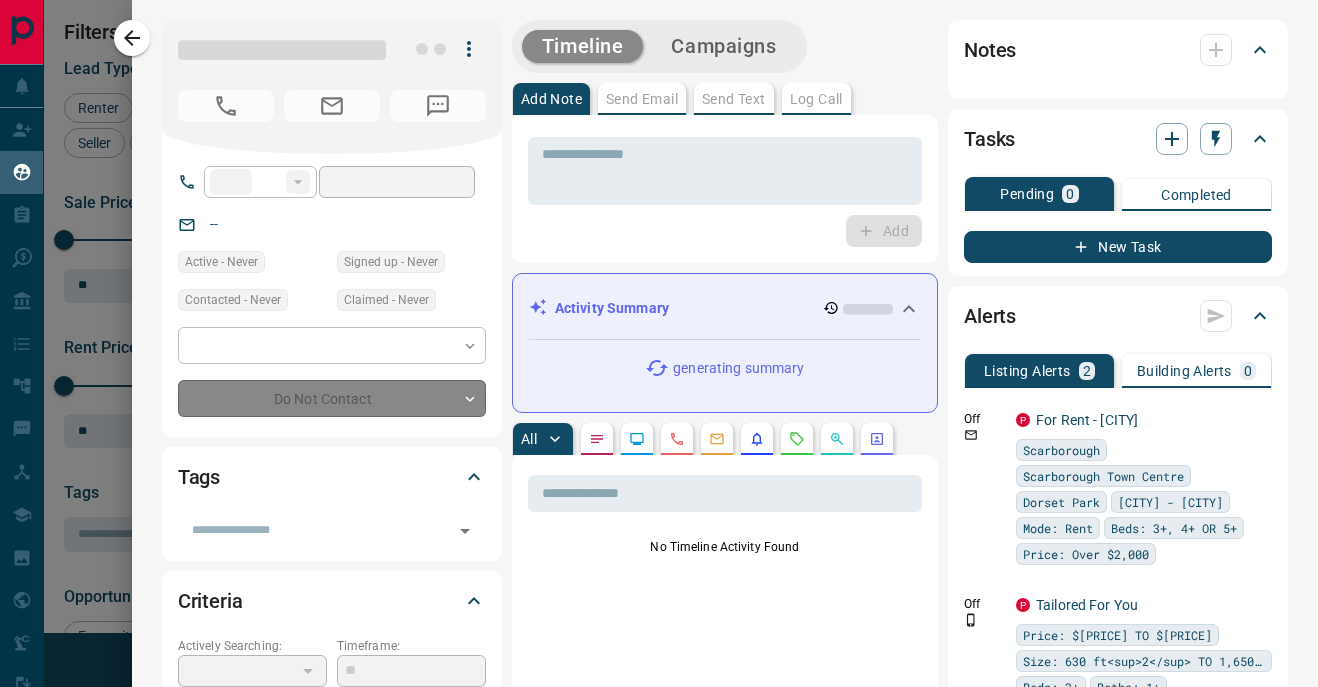 type on "**" 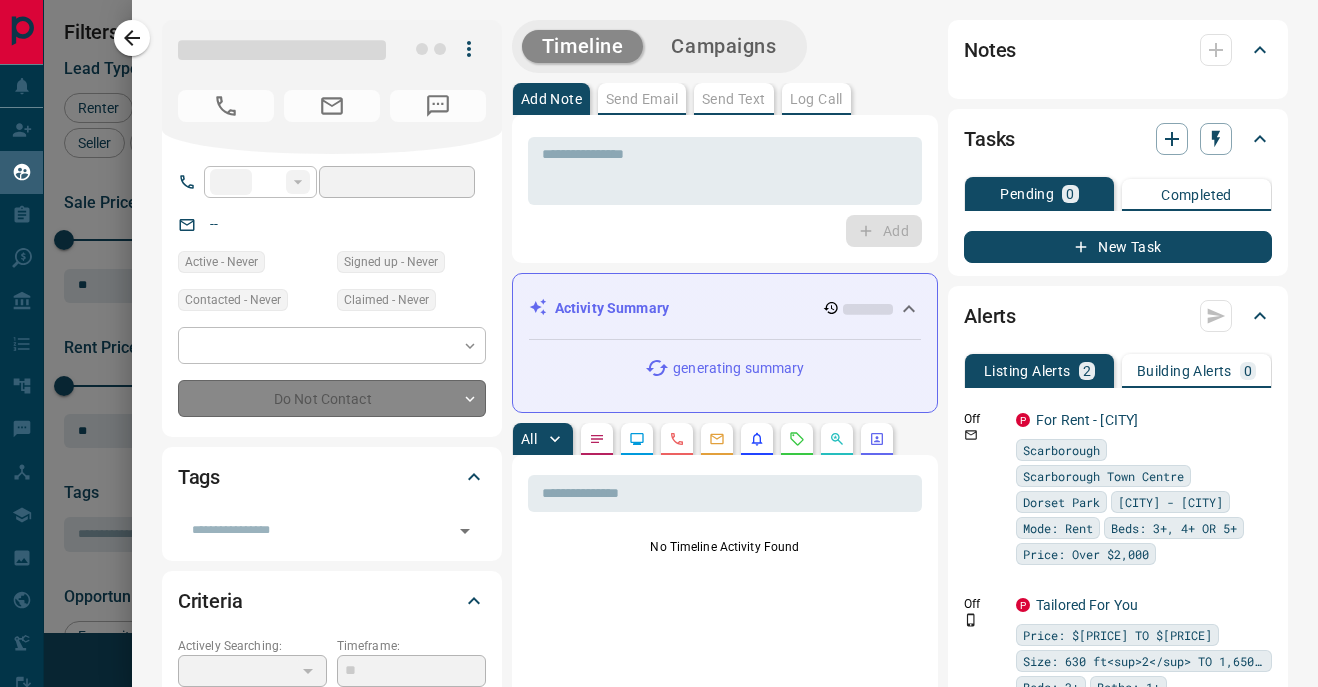 type on "**********" 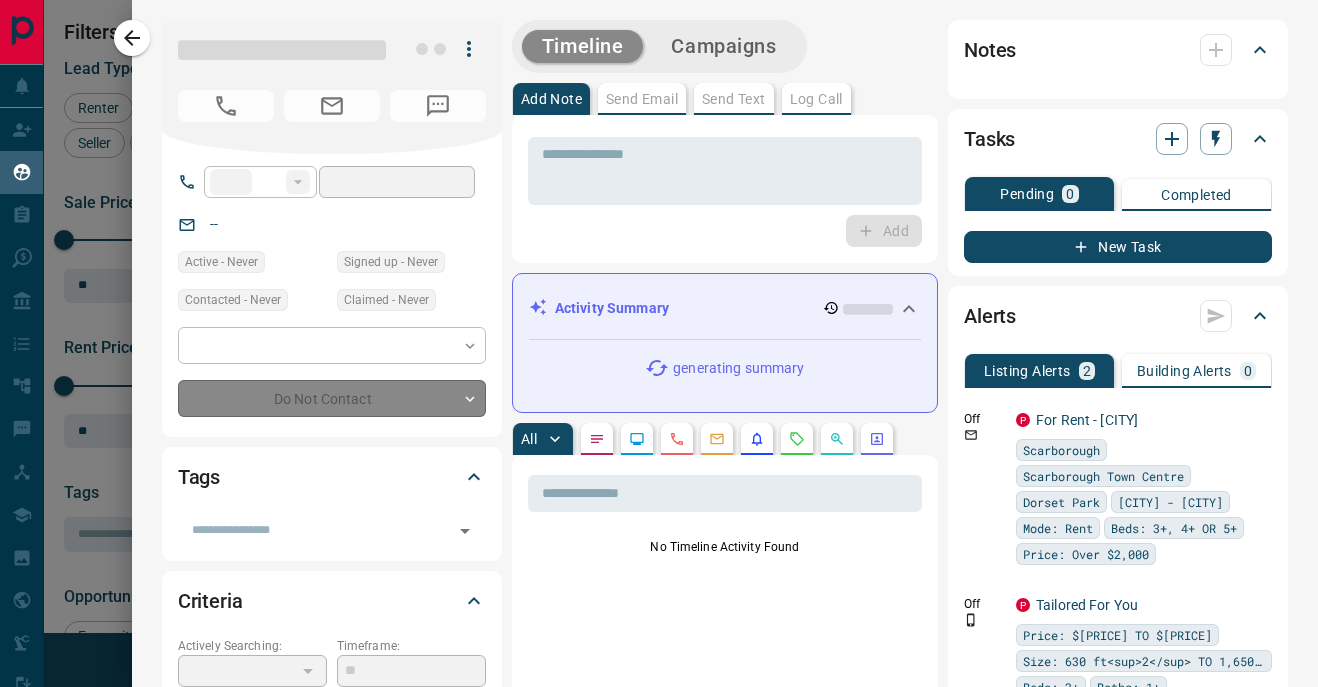 type on "**********" 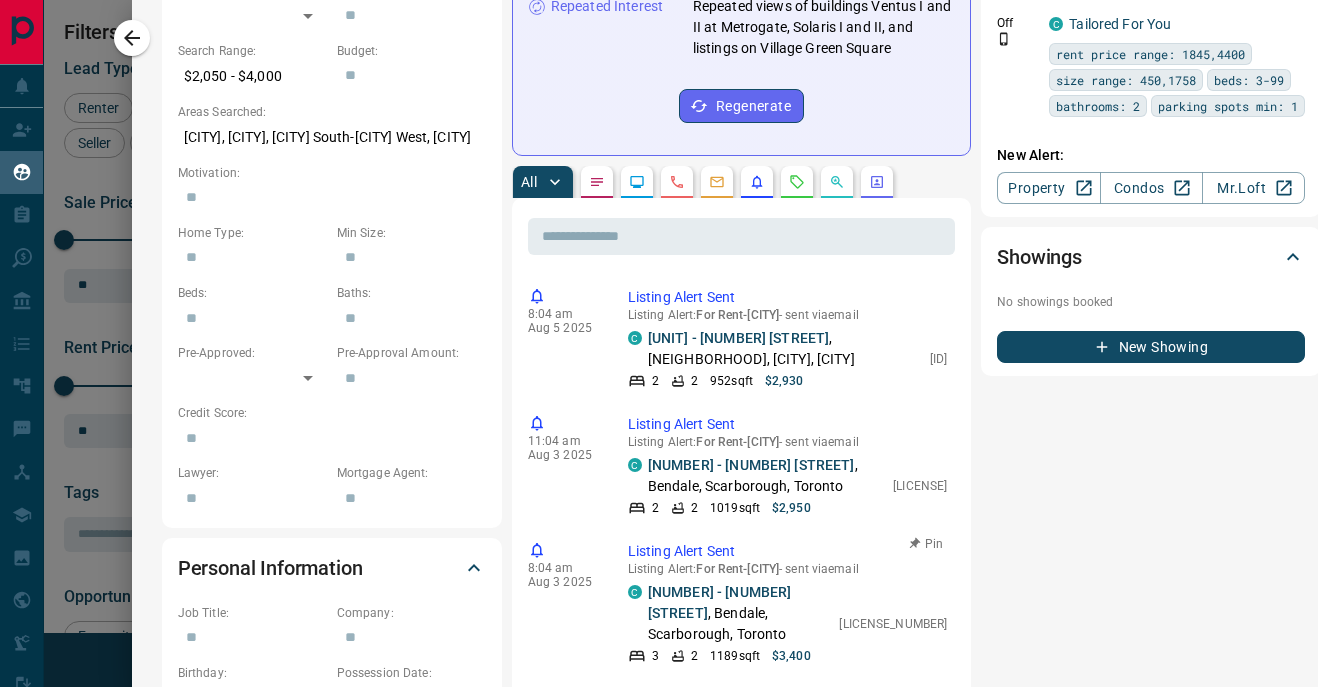 scroll, scrollTop: 604, scrollLeft: 0, axis: vertical 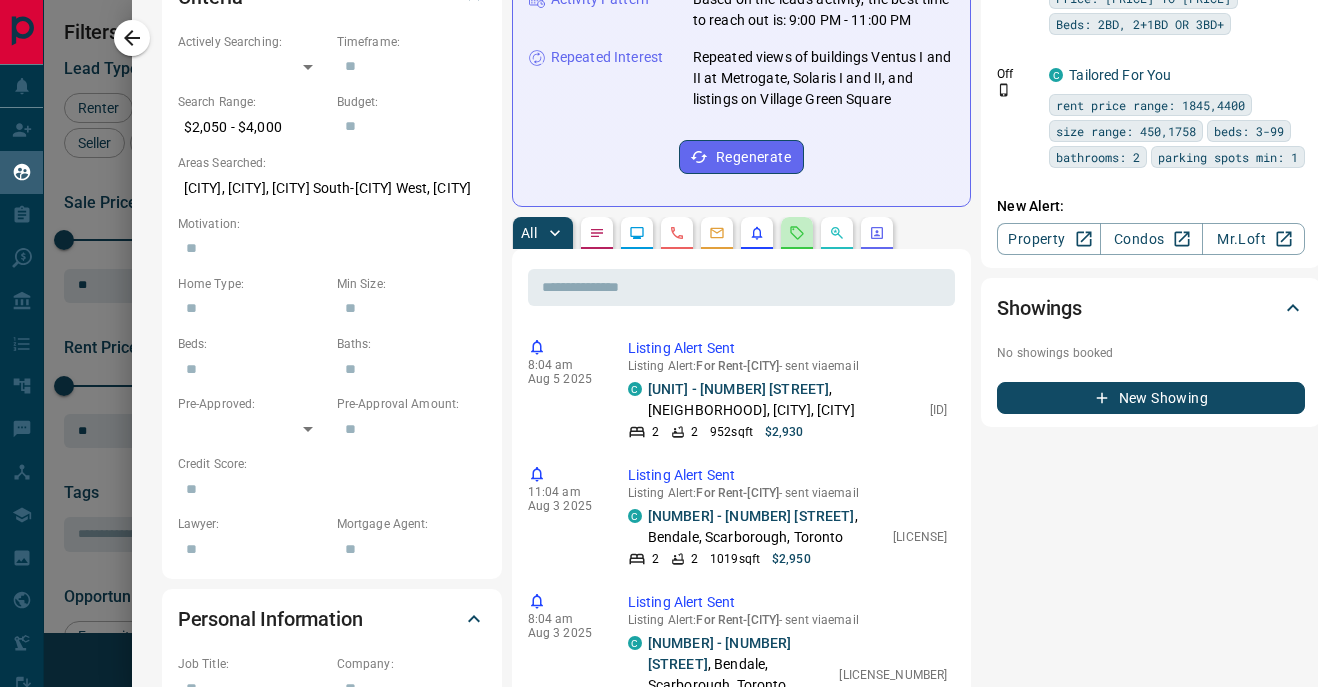click at bounding box center (797, 233) 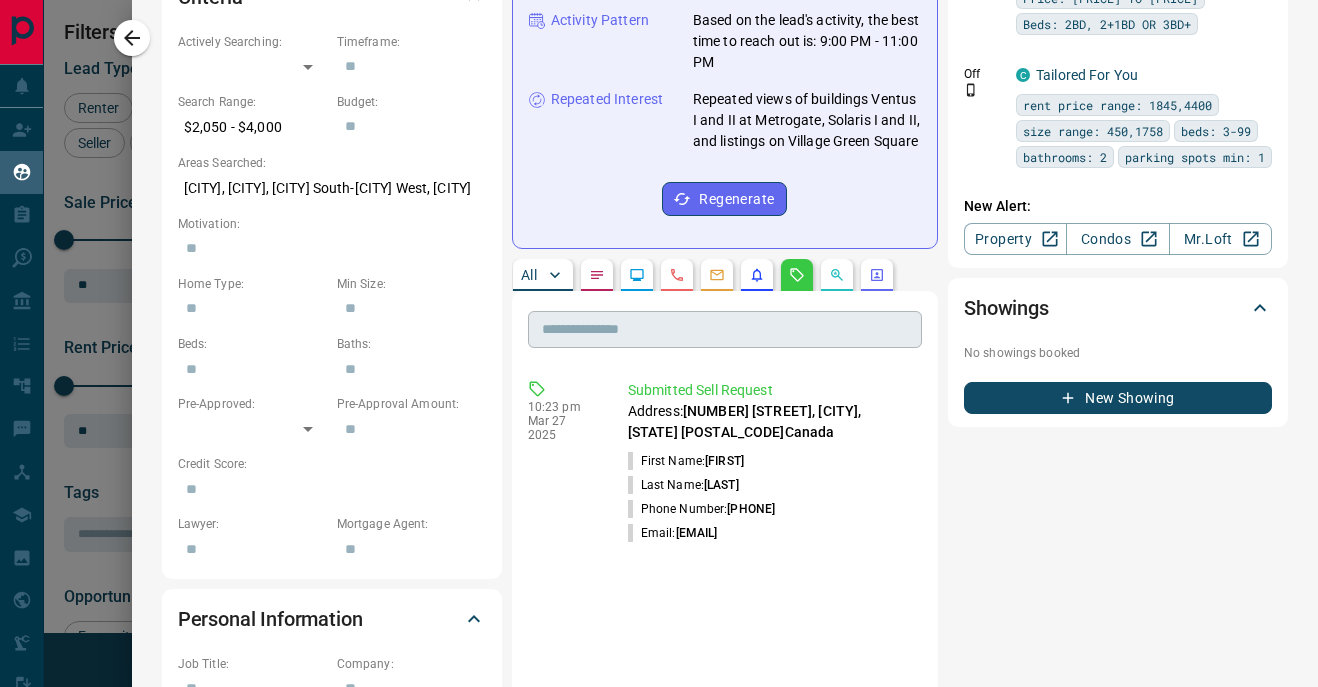 drag, startPoint x: 806, startPoint y: 314, endPoint x: 833, endPoint y: 368, distance: 60.373837 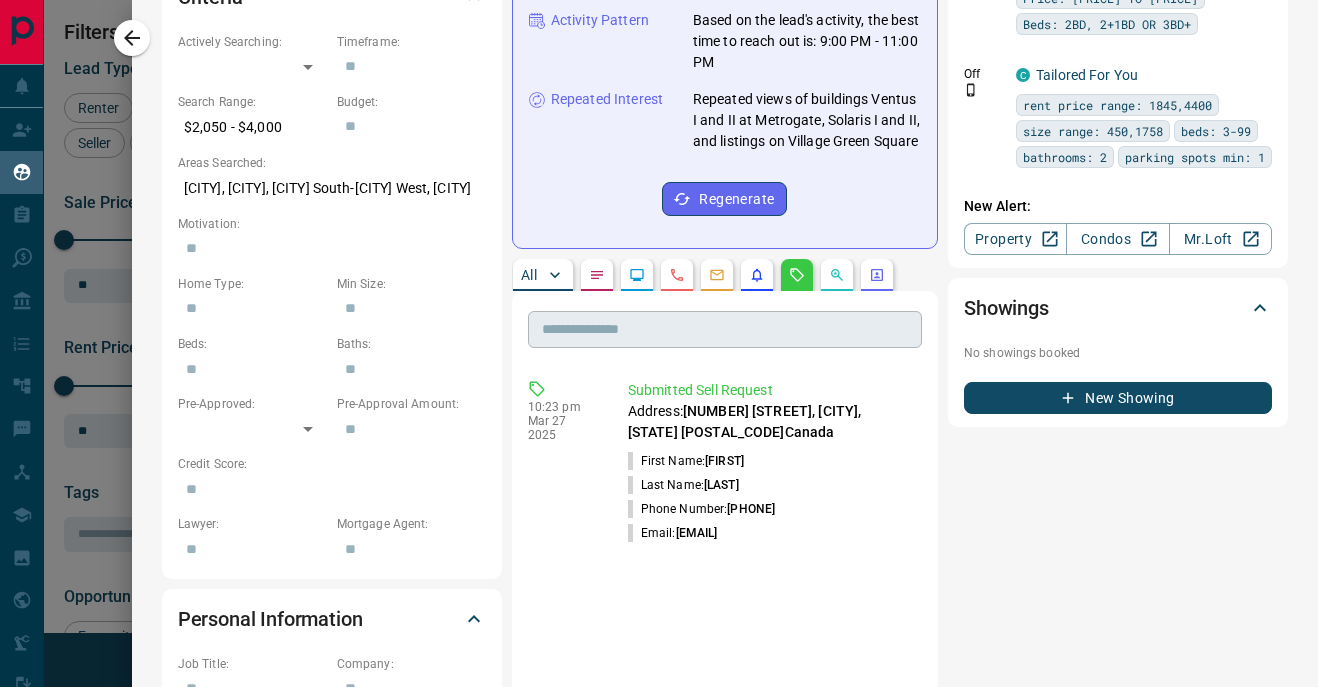 click on "All ​ [TIME] [DATE] [YEAR] Submitted Sell Request Address:  [NUMBER] [STREET], [CITY], [STATE] [POSTAL_CODE] [COUNTRY] First Name:  [FIRST] Last Name:  [LAST] Phone Number:  [PHONE] Email:  [EMAIL]" at bounding box center (725, 926) 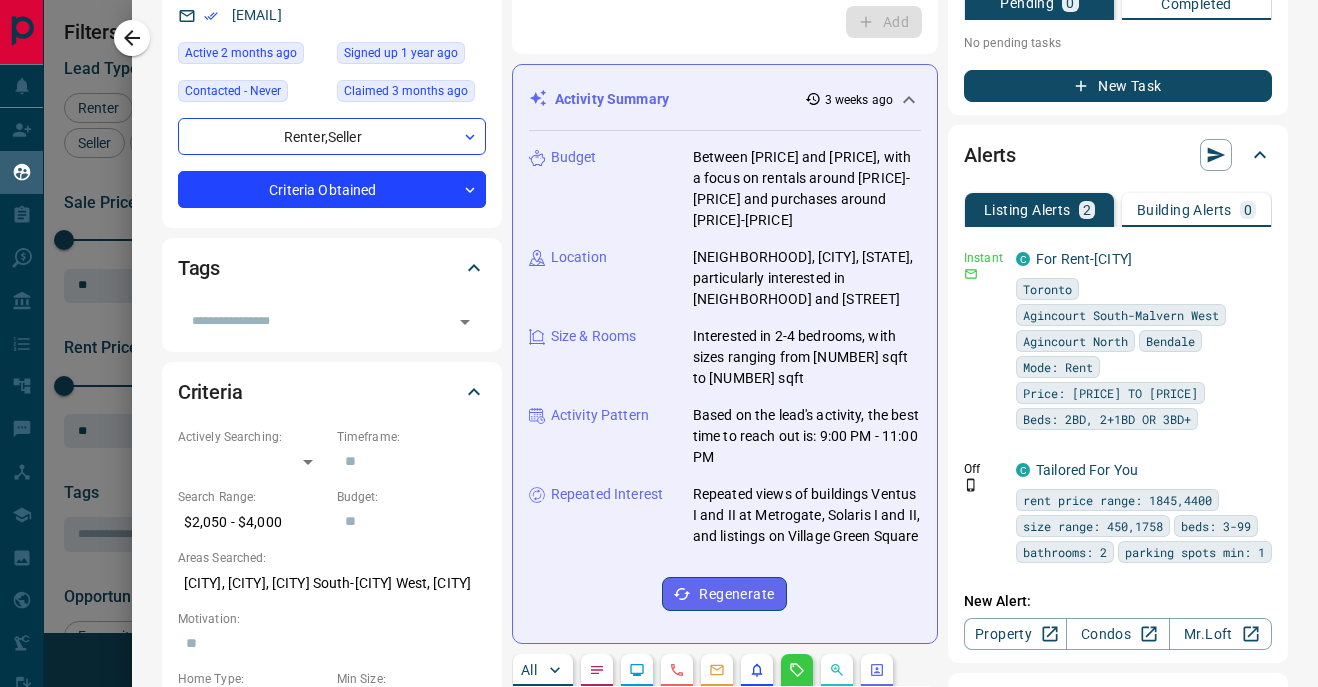 scroll, scrollTop: 0, scrollLeft: 0, axis: both 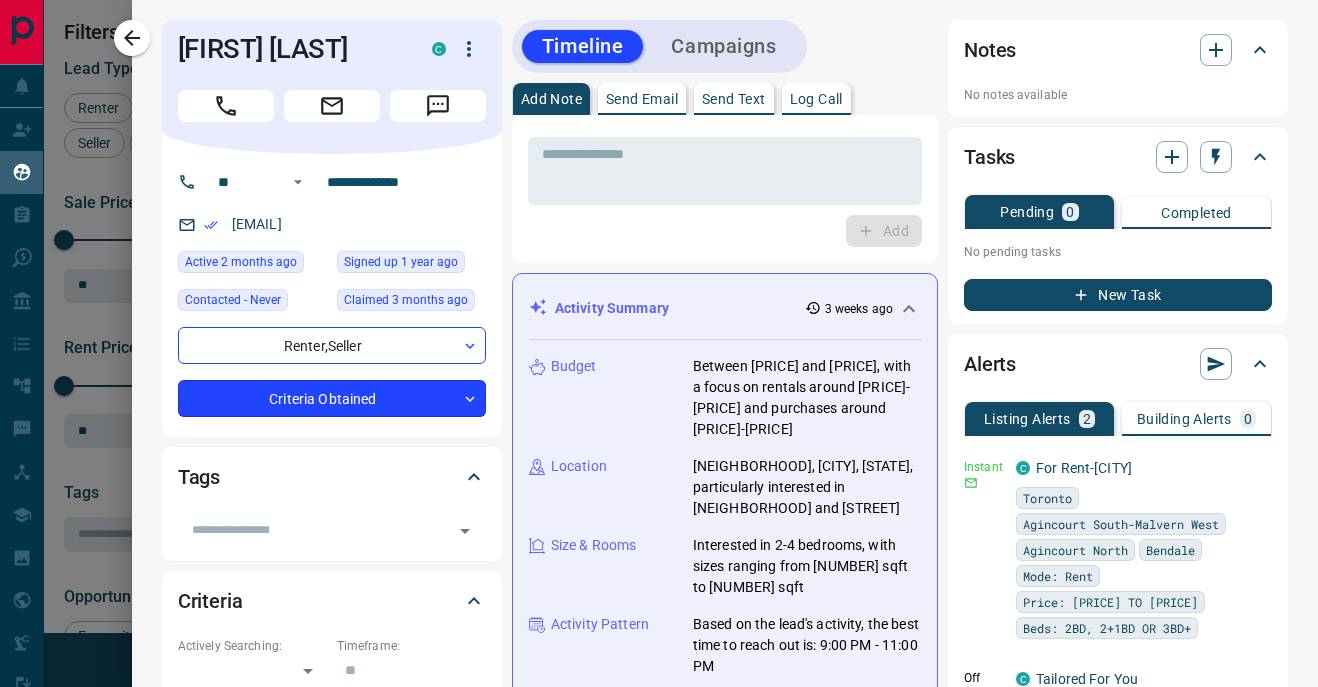 click on "Name Details Last Active Claimed Date Status Tags [FIRST] [LAST] Renter, Seller C [PRICE] - [PRICE] [CITY], [CITY] [TIME] ago [TIME] ago Signed up [TIME] ago Criteria Obtained + Rows per page: 25 ** 1–1 of 1 Filters Lead Type Renter Buyer Investor Seller Precon Sale Price 0 5500000 Sale price range ** ​ Input sale price range Sale price range ********* ​ Input sale price range Rent Price 0 20000 Rent price range ** ​ Input rent price range Rent price range ********* ​ Input rent price range Tags ​ Opportunity Type Favourited a Listing Return to Site Viewed a Listing Set up Listing Alert Lead Source" at bounding box center (659, 331) 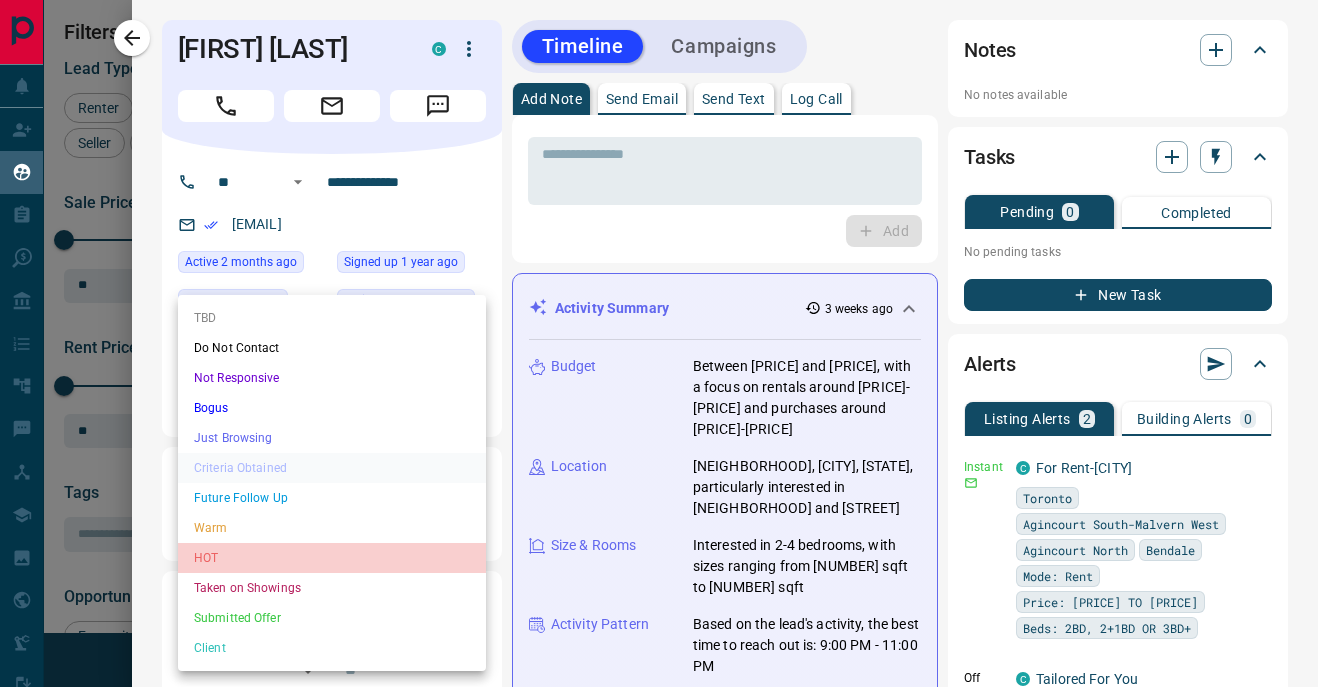 click on "HOT" at bounding box center (332, 558) 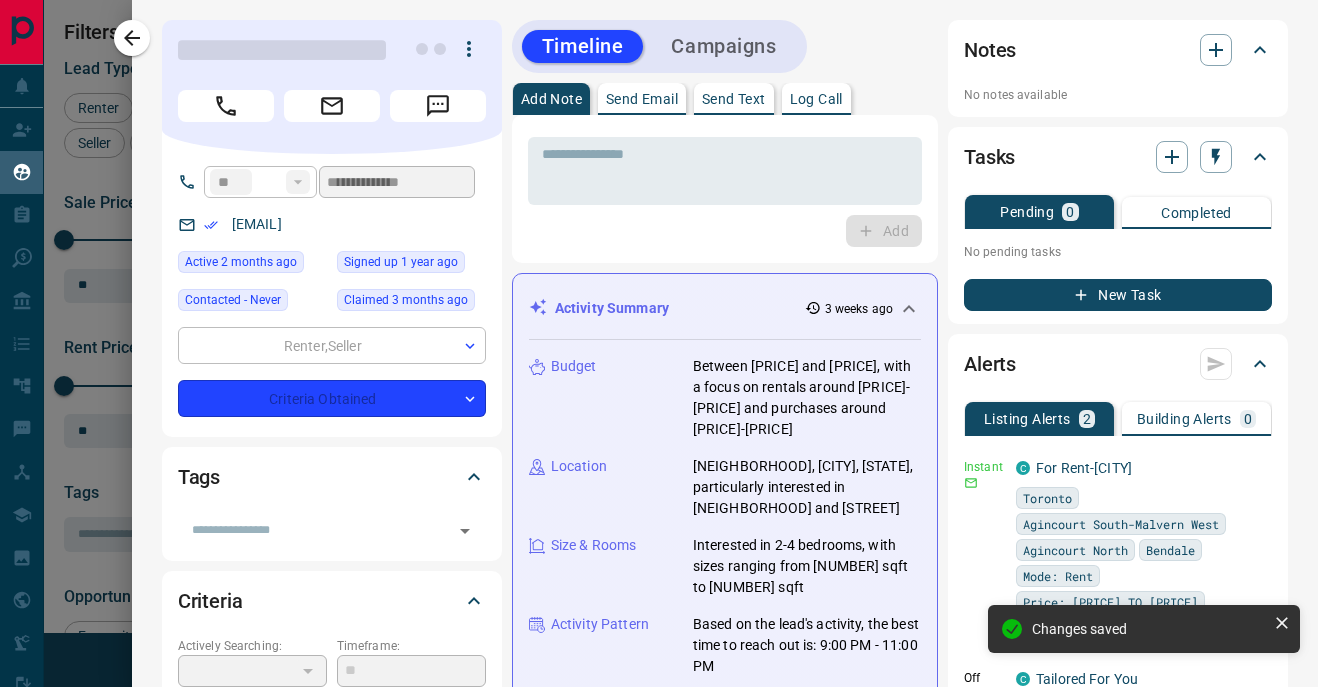 type on "*" 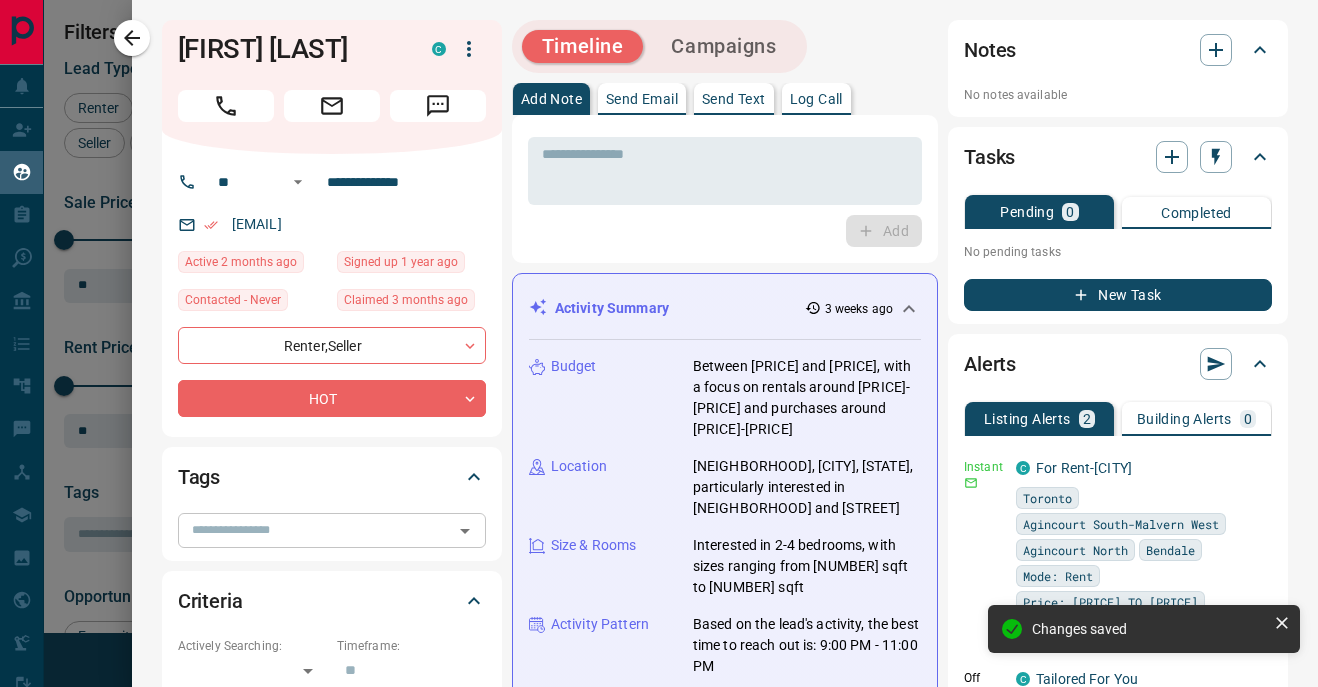click on "​" at bounding box center (332, 530) 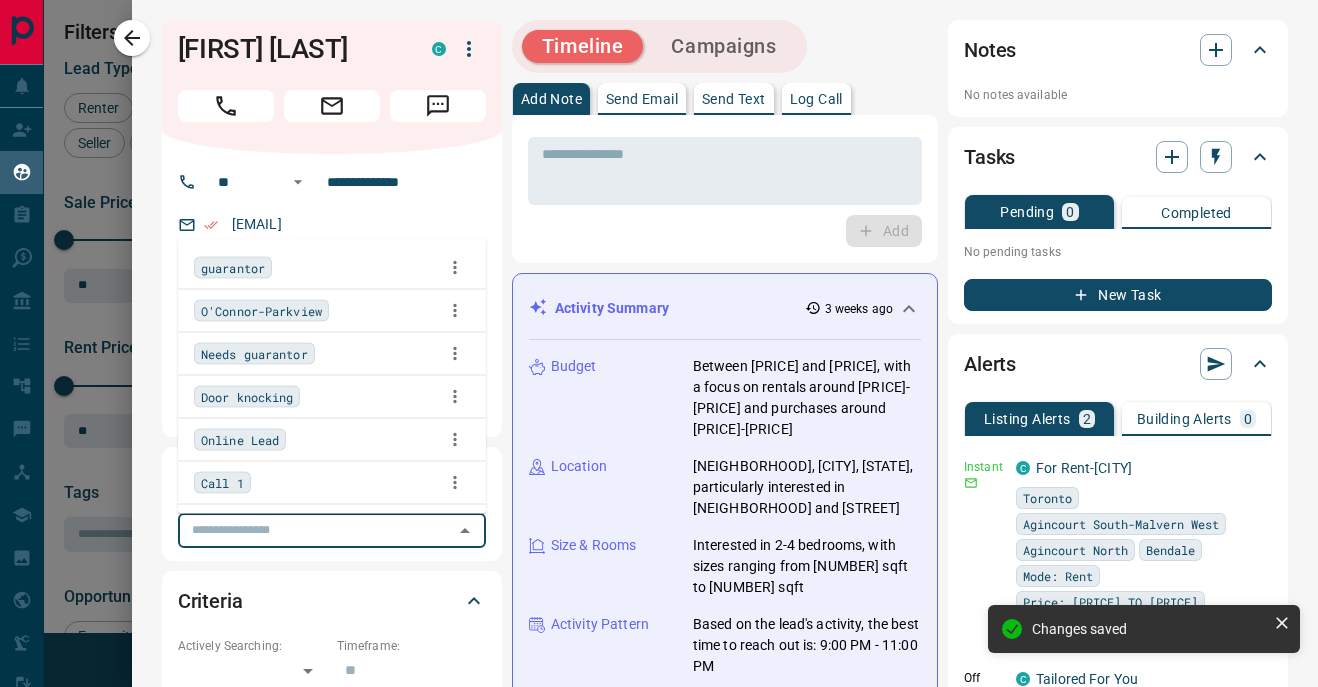 click on "Add" at bounding box center [725, 231] 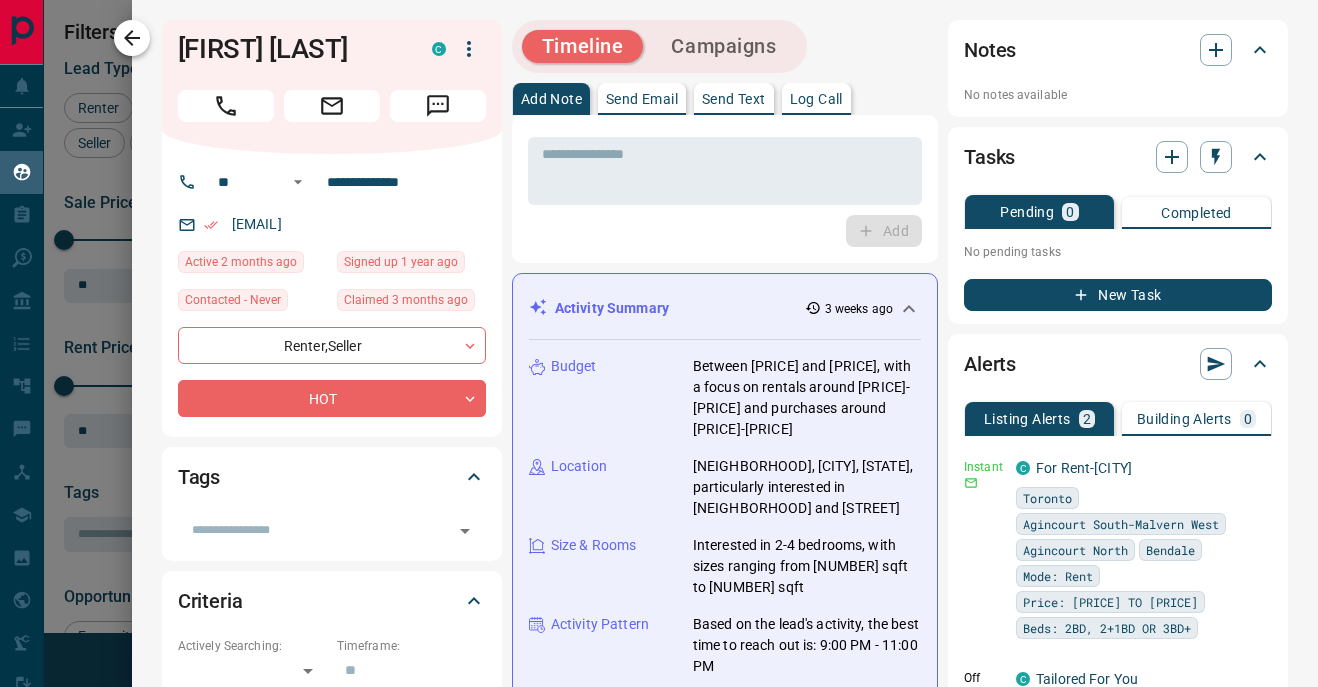 click 